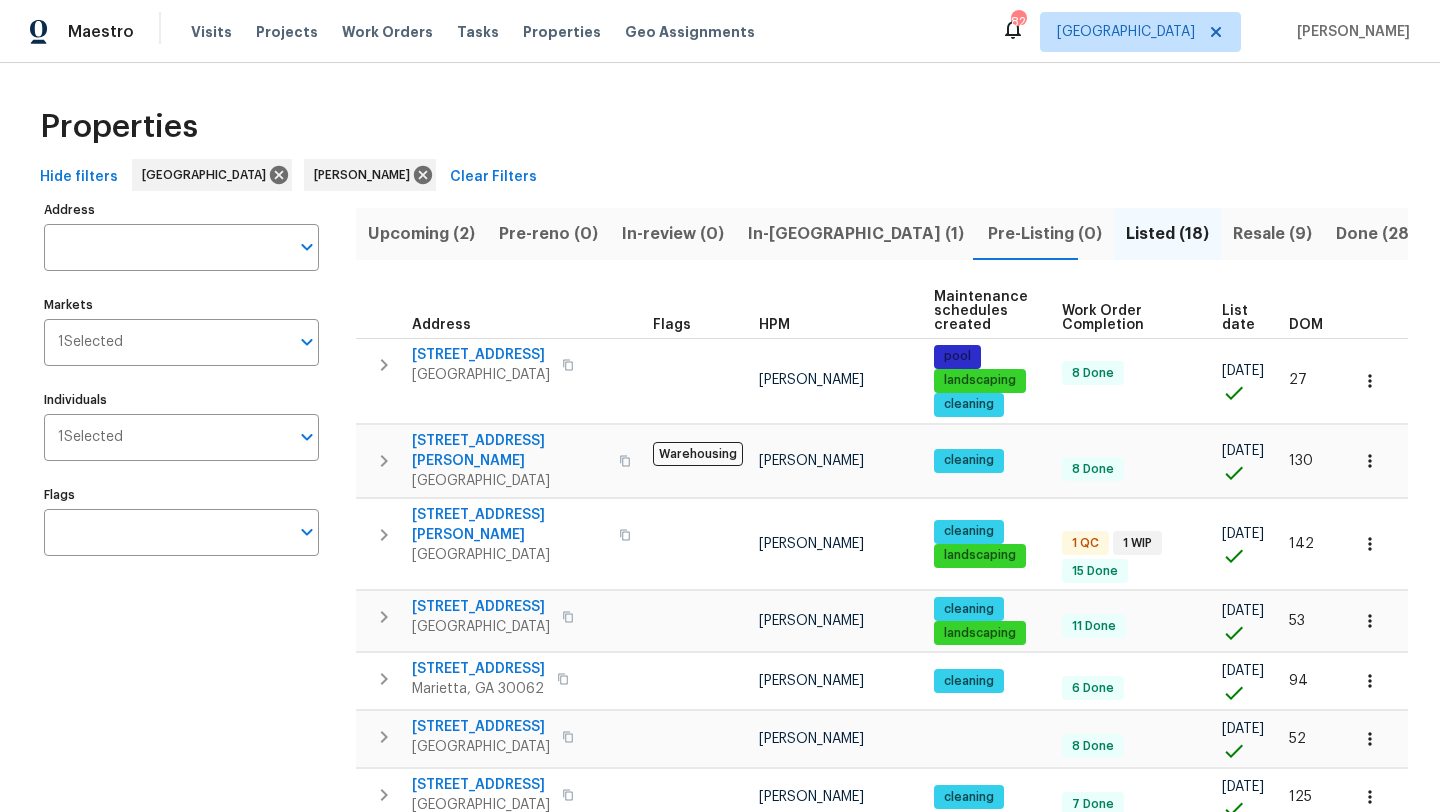 scroll, scrollTop: 0, scrollLeft: 0, axis: both 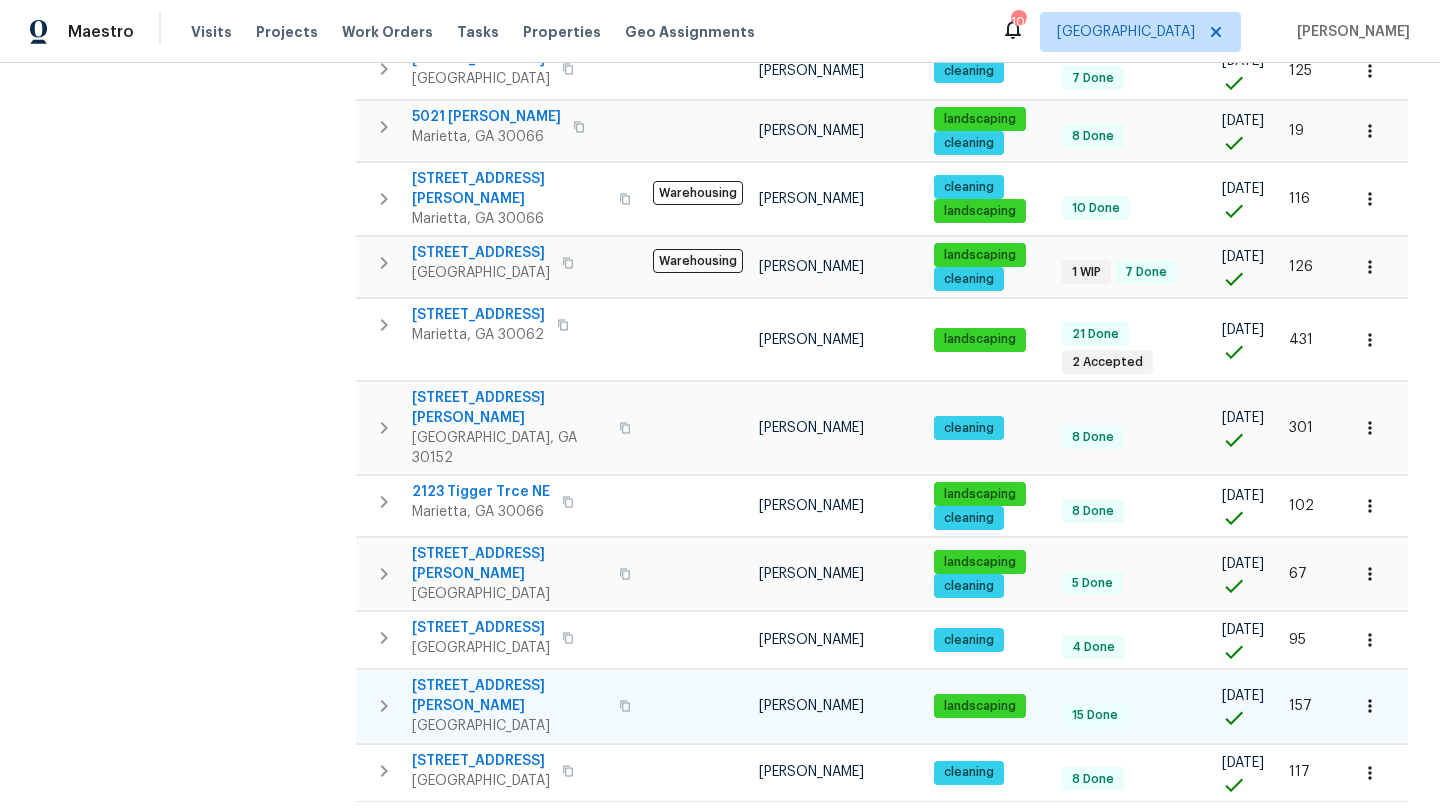 click 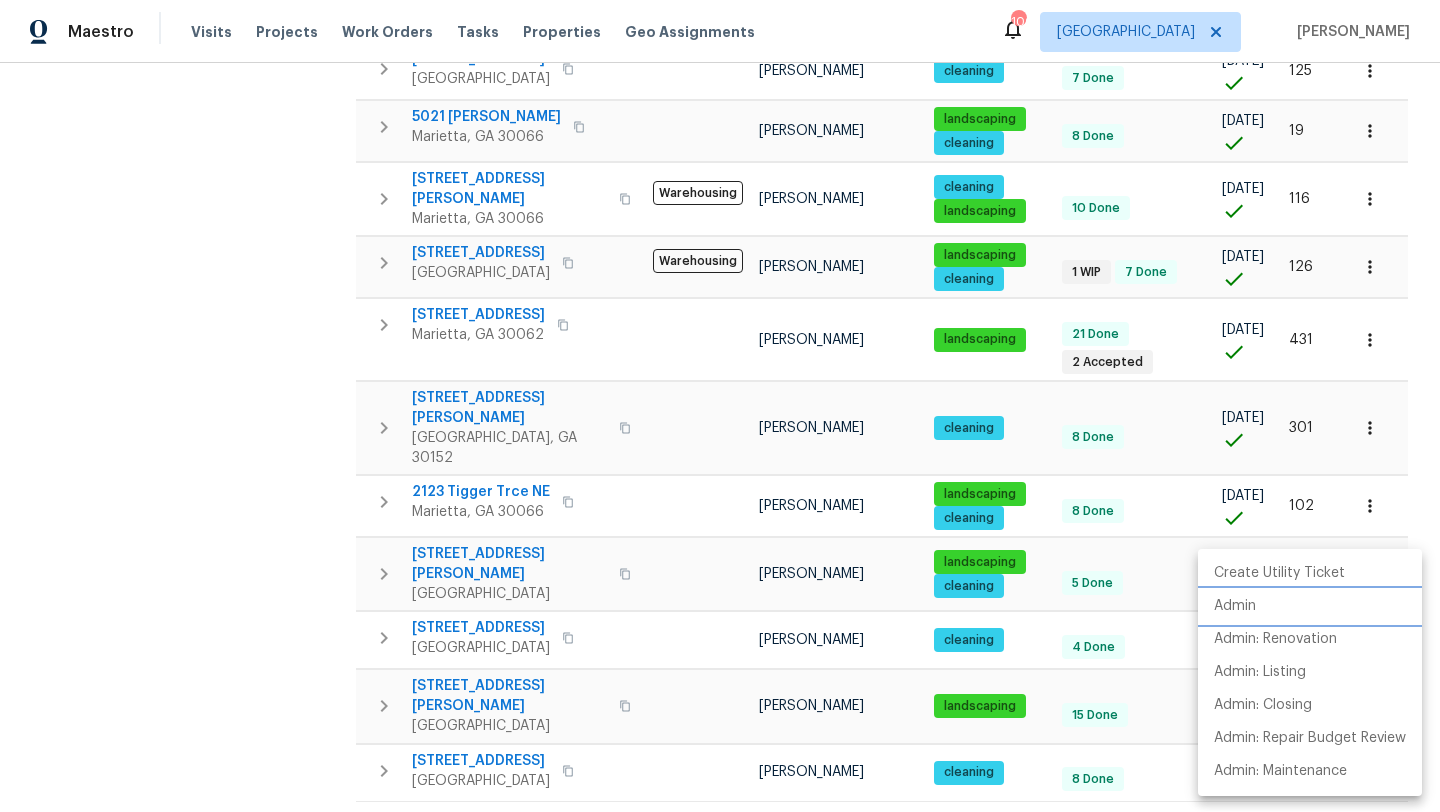 click on "Admin" at bounding box center [1310, 606] 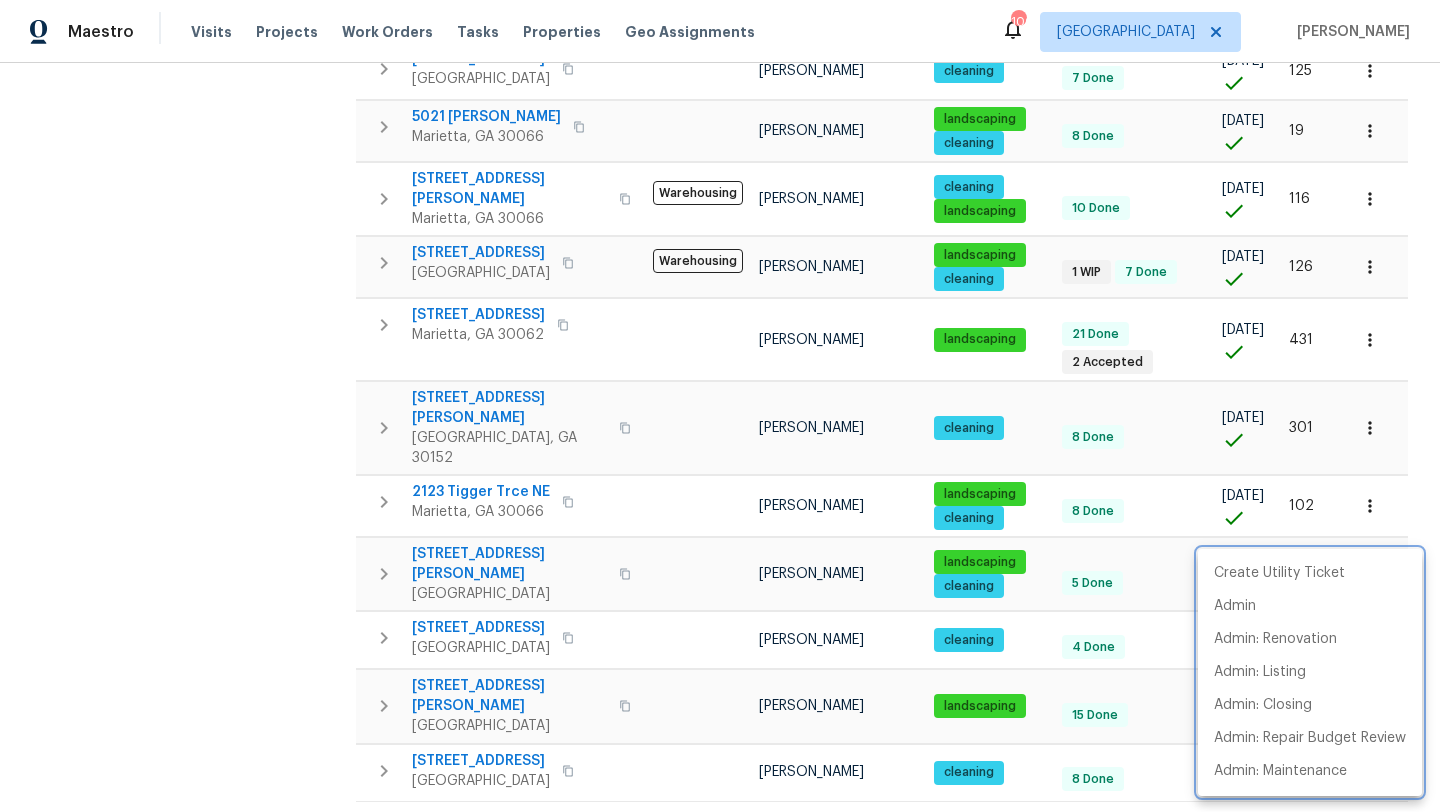 click at bounding box center (720, 406) 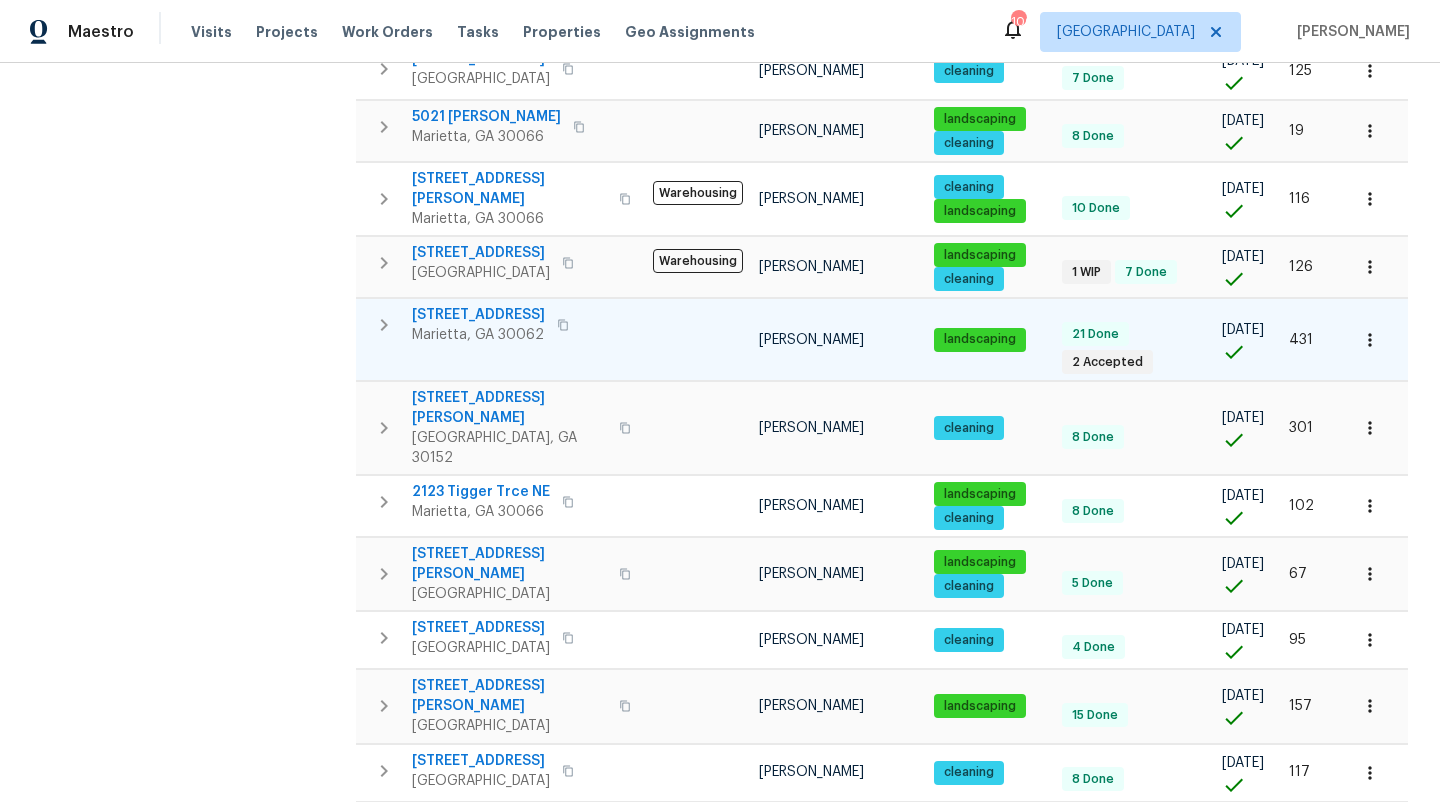 click on "2864 Sudbury Ct" at bounding box center (478, 315) 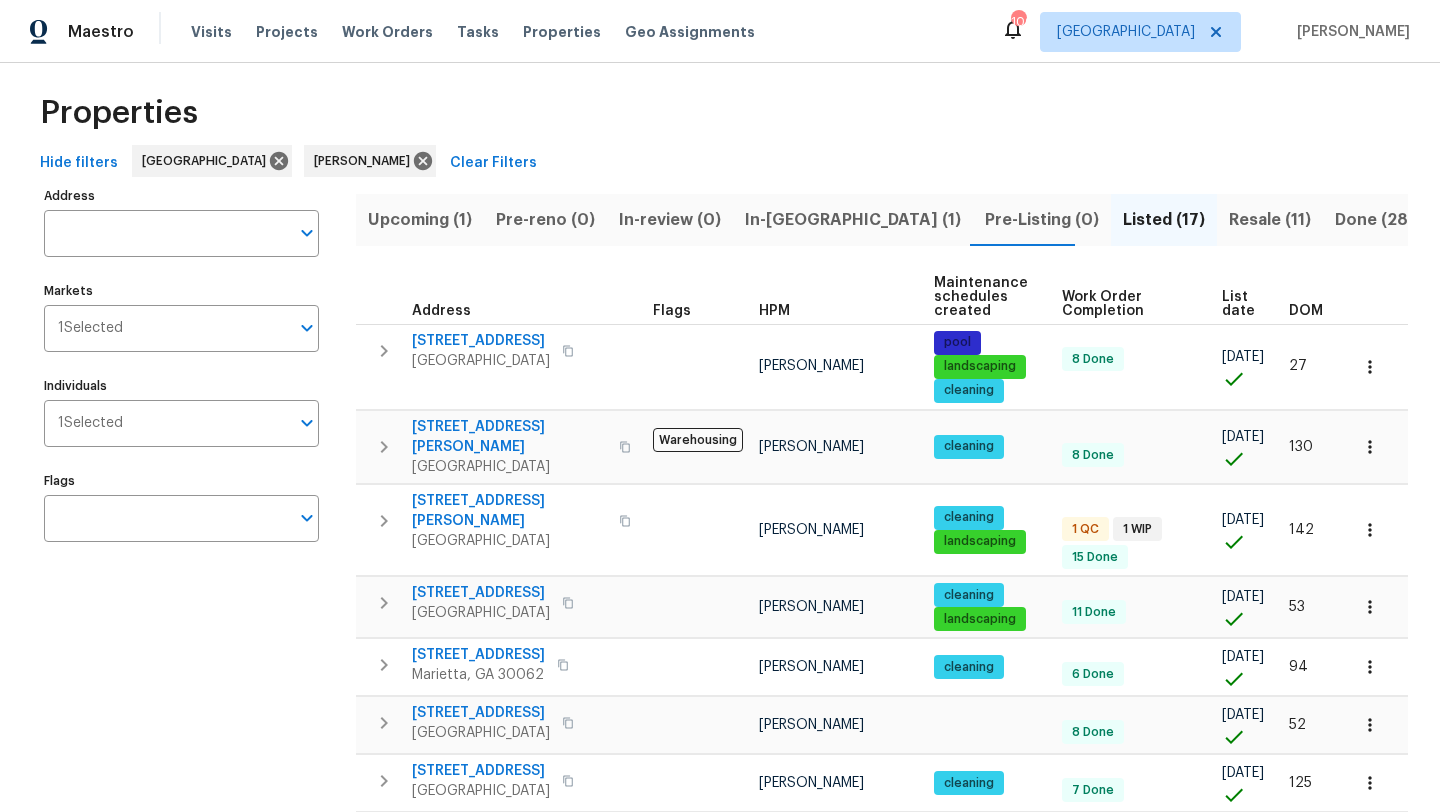scroll, scrollTop: 0, scrollLeft: 0, axis: both 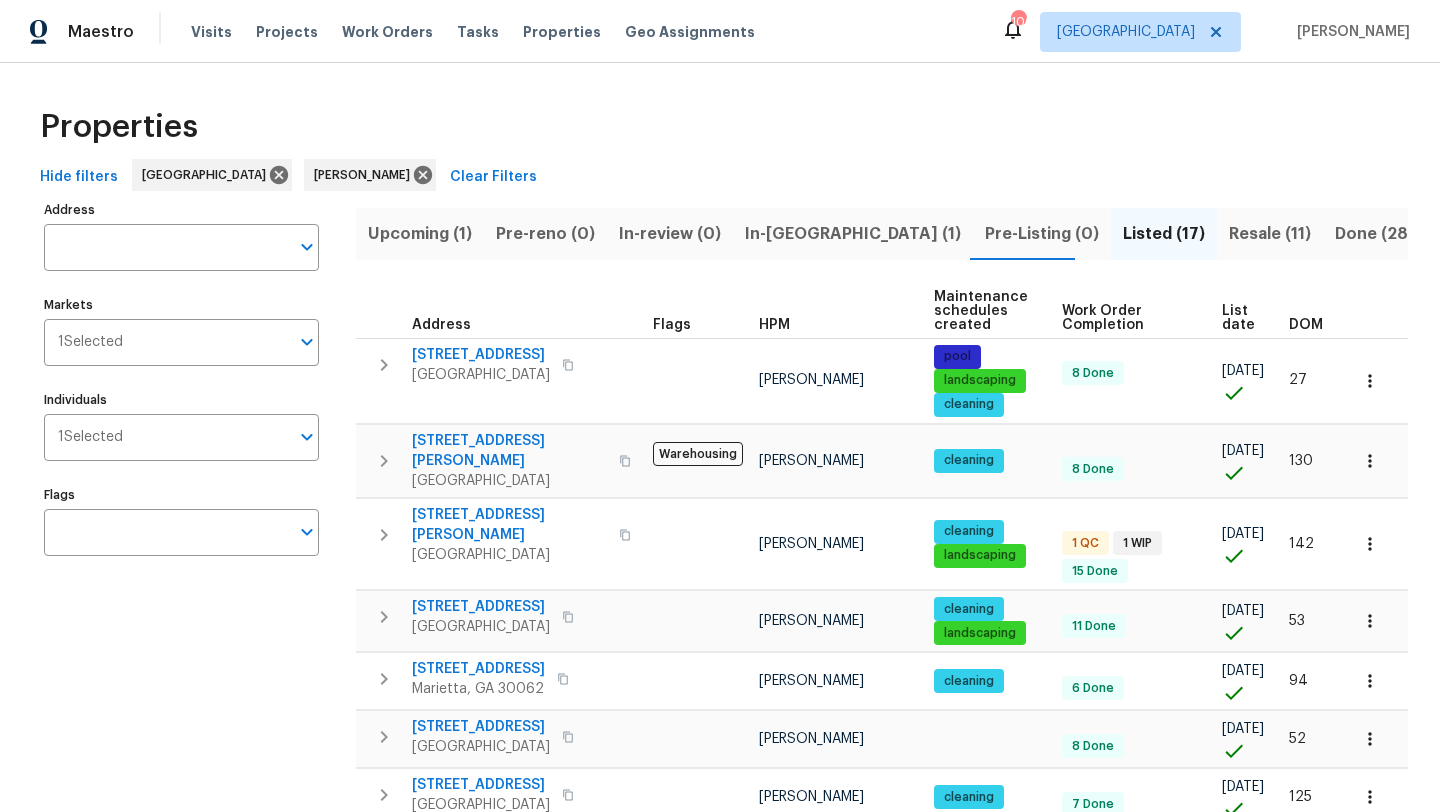 click on "In-[GEOGRAPHIC_DATA] (1)" at bounding box center (853, 234) 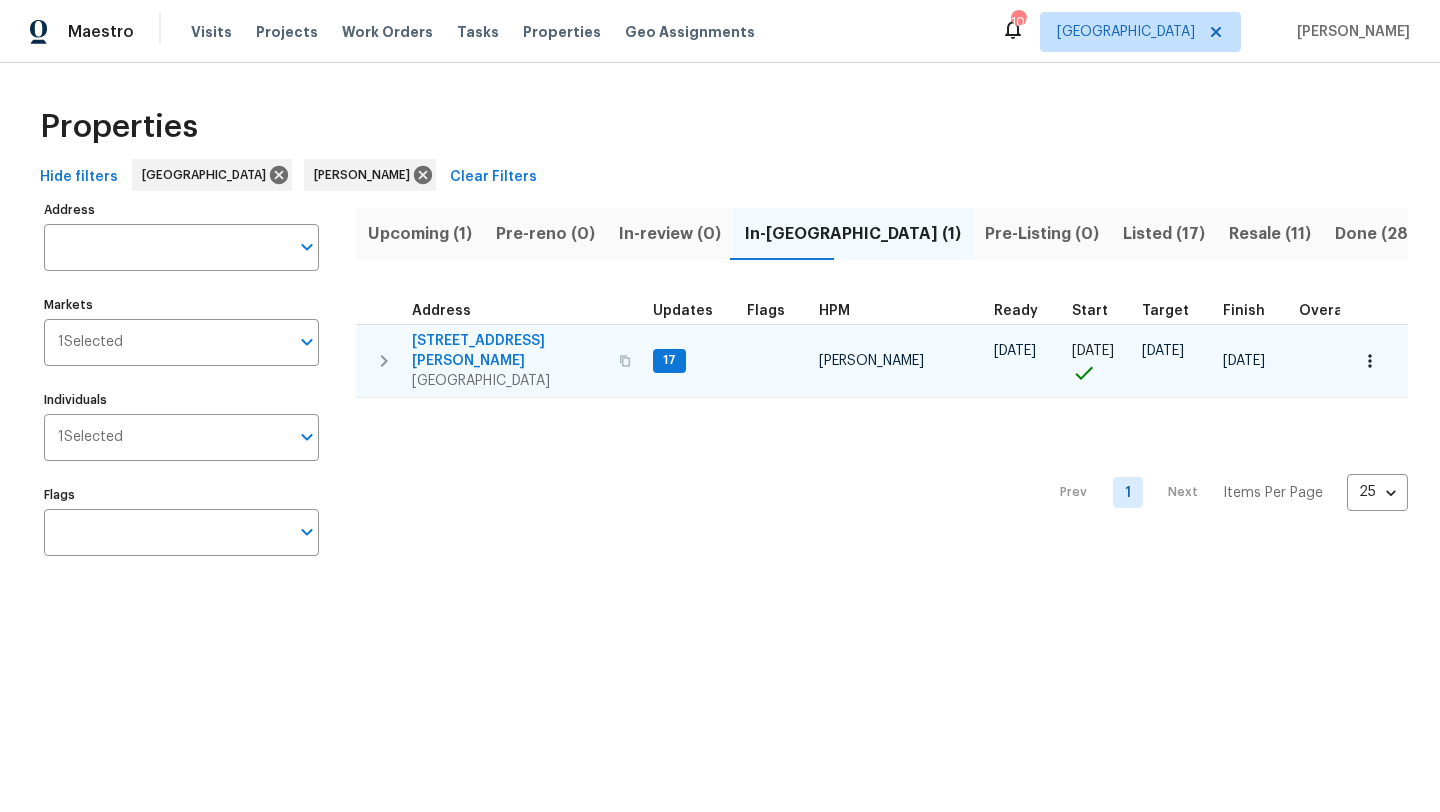 click on "[STREET_ADDRESS][PERSON_NAME]" at bounding box center (509, 351) 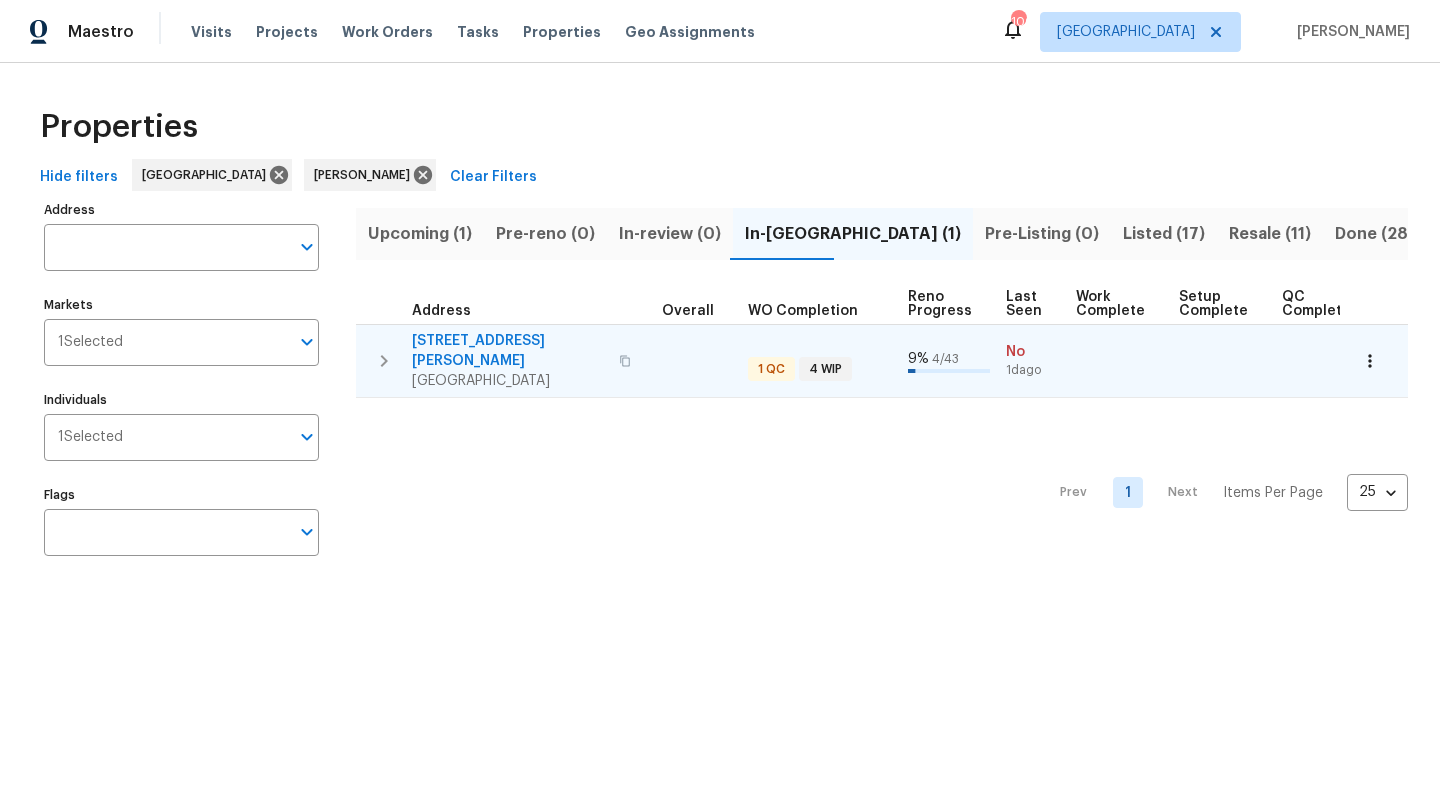 scroll, scrollTop: 0, scrollLeft: 641, axis: horizontal 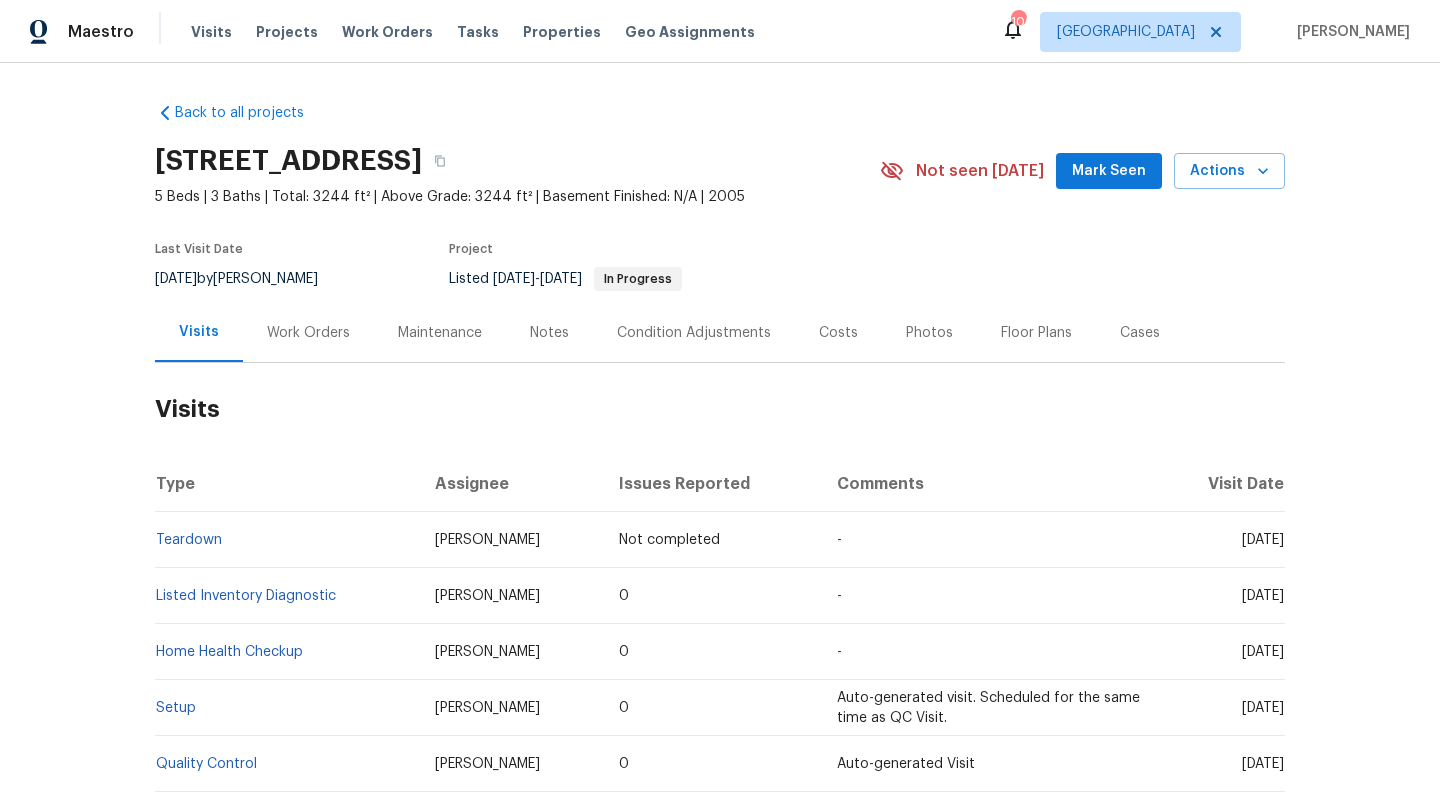 click on "Work Orders" at bounding box center (308, 333) 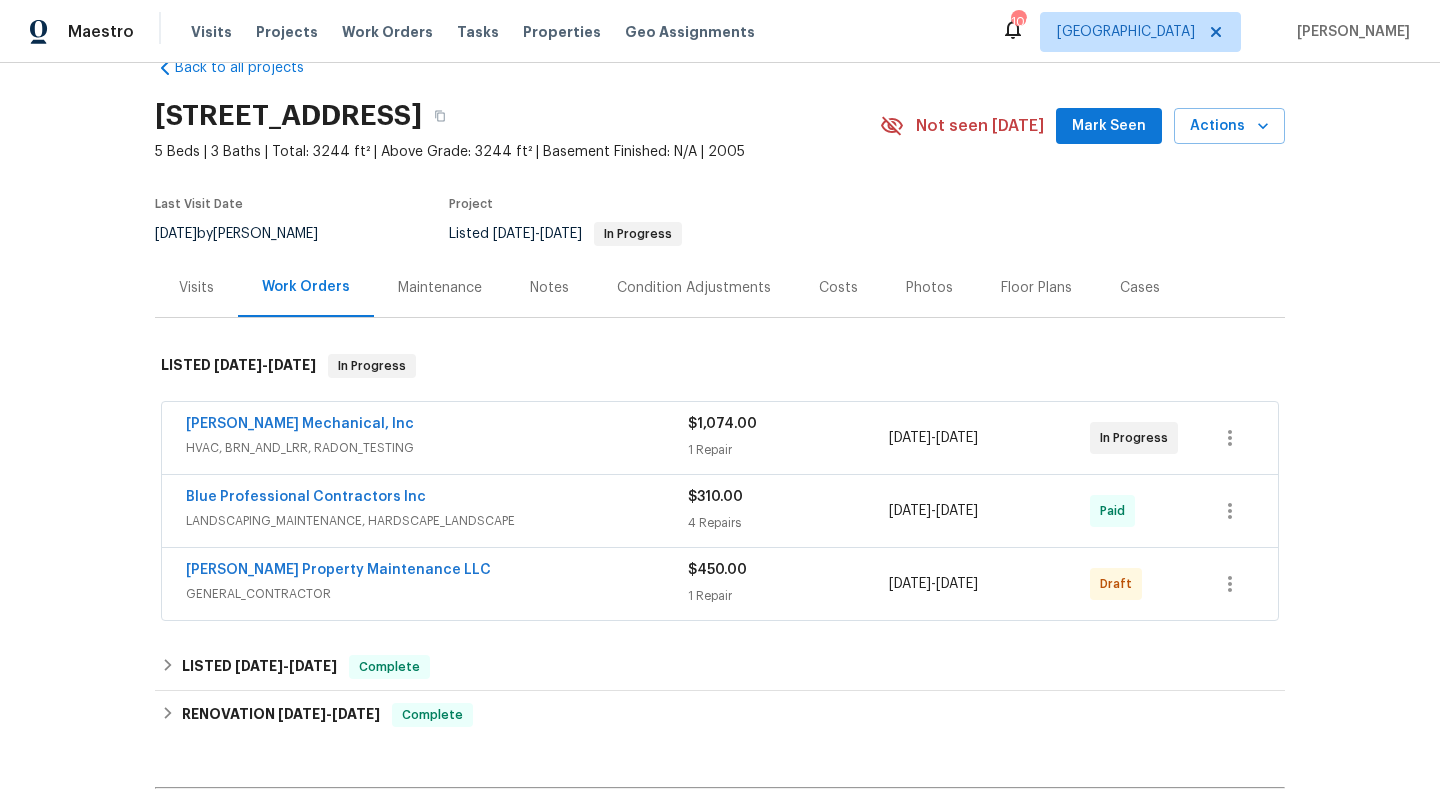 scroll, scrollTop: 54, scrollLeft: 0, axis: vertical 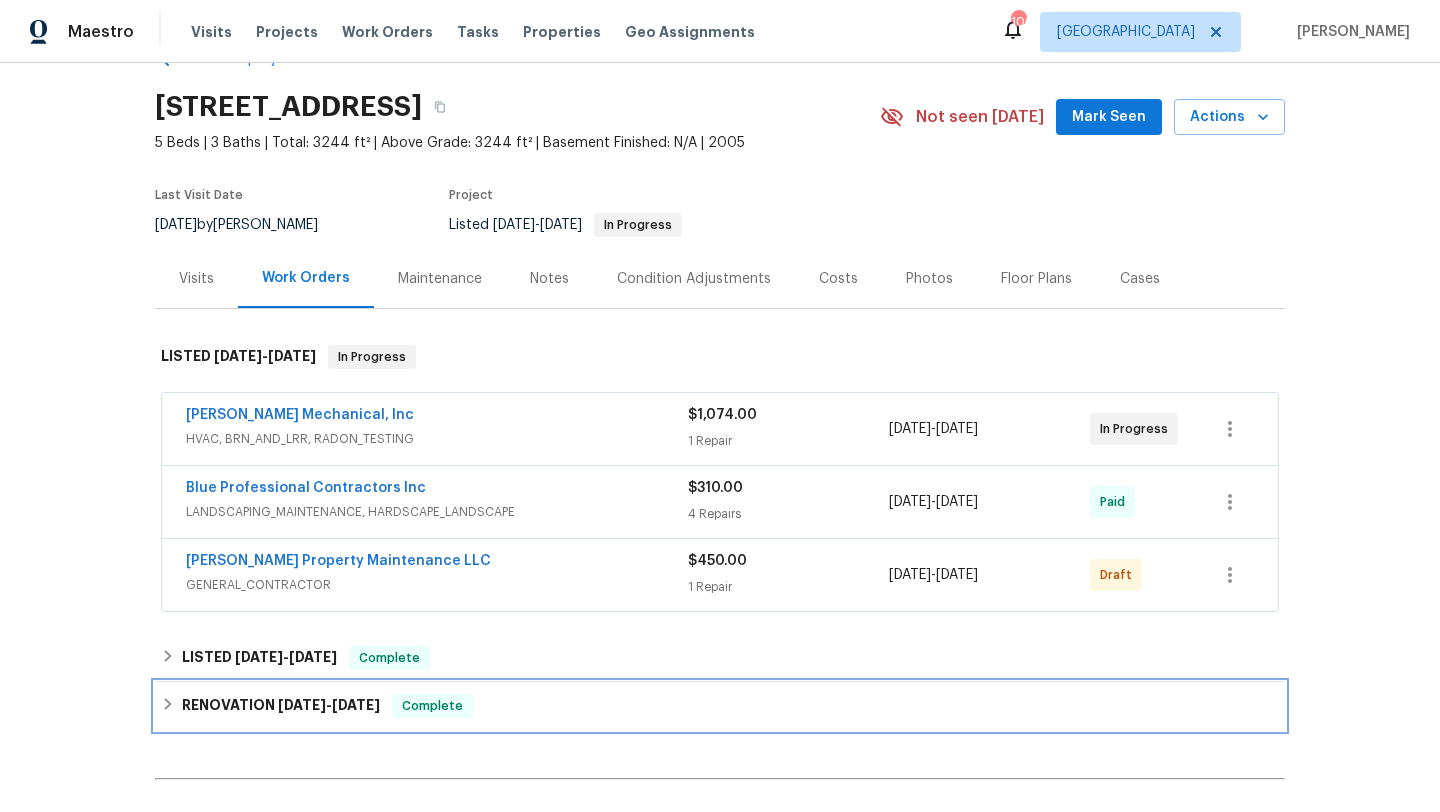 click on "RENOVATION   3/10/25  -  3/19/25 Complete" at bounding box center [720, 706] 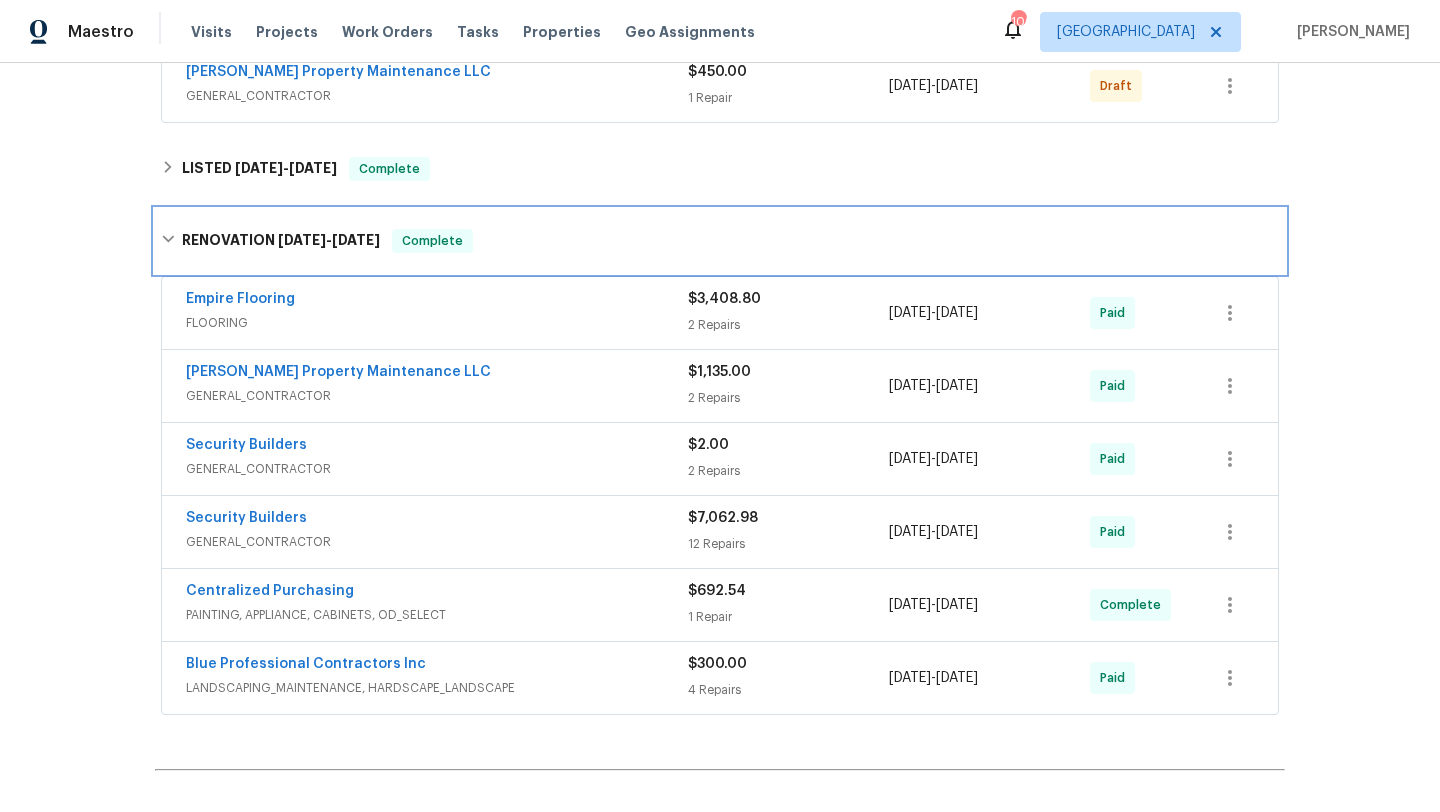 scroll, scrollTop: 0, scrollLeft: 0, axis: both 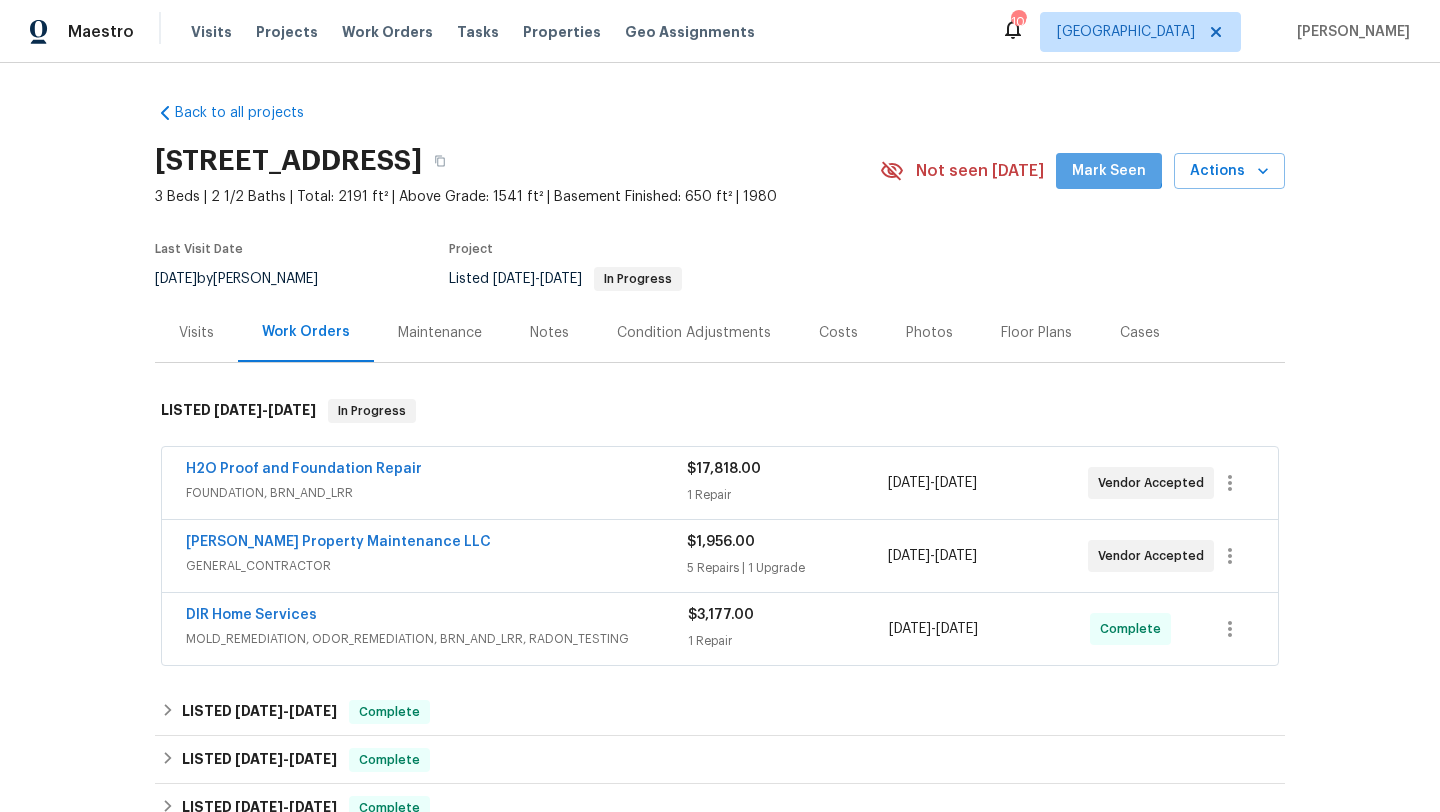 click on "Mark Seen" at bounding box center (1109, 171) 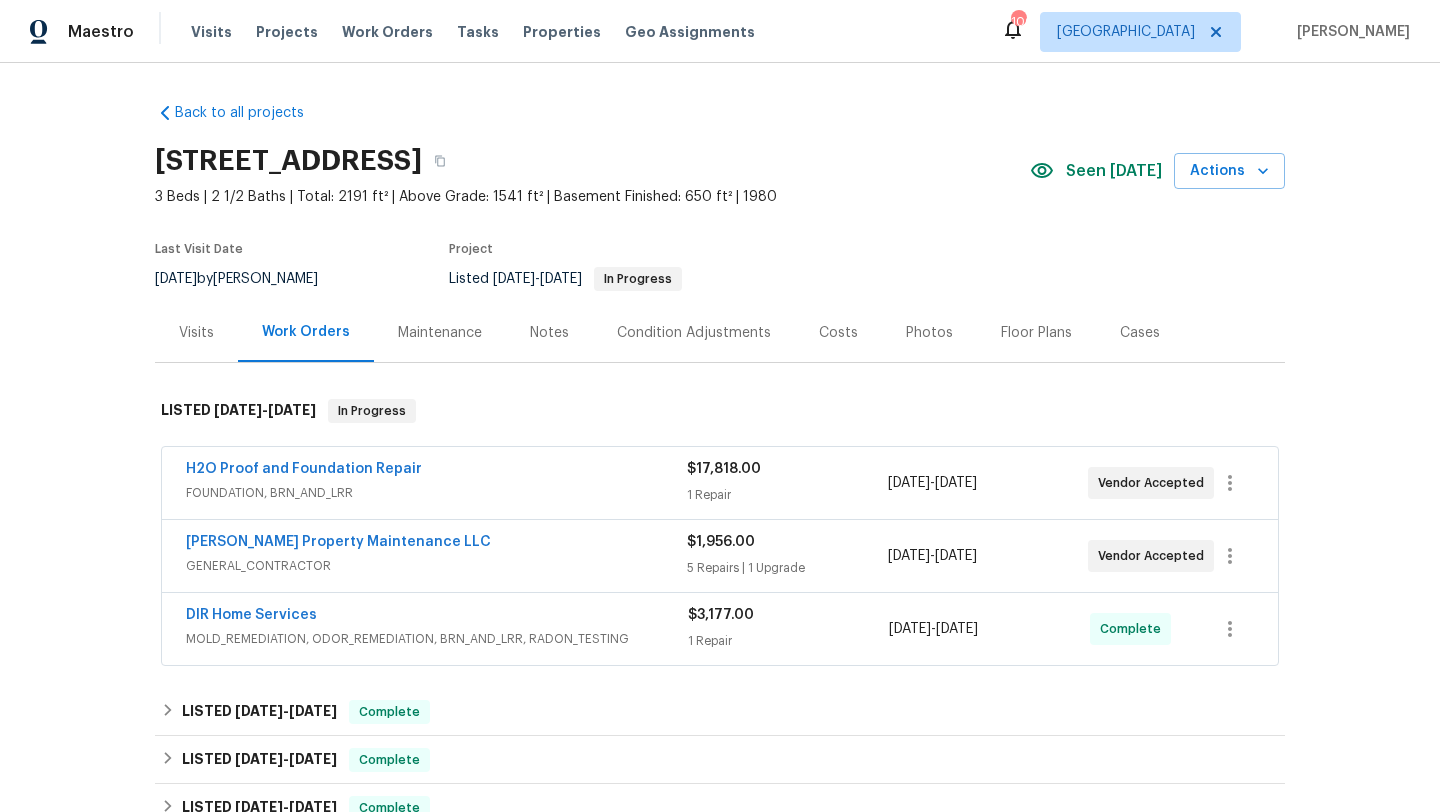 click on "Notes" at bounding box center (549, 333) 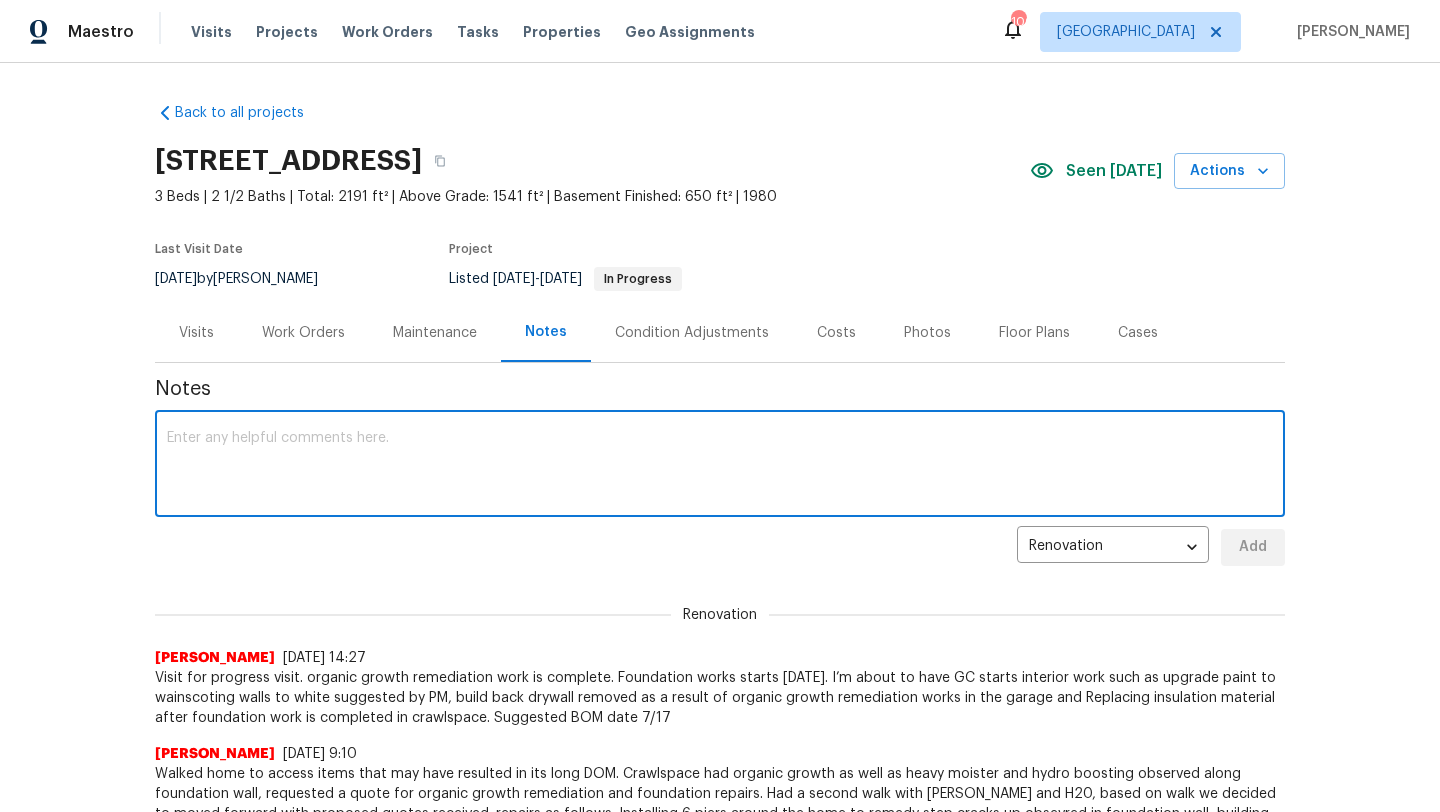 click at bounding box center (720, 466) 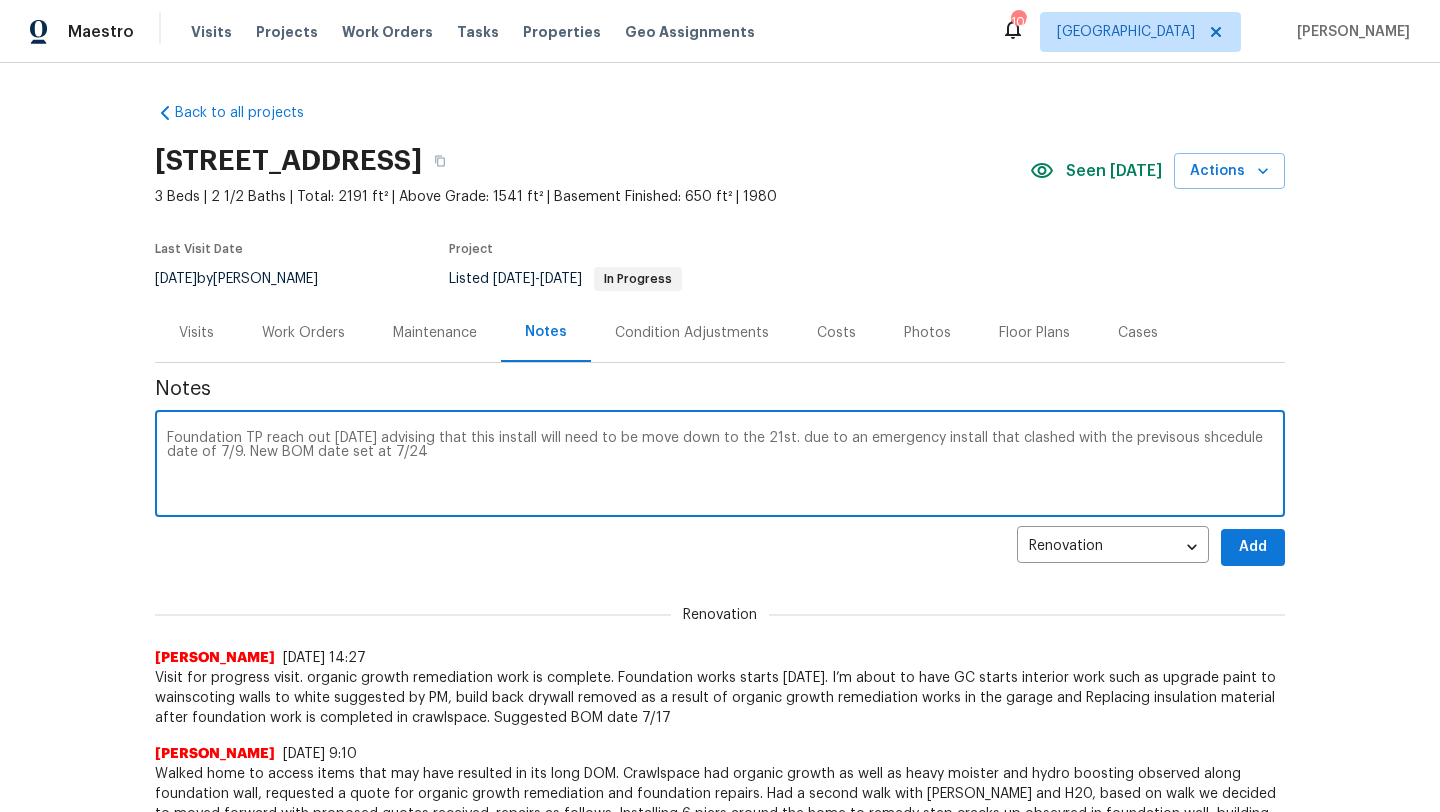 click on "Foundation TP reach out today advising that this install will need to be move down to the 21st. due to an emergency install that clashed with the previsous shcedule date of 7/9. New BOM date set at 7/24" at bounding box center [720, 466] 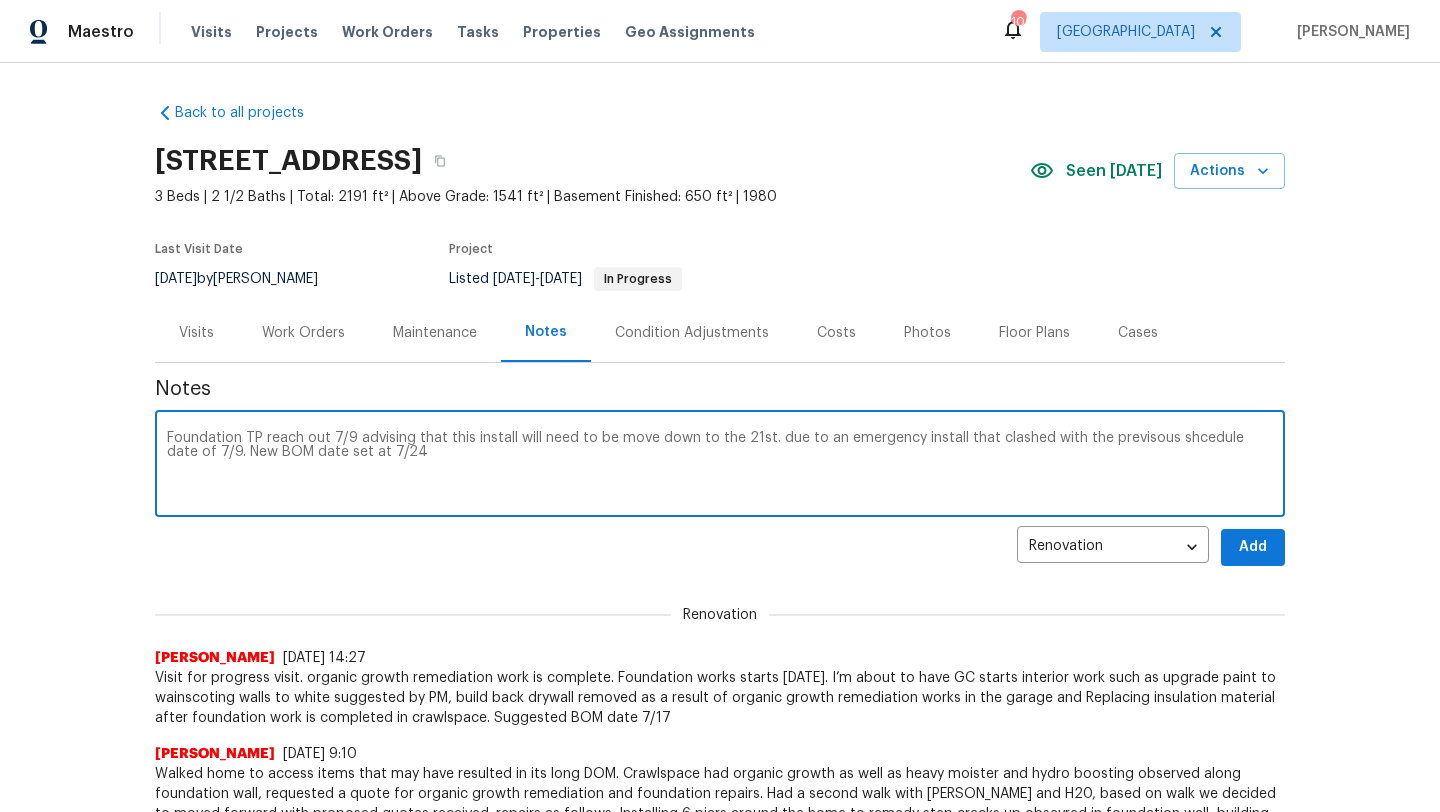 click on "Foundation TP reach out 7/9 advising that this install will need to be move down to the 21st. due to an emergency install that clashed with the previsous shcedule date of 7/9. New BOM date set at 7/24" at bounding box center (720, 466) 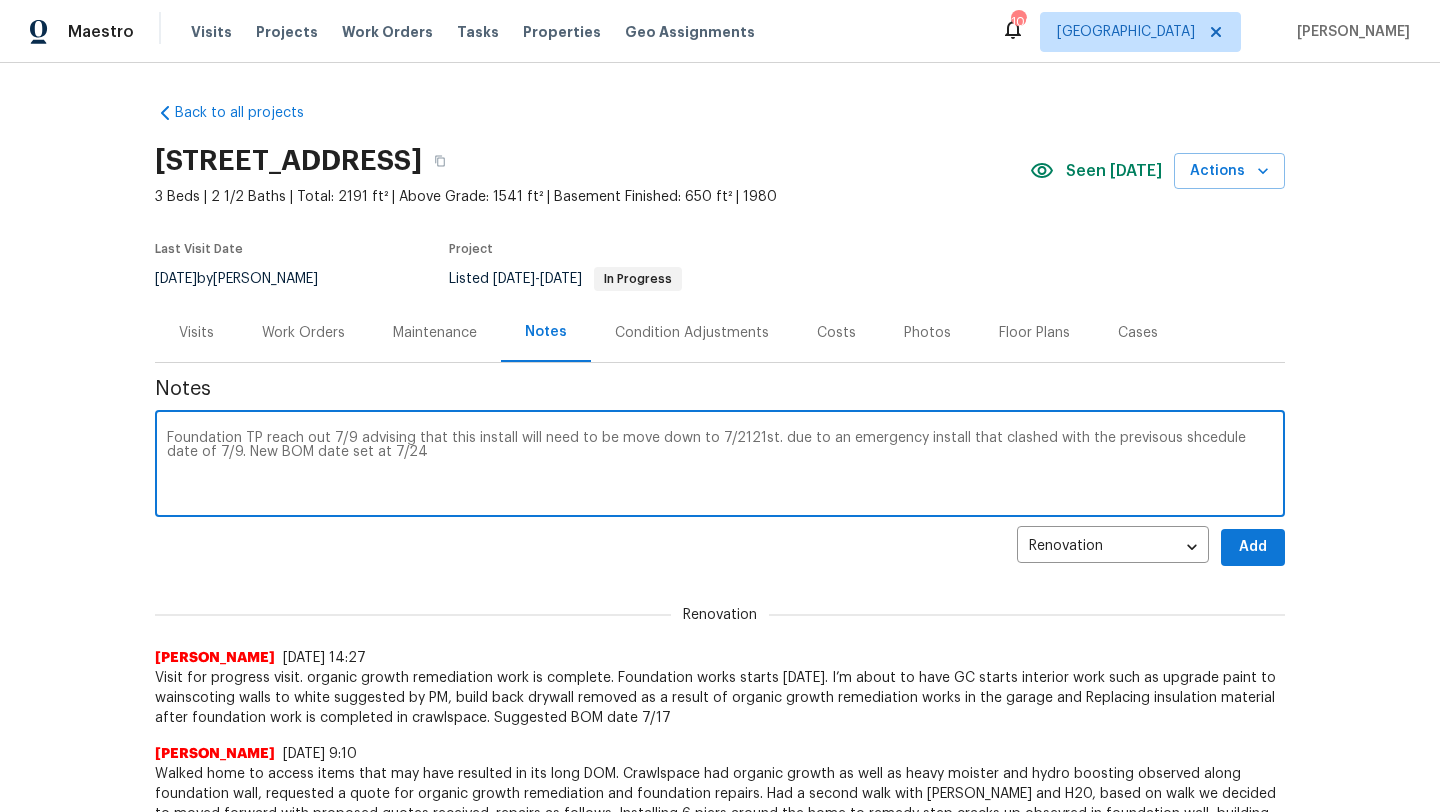 click on "Foundation TP reach out 7/9 advising that this install will need to be move down to 7/2121st. due to an emergency install that clashed with the previsous shcedule date of 7/9. New BOM date set at 7/24" at bounding box center [720, 466] 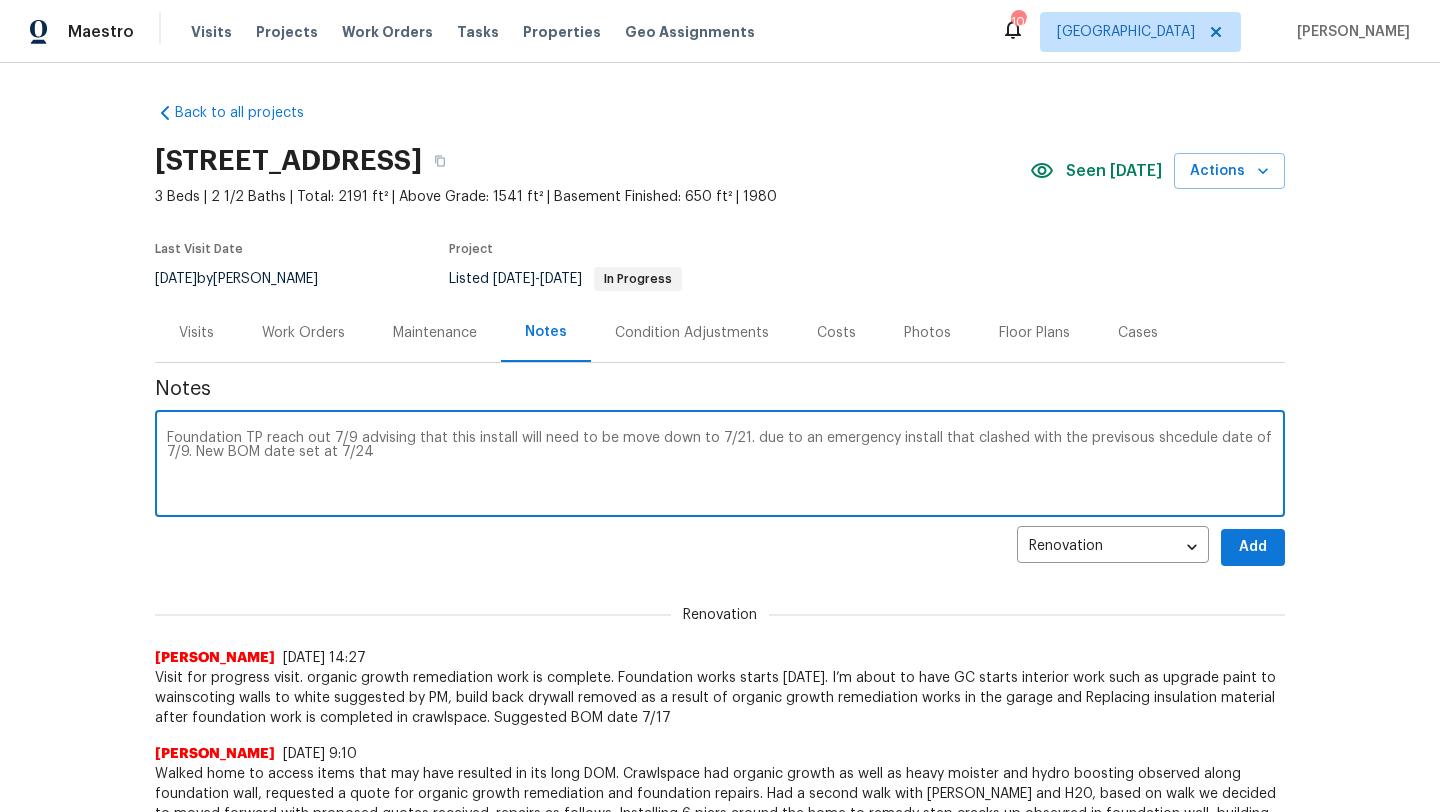 click on "Foundation TP reach out 7/9 advising that this install will need to be move down to 7/21. due to an emergency install that clashed with the previsous shcedule date of 7/9. New BOM date set at 7/24" at bounding box center (720, 466) 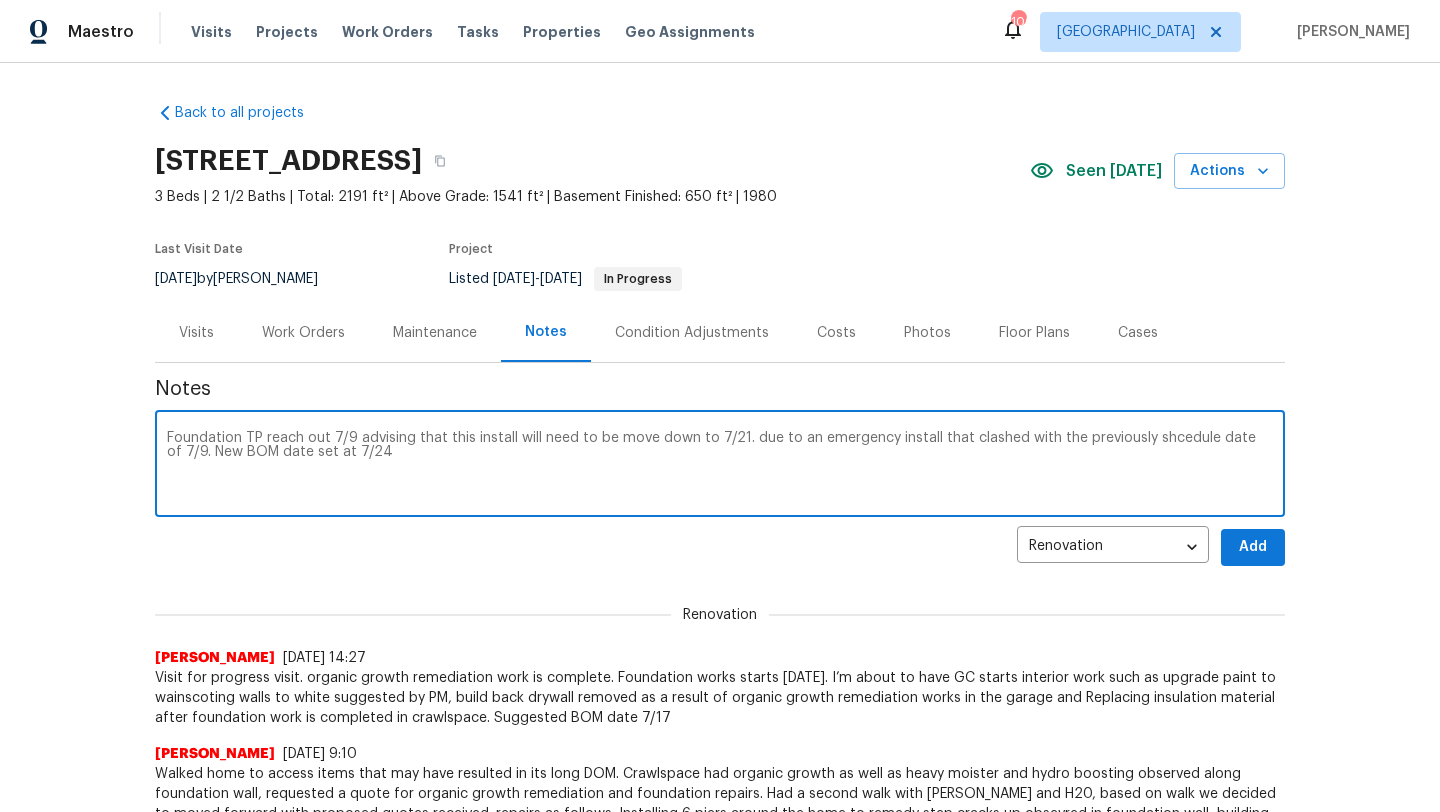 click on "Foundation TP reach out 7/9 advising that this install will need to be move down to 7/21. due to an emergency install that clashed with the previously shcedule date of 7/9. New BOM date set at 7/24" at bounding box center [720, 466] 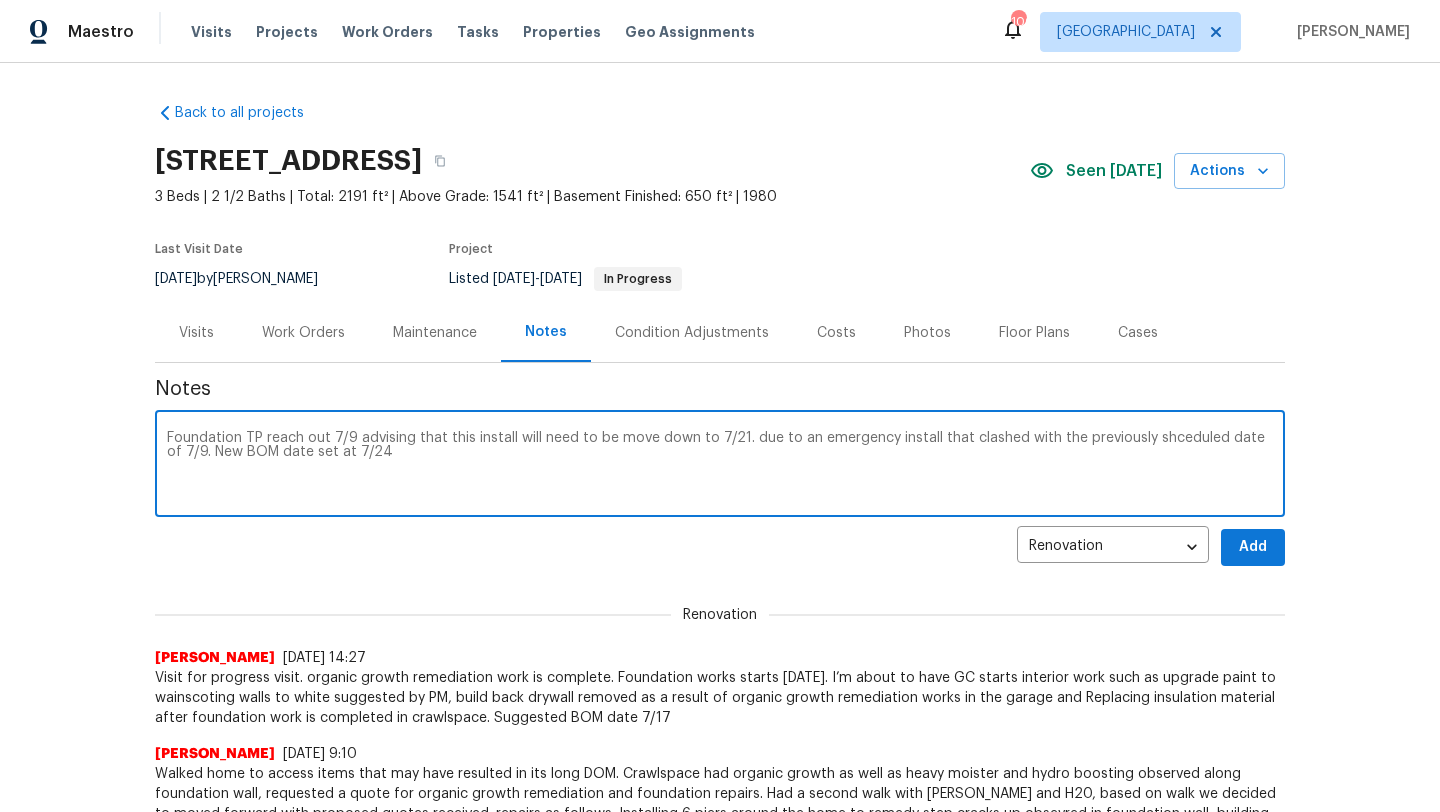 type on "Foundation TP reach out 7/9 advising that this install will need to be move down to 7/21. due to an emergency install that clashed with the previously shceduled date of 7/9. New BOM date set at 7/24" 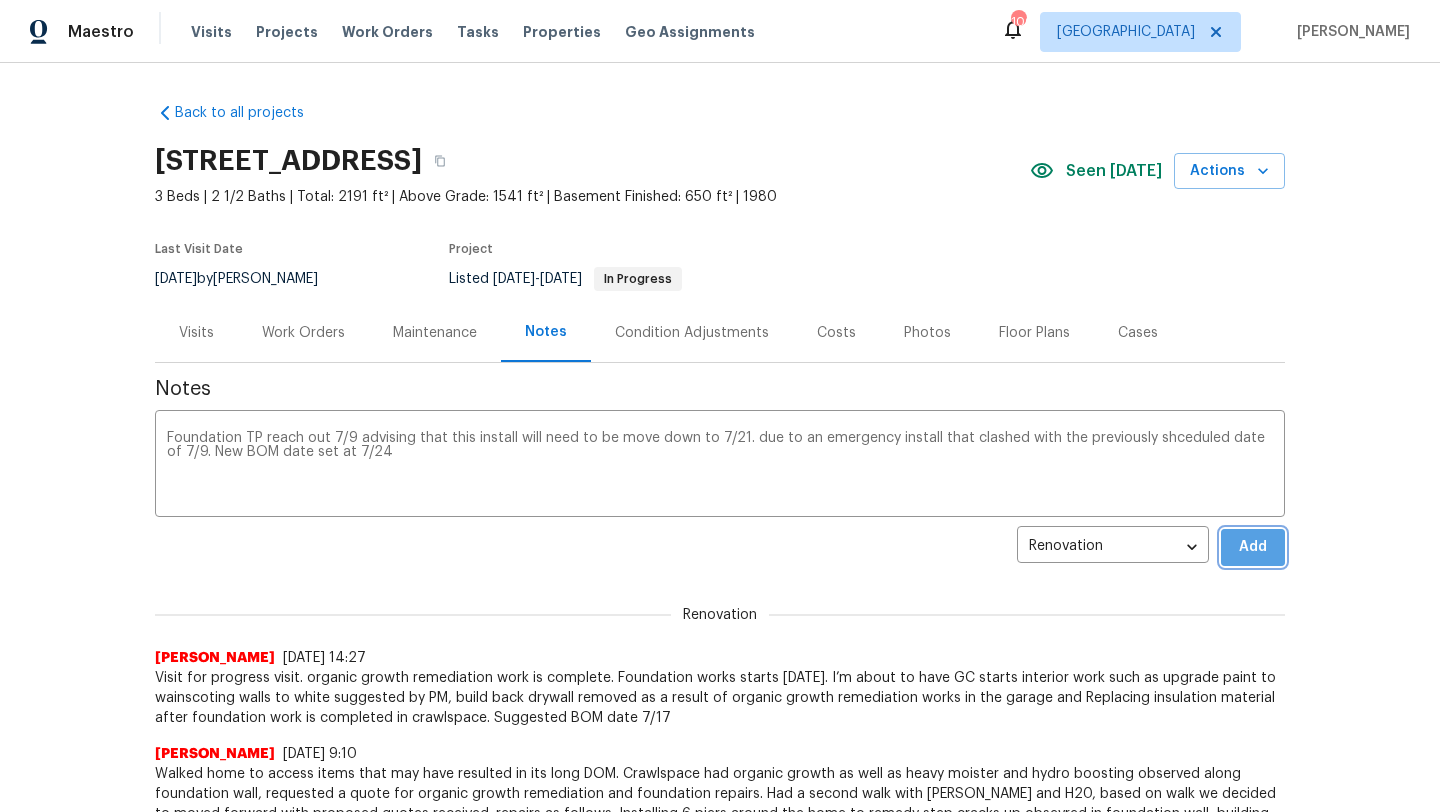 click on "Add" at bounding box center (1253, 547) 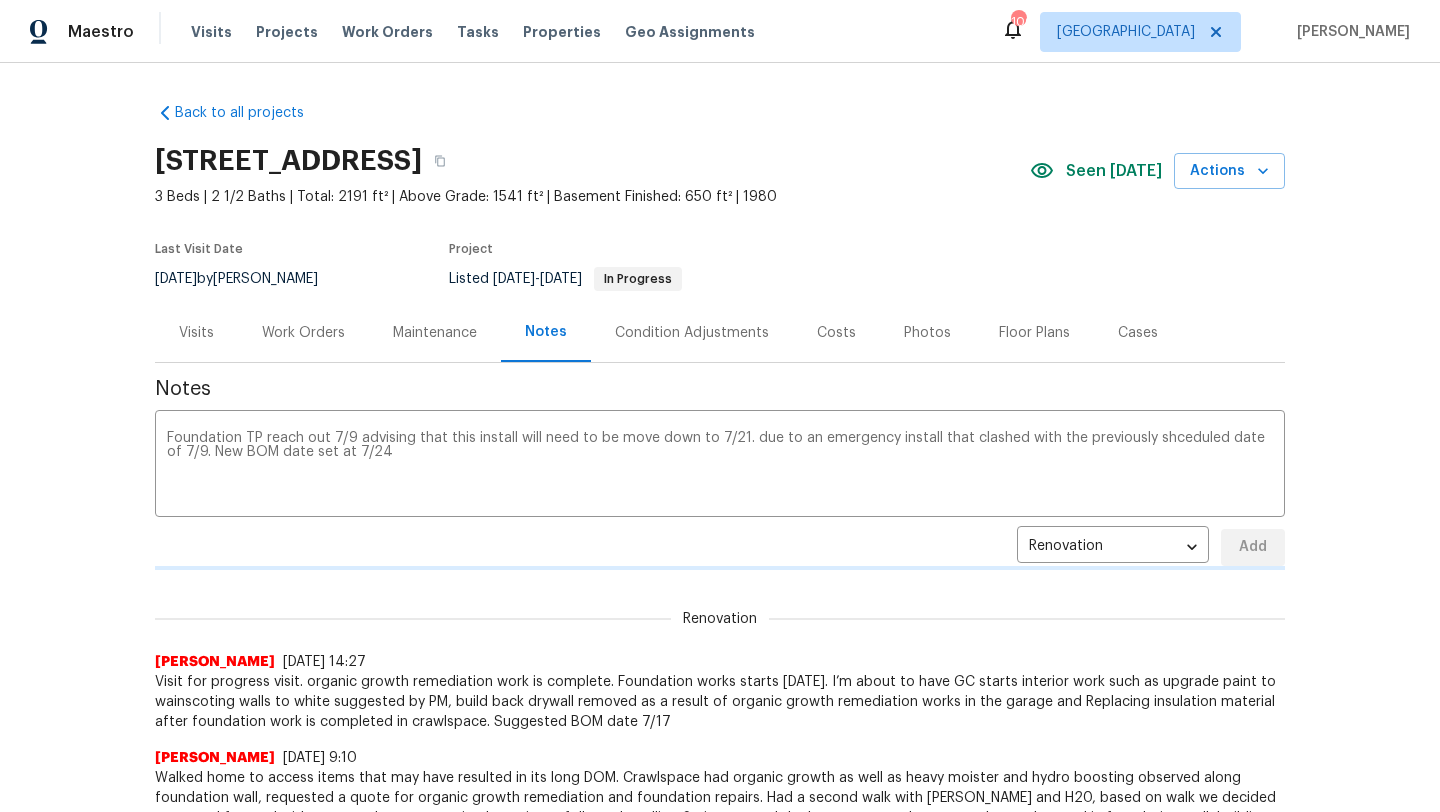 type 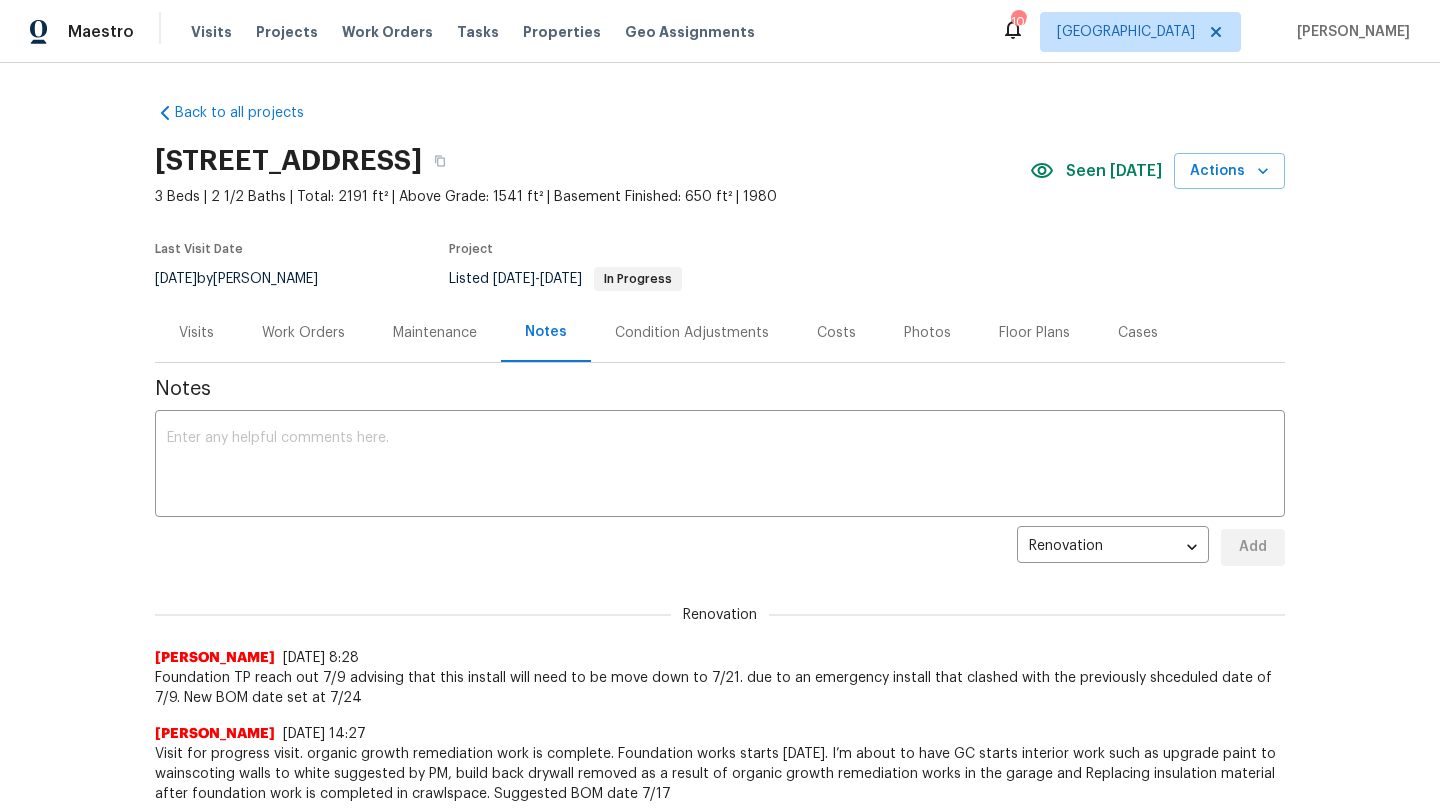 click on "Visits" at bounding box center [196, 332] 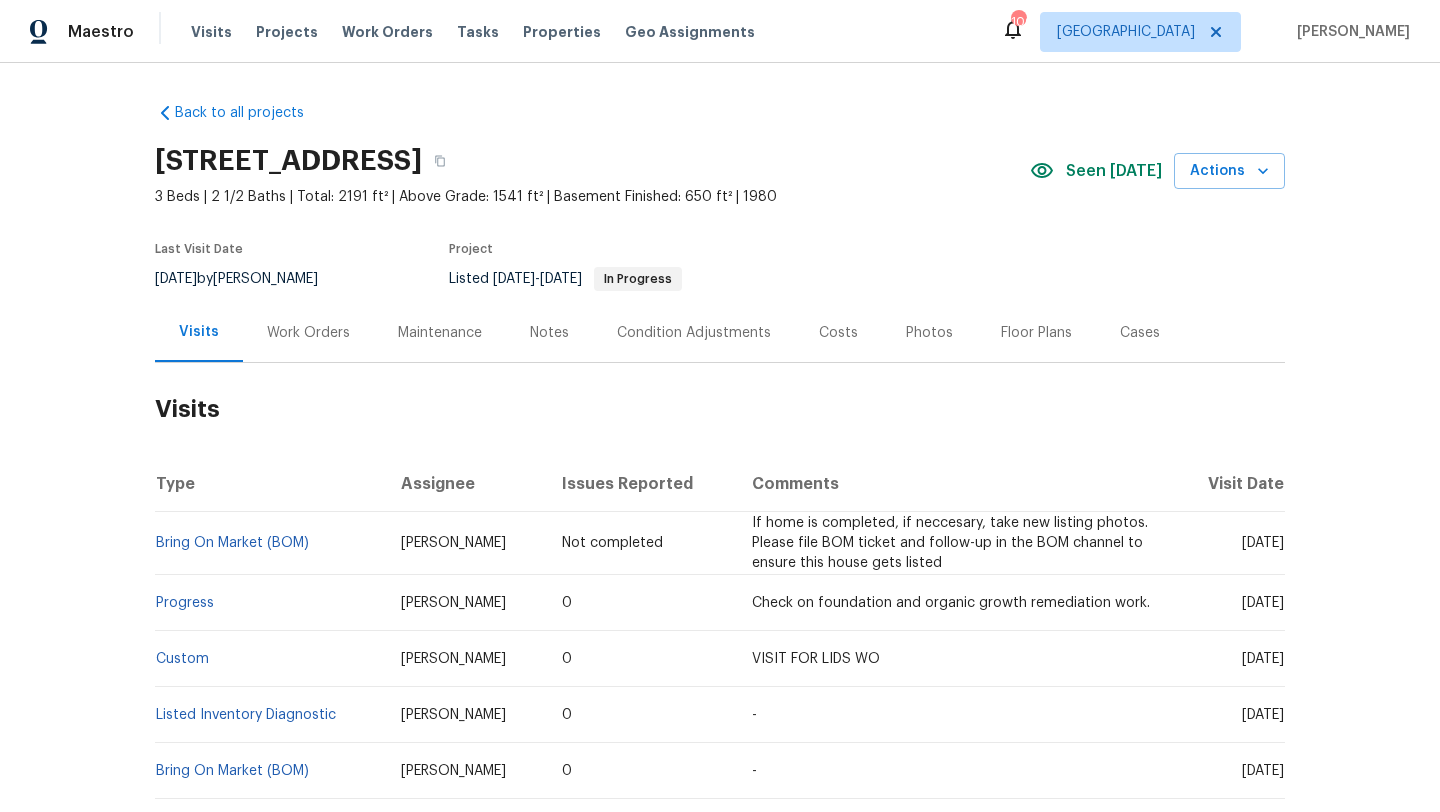 click on "Maintenance" at bounding box center [440, 333] 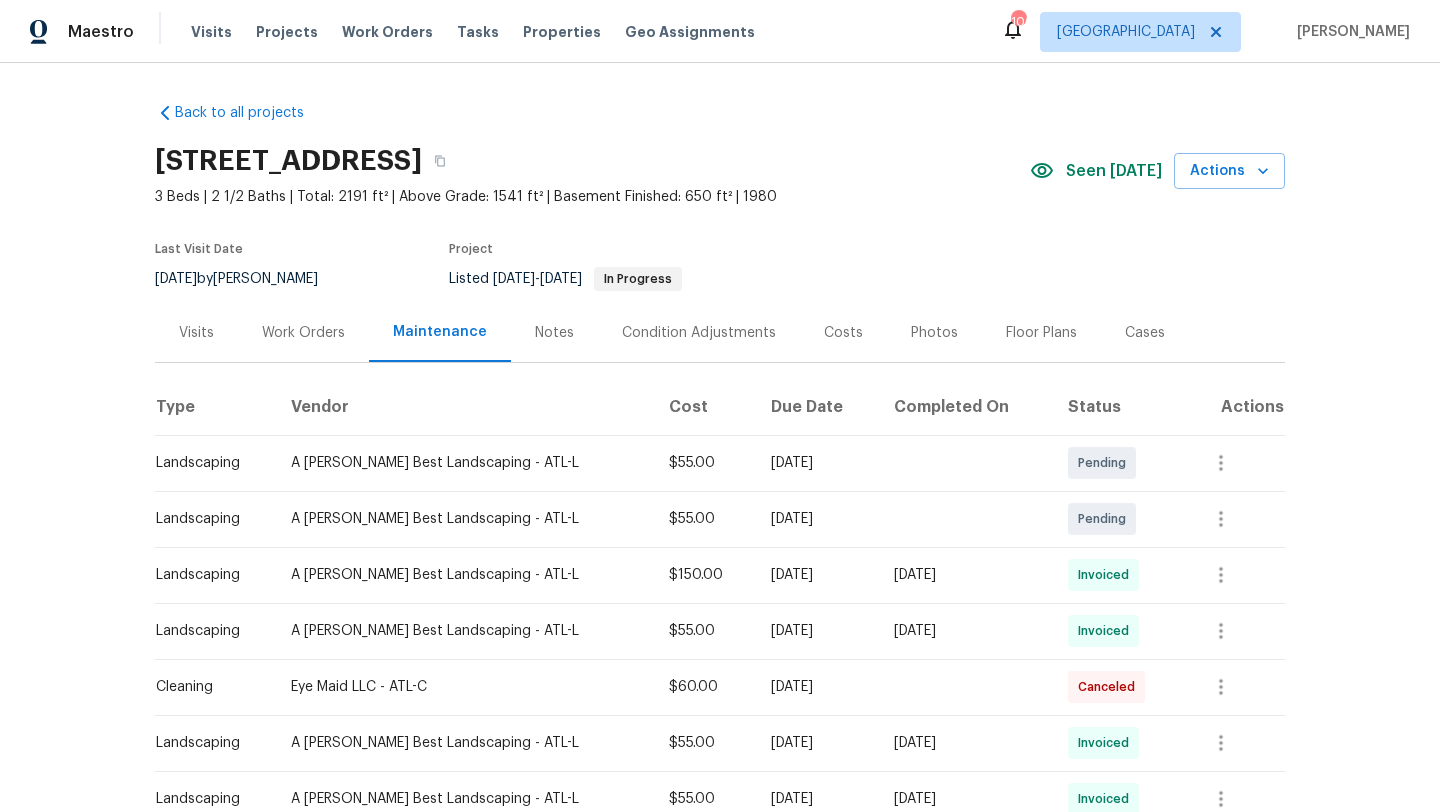 click on "Notes" at bounding box center (554, 333) 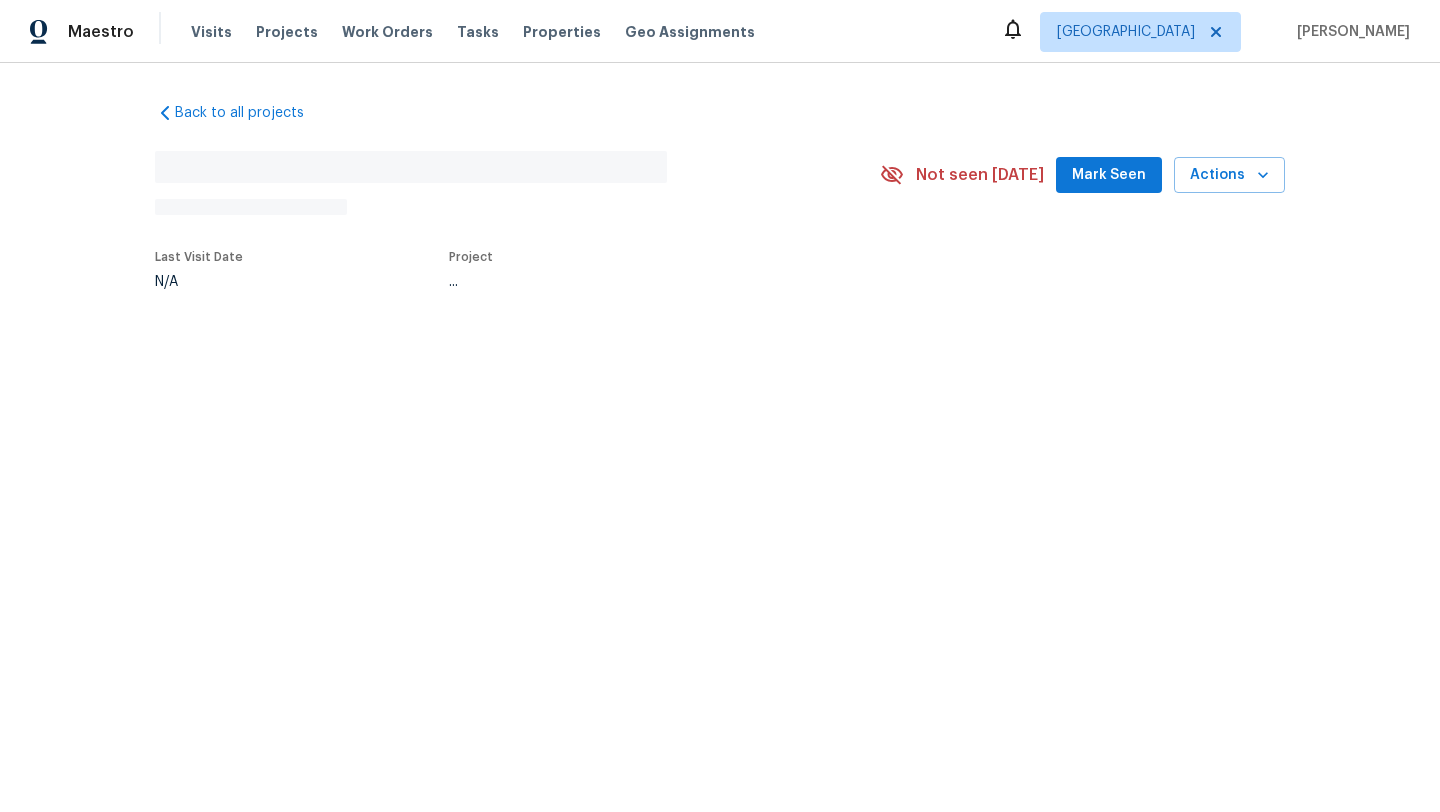 scroll, scrollTop: 0, scrollLeft: 0, axis: both 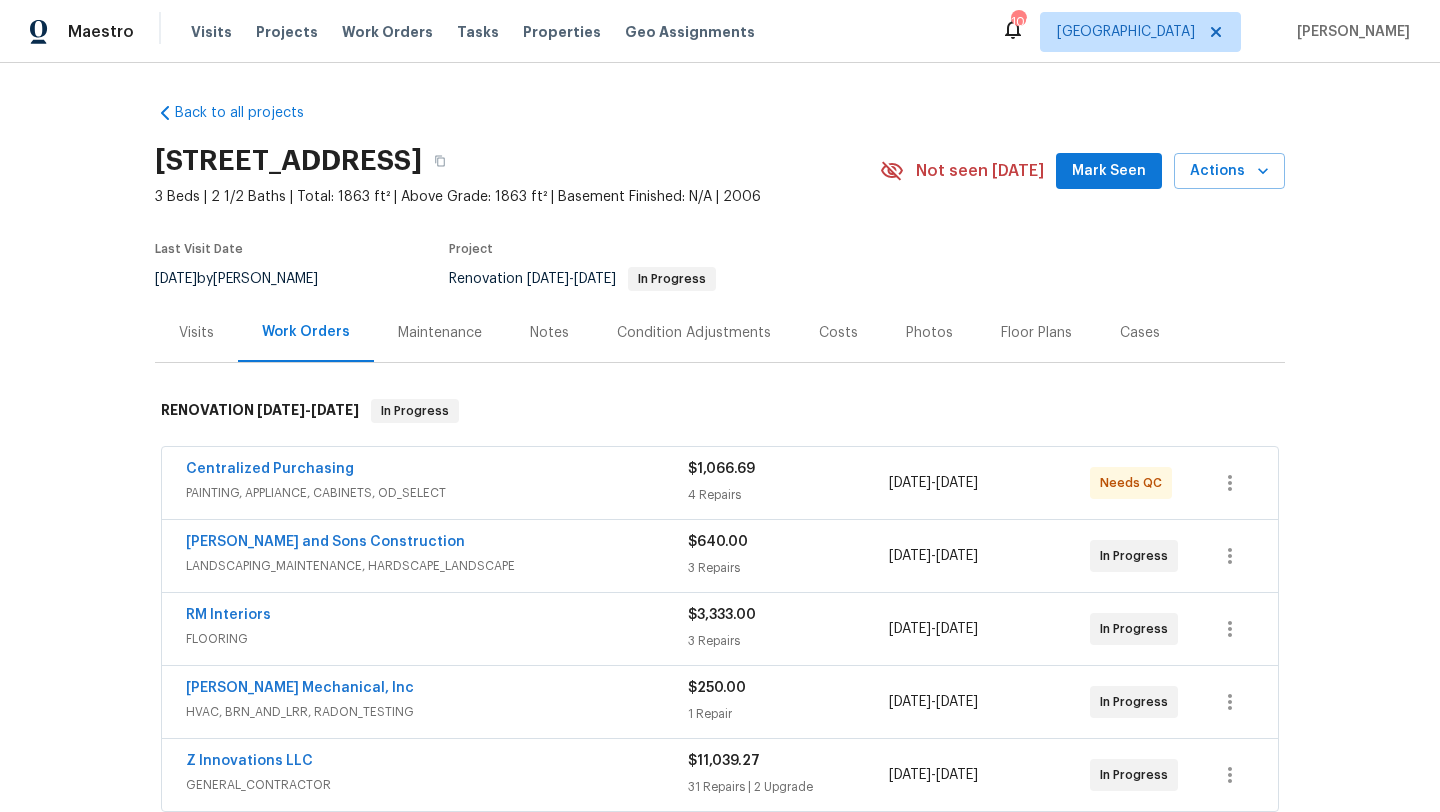 click on "Mark Seen" at bounding box center [1109, 171] 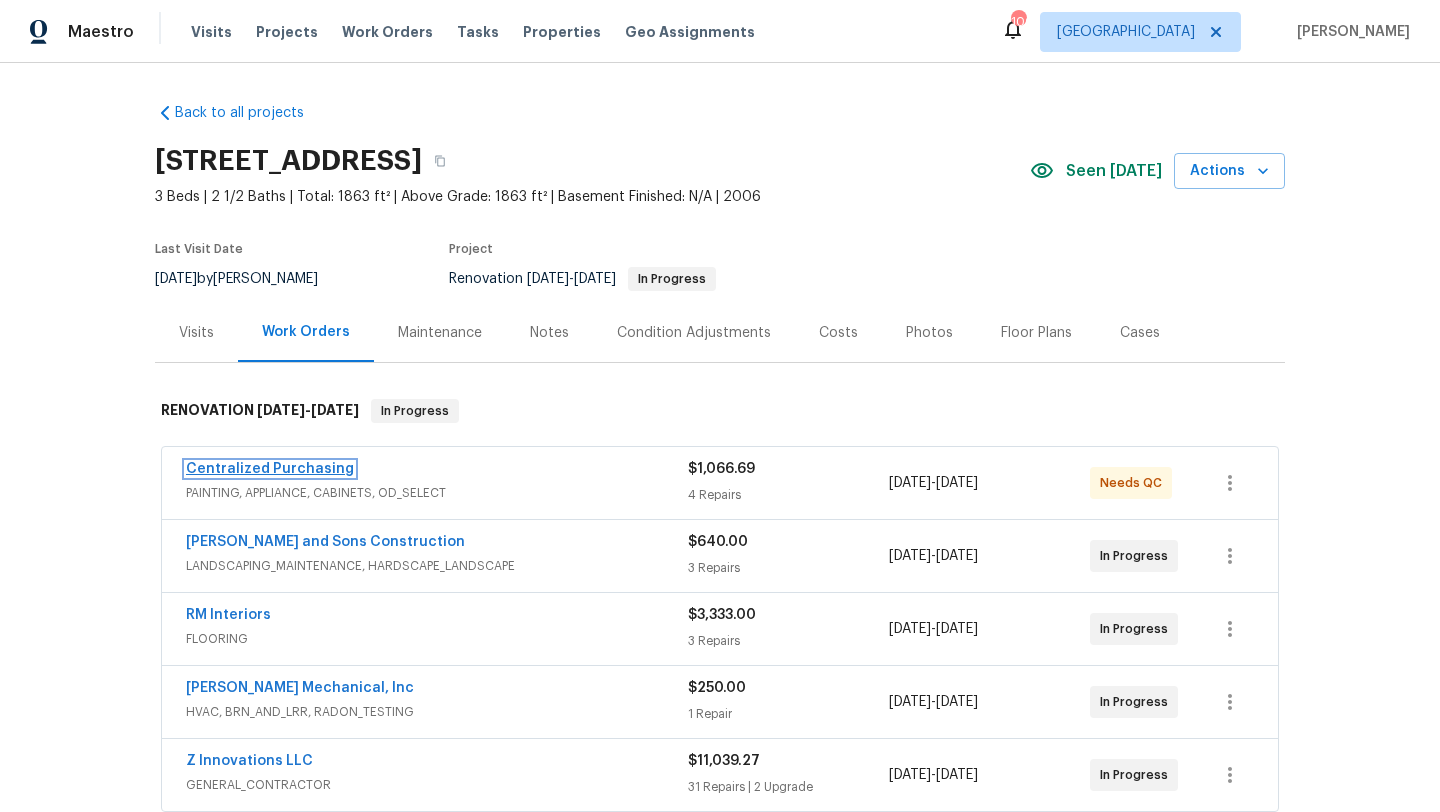 click on "Centralized Purchasing" at bounding box center [270, 469] 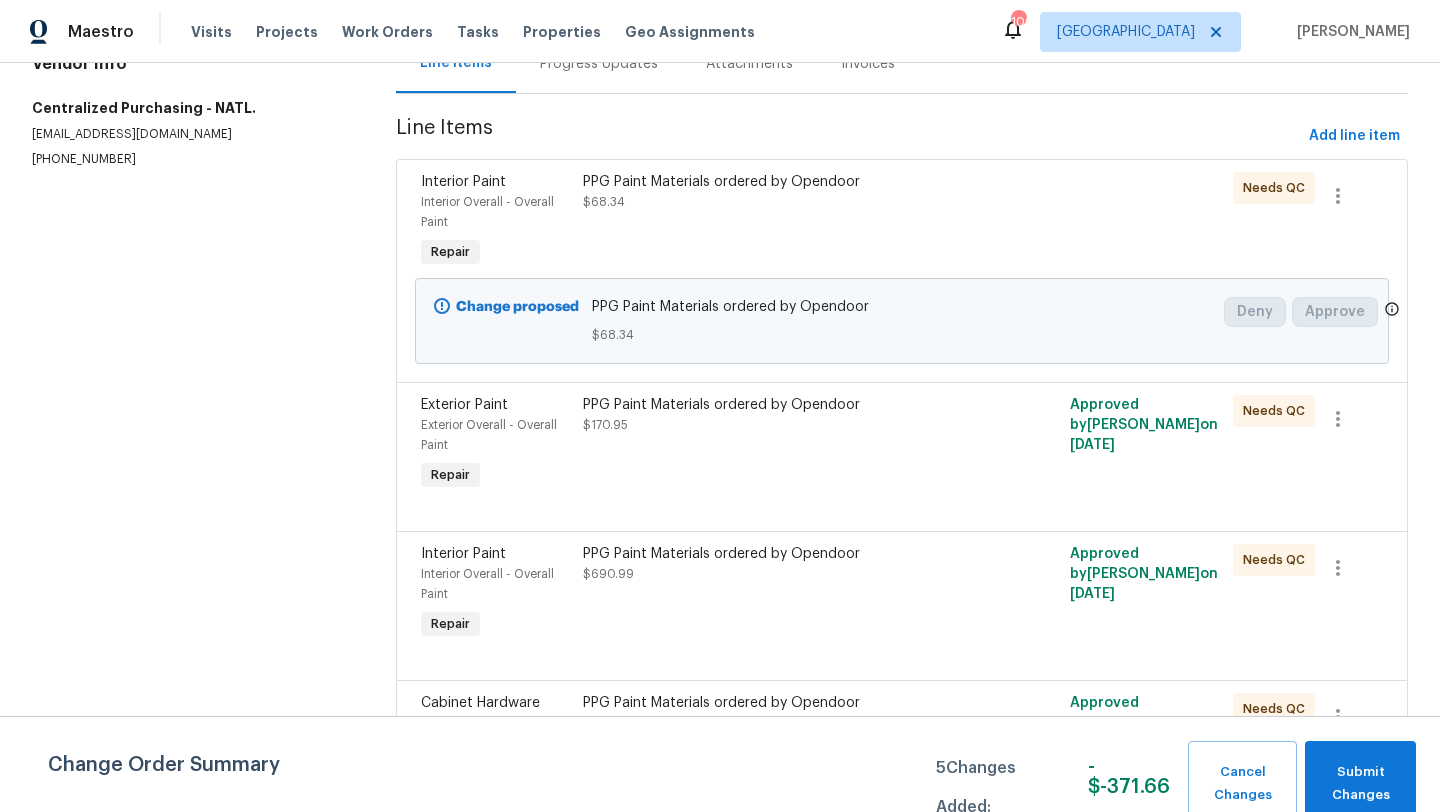 scroll, scrollTop: 296, scrollLeft: 0, axis: vertical 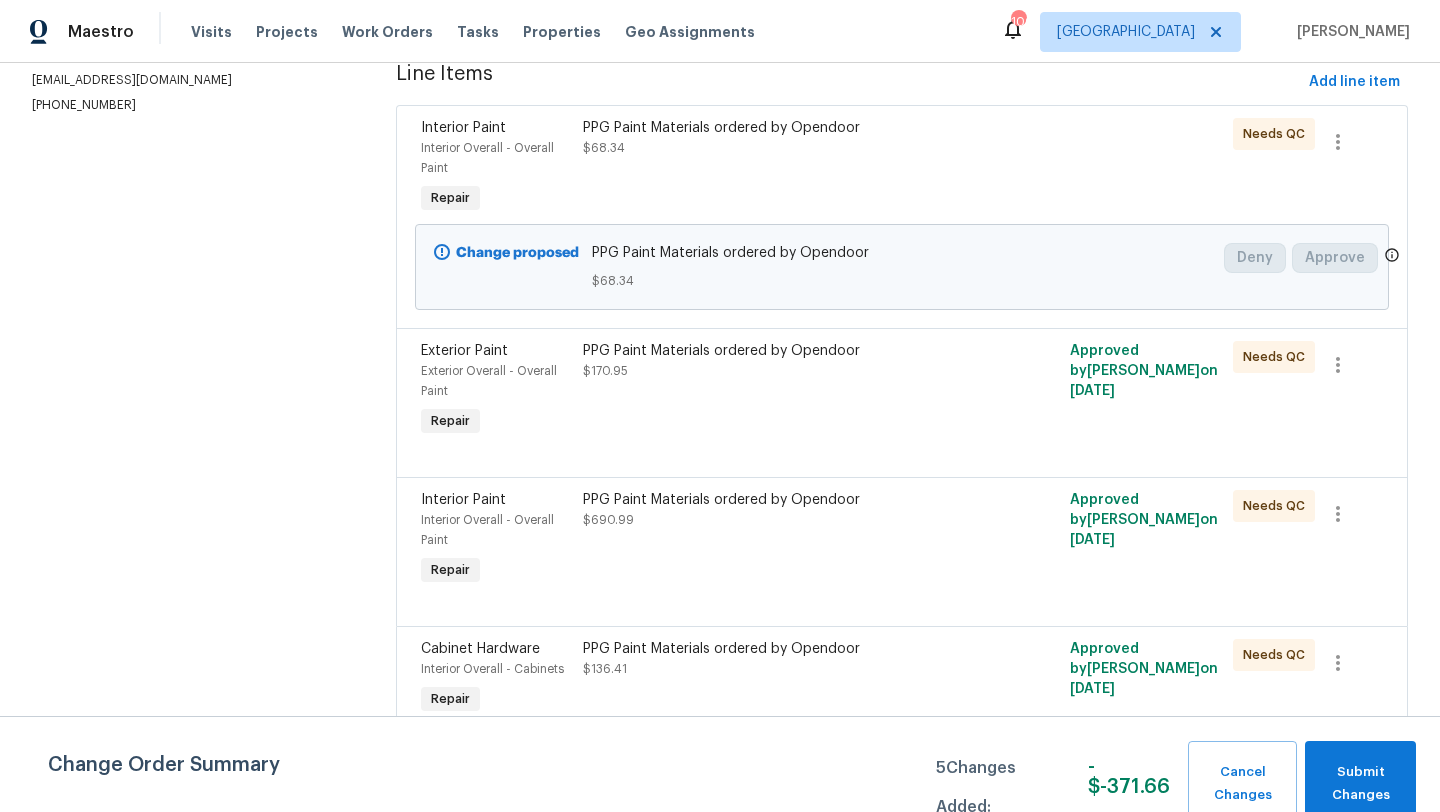 click on "Interior Paint" at bounding box center (496, 128) 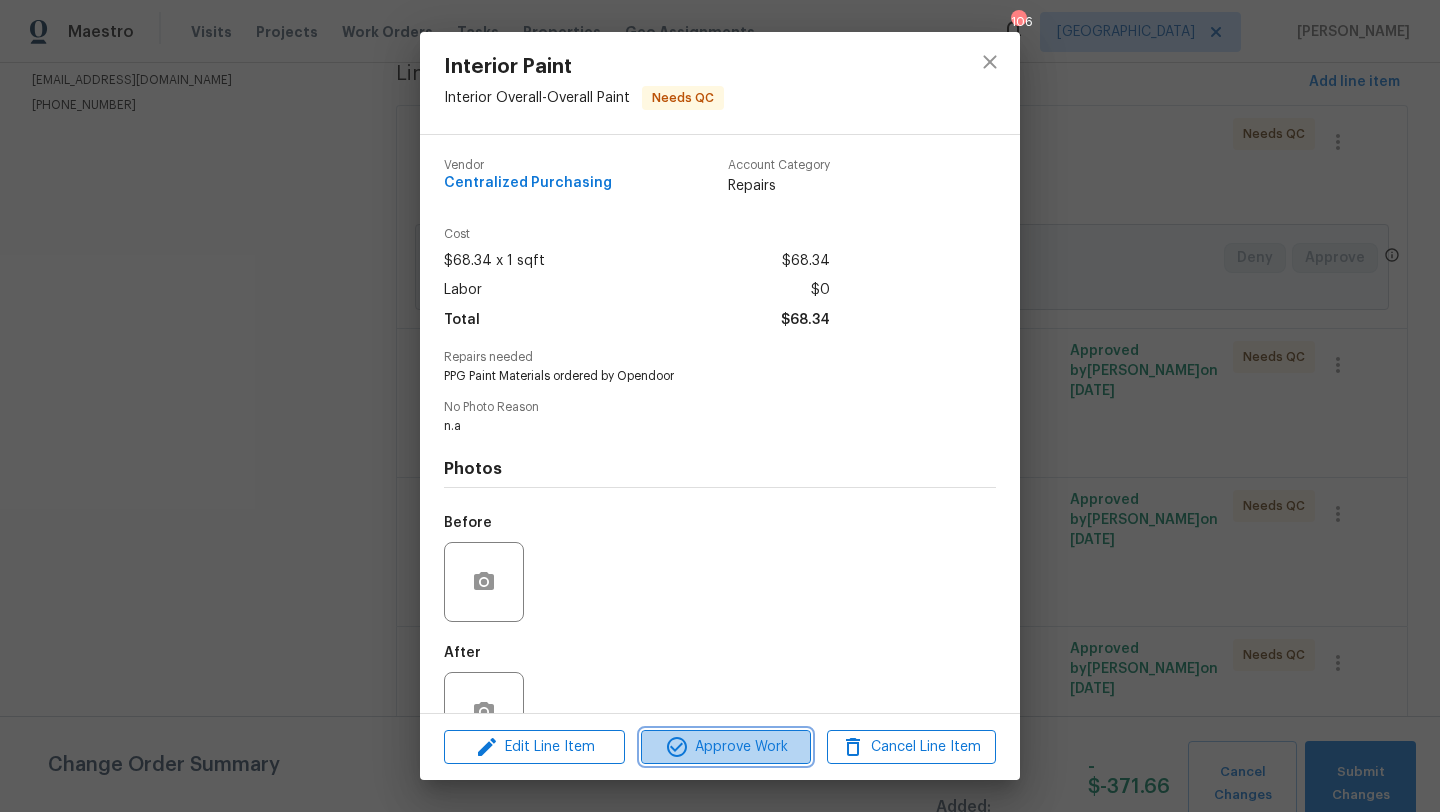 click on "Approve Work" at bounding box center [725, 747] 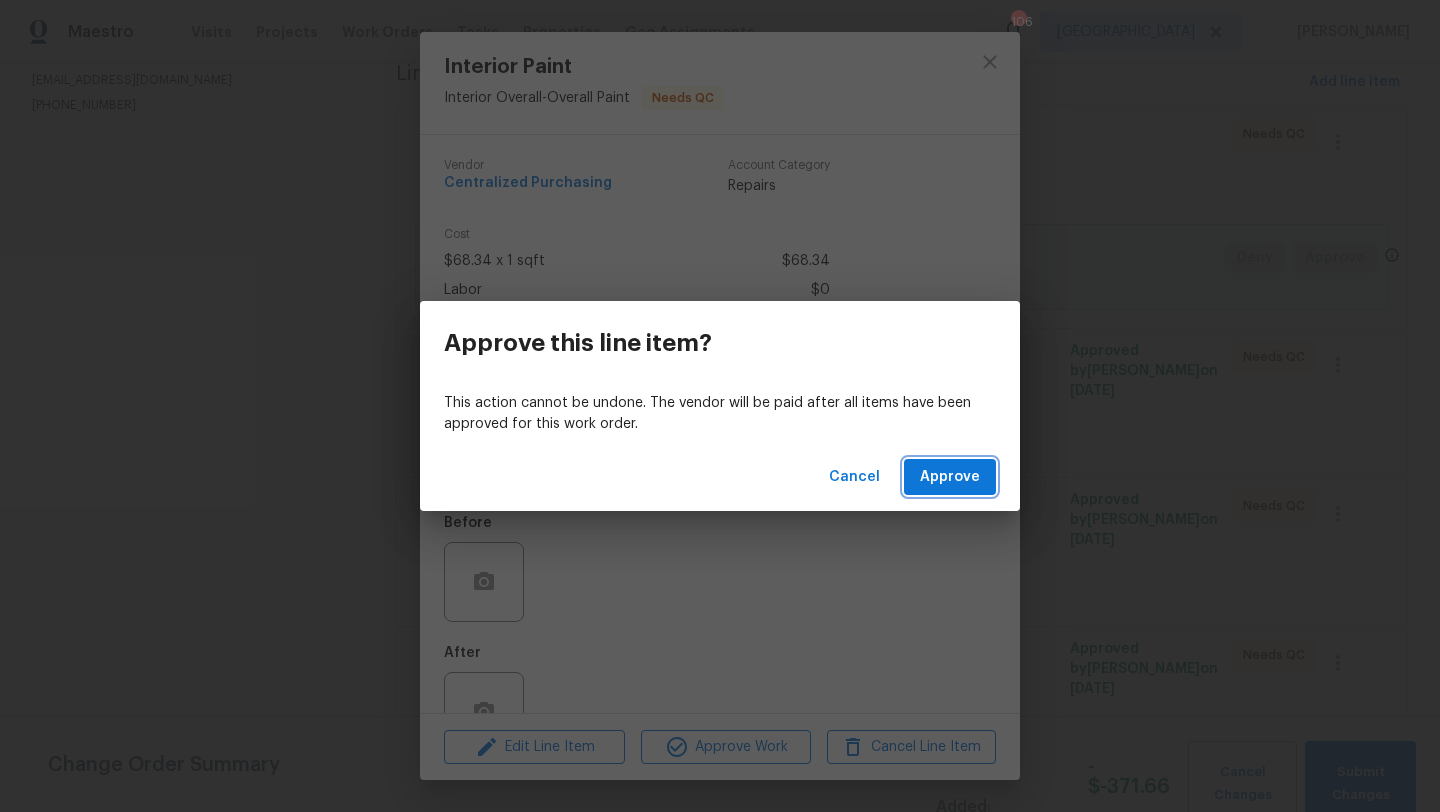 click on "Approve" at bounding box center [950, 477] 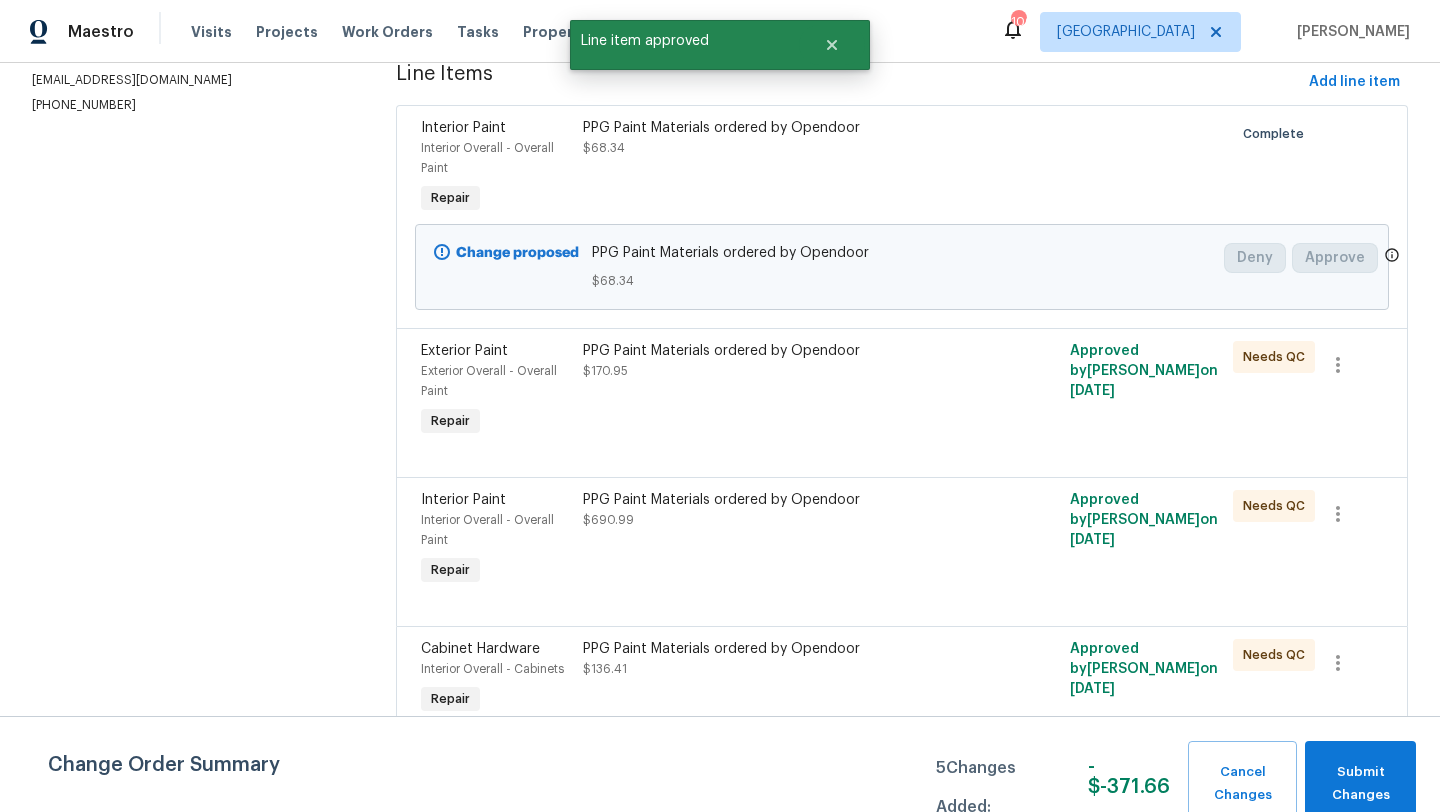 click on "Exterior Paint" at bounding box center (464, 351) 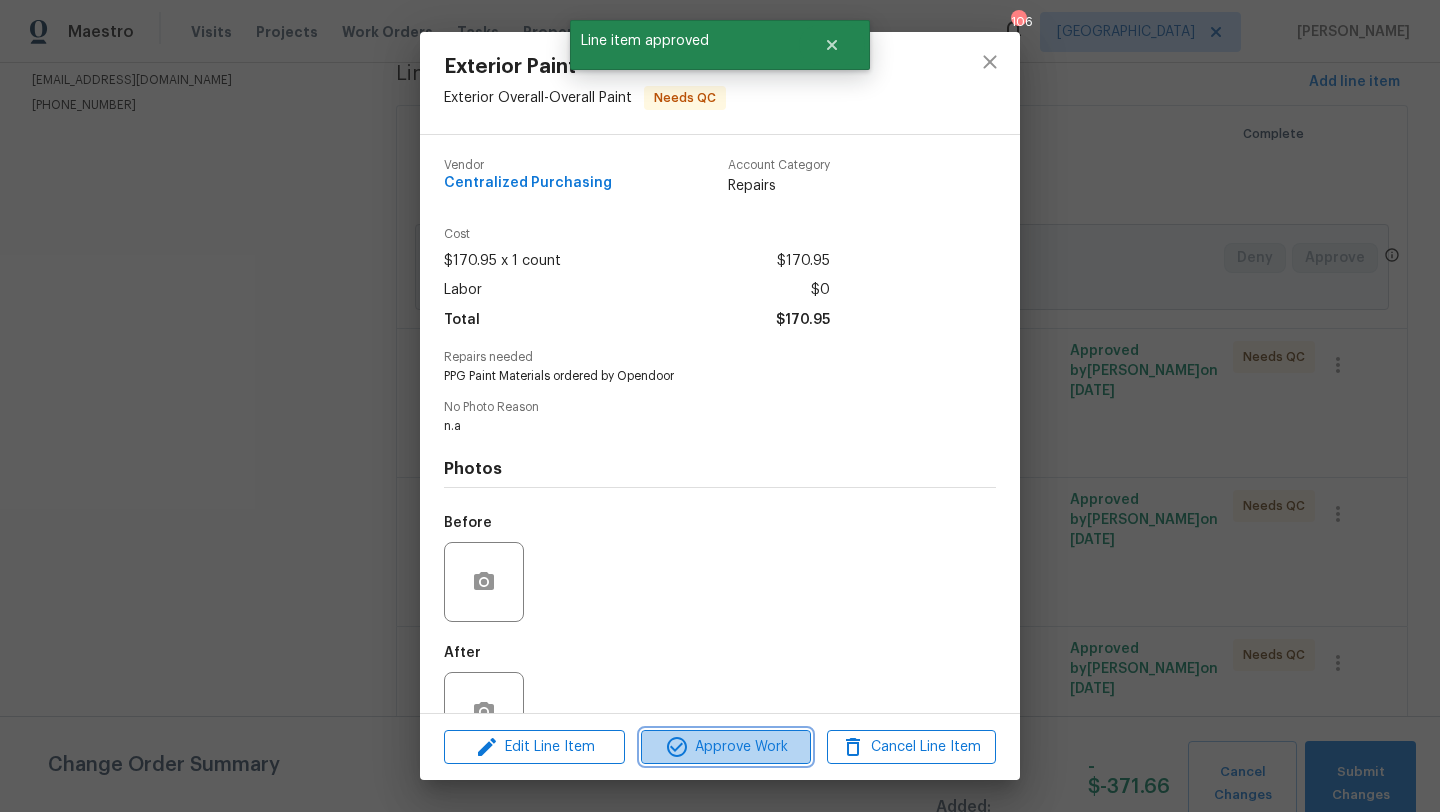 click on "Approve Work" at bounding box center [725, 747] 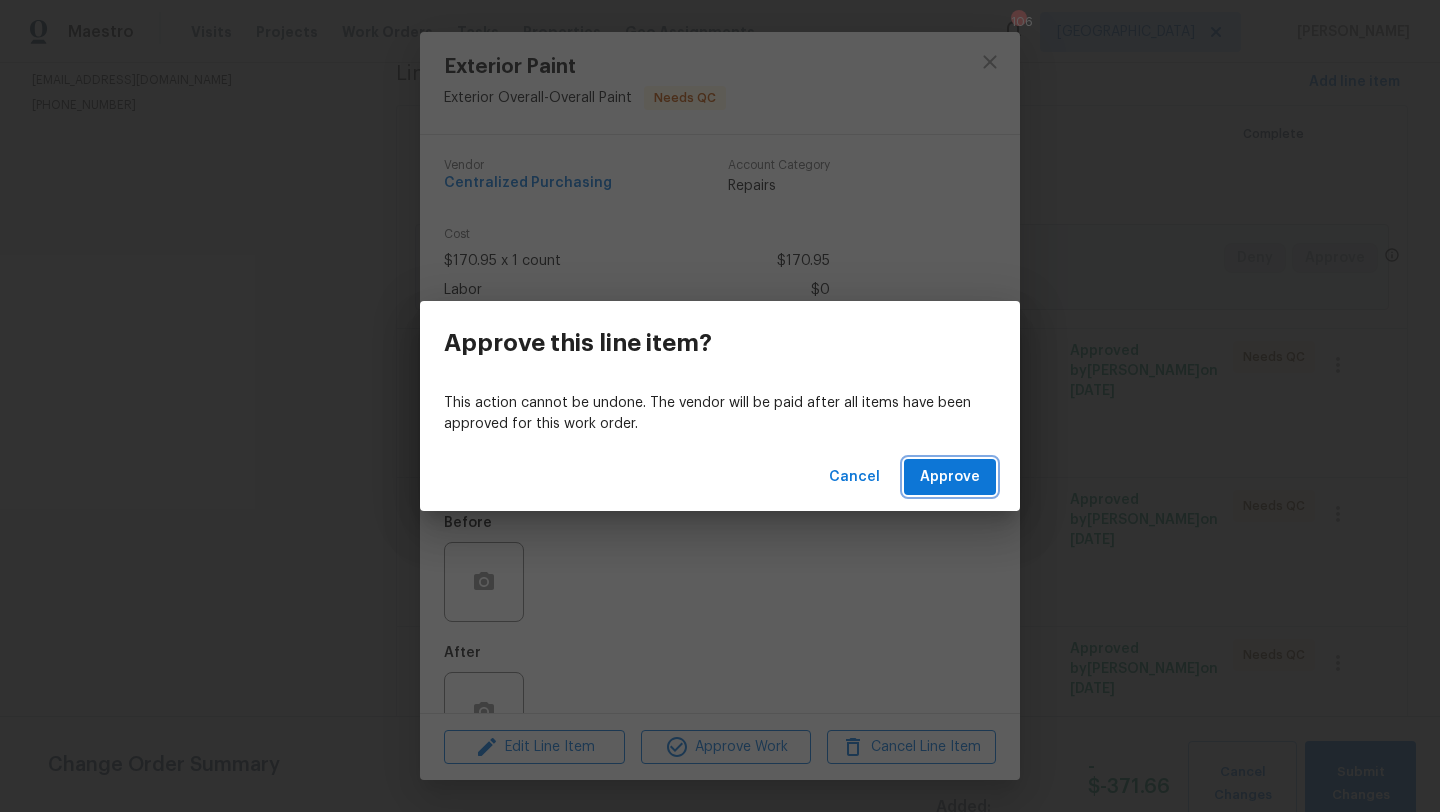 click on "Approve" at bounding box center (950, 477) 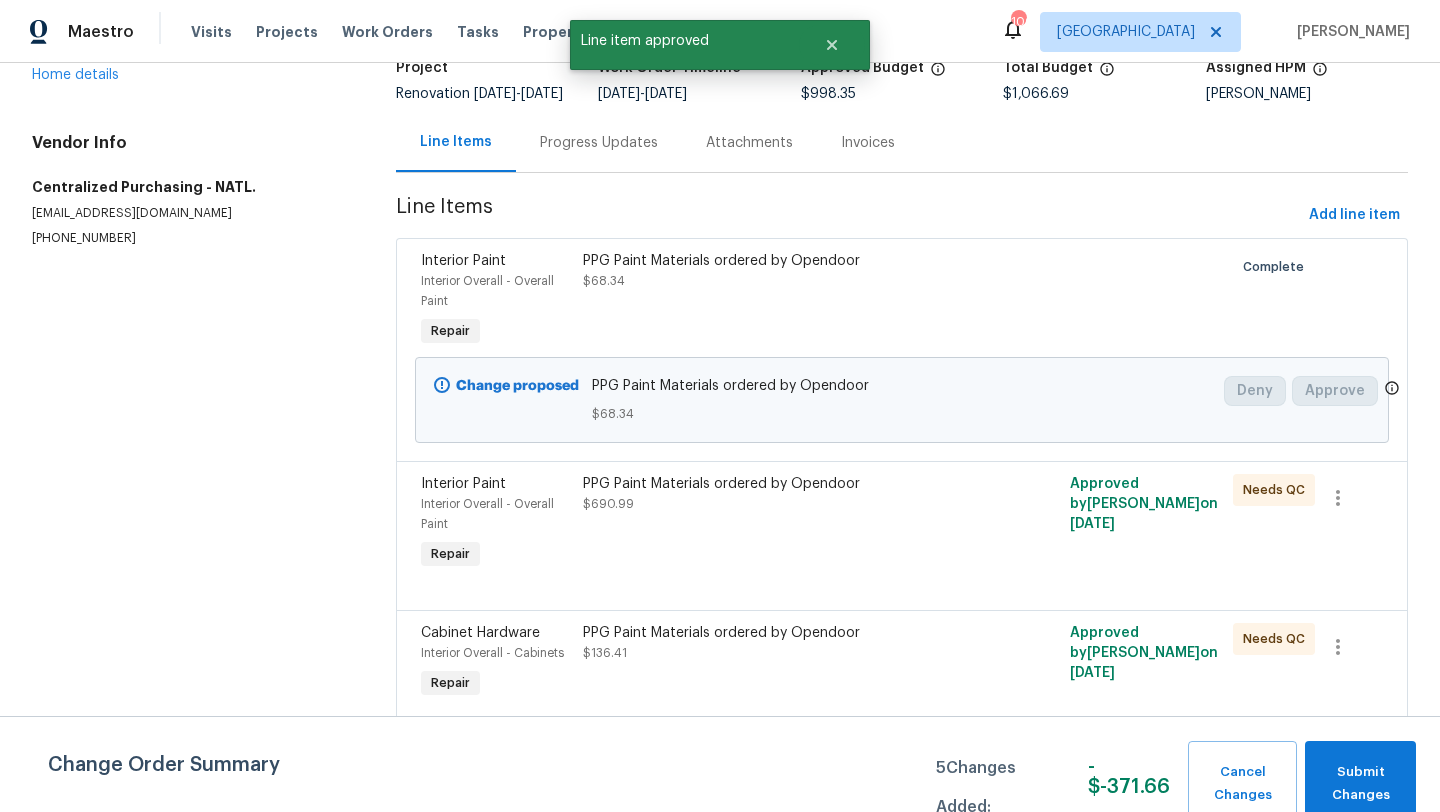 scroll, scrollTop: 268, scrollLeft: 0, axis: vertical 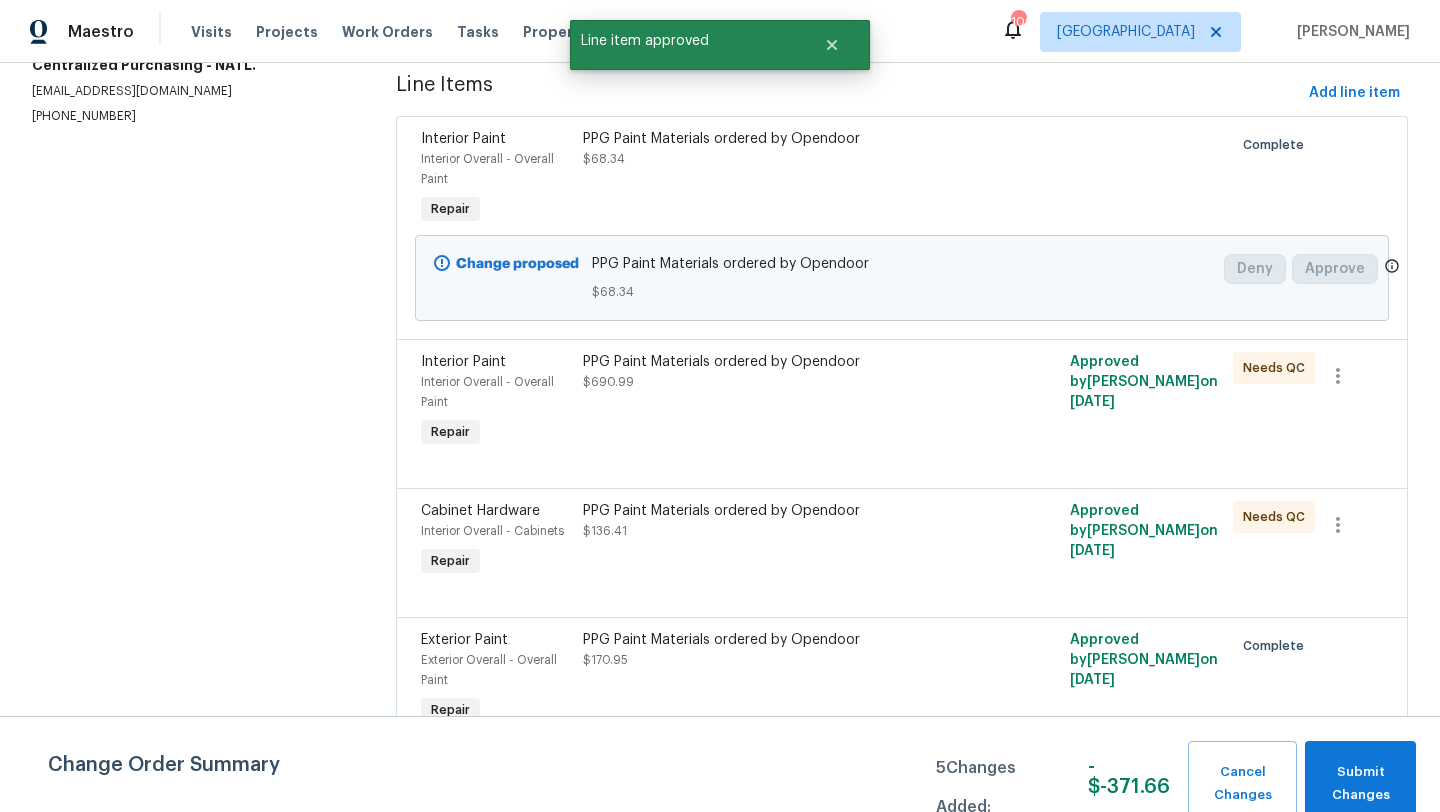 click on "Interior Paint" at bounding box center [496, 362] 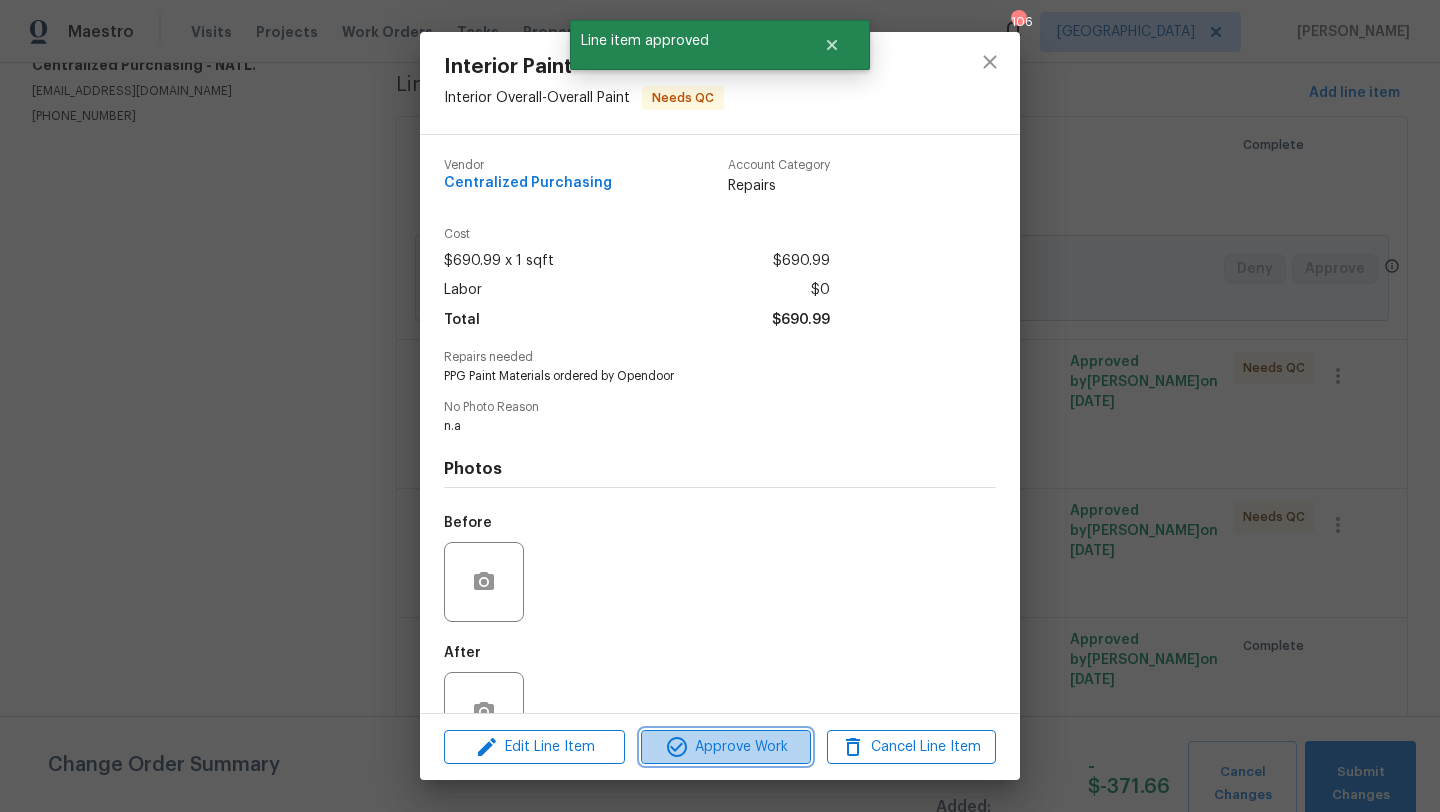 click on "Approve Work" at bounding box center [725, 747] 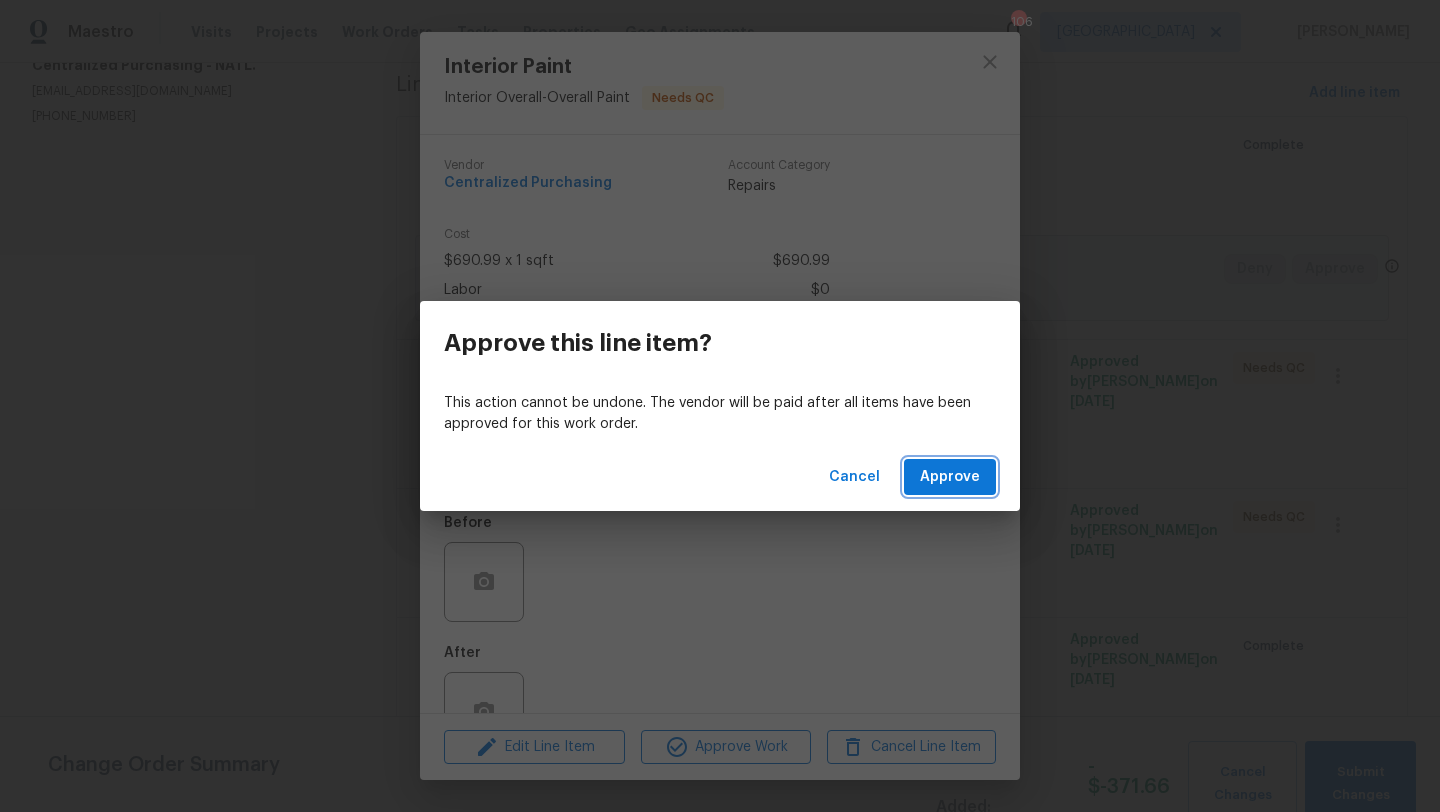 click on "Approve" at bounding box center (950, 477) 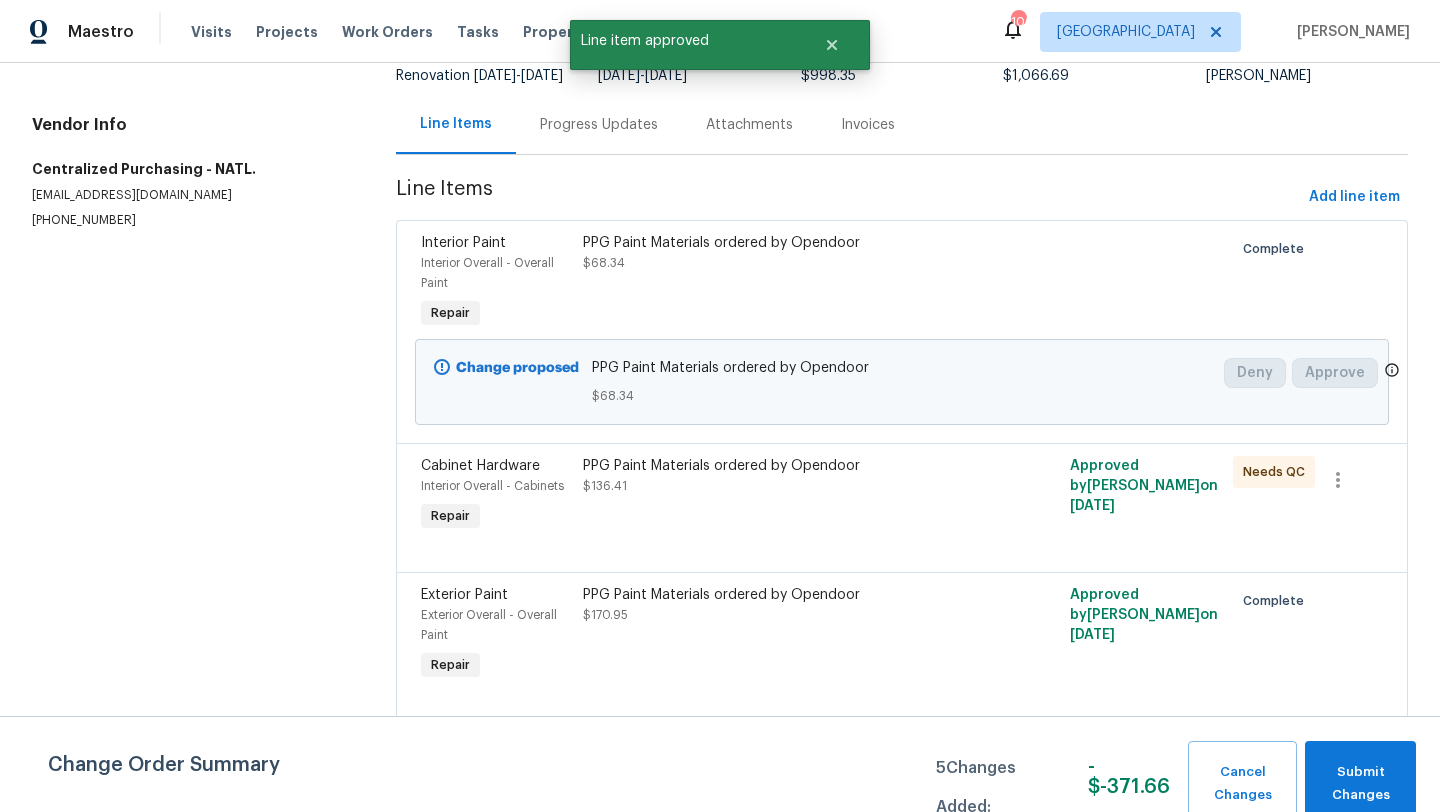 scroll, scrollTop: 296, scrollLeft: 0, axis: vertical 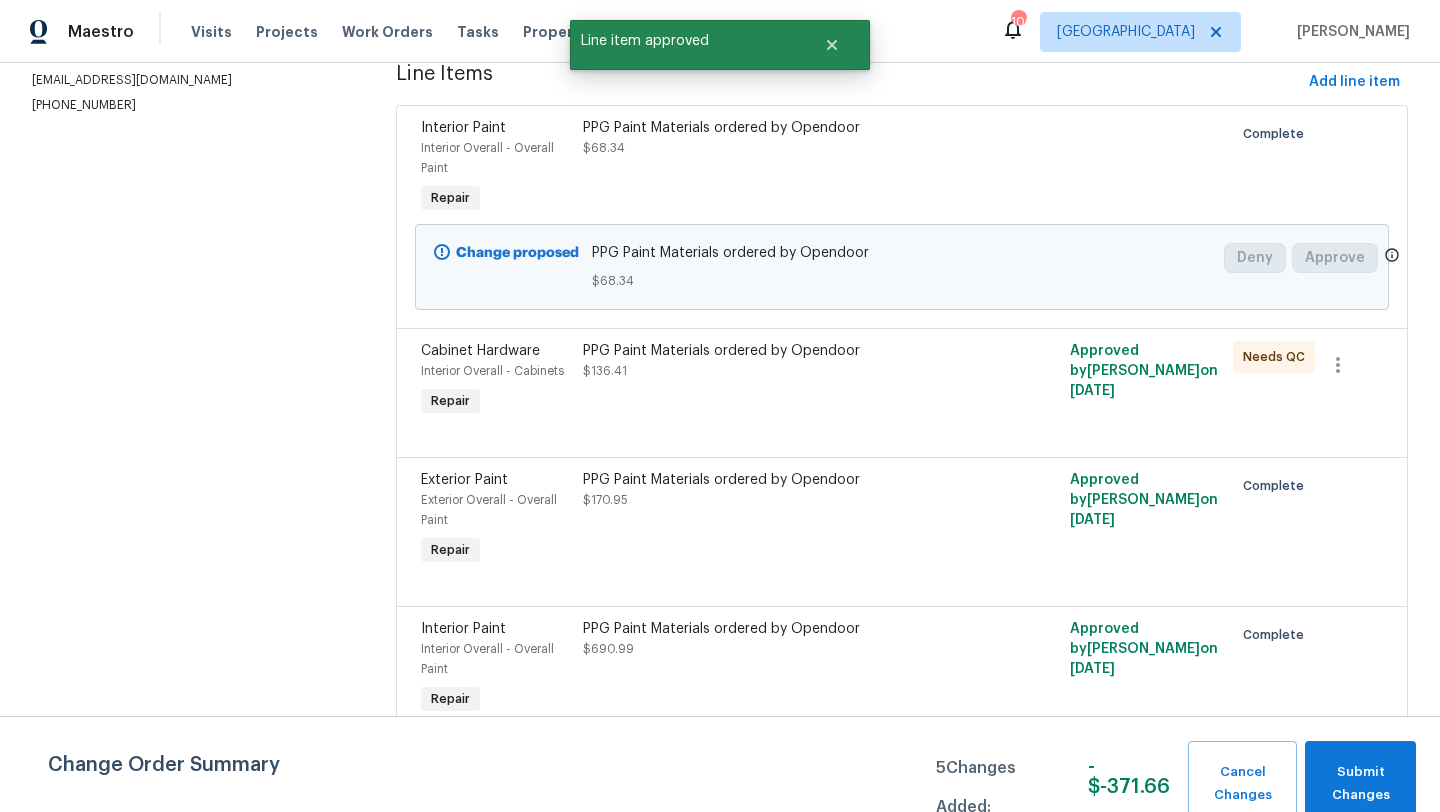 click on "Cabinet Hardware" at bounding box center (496, 351) 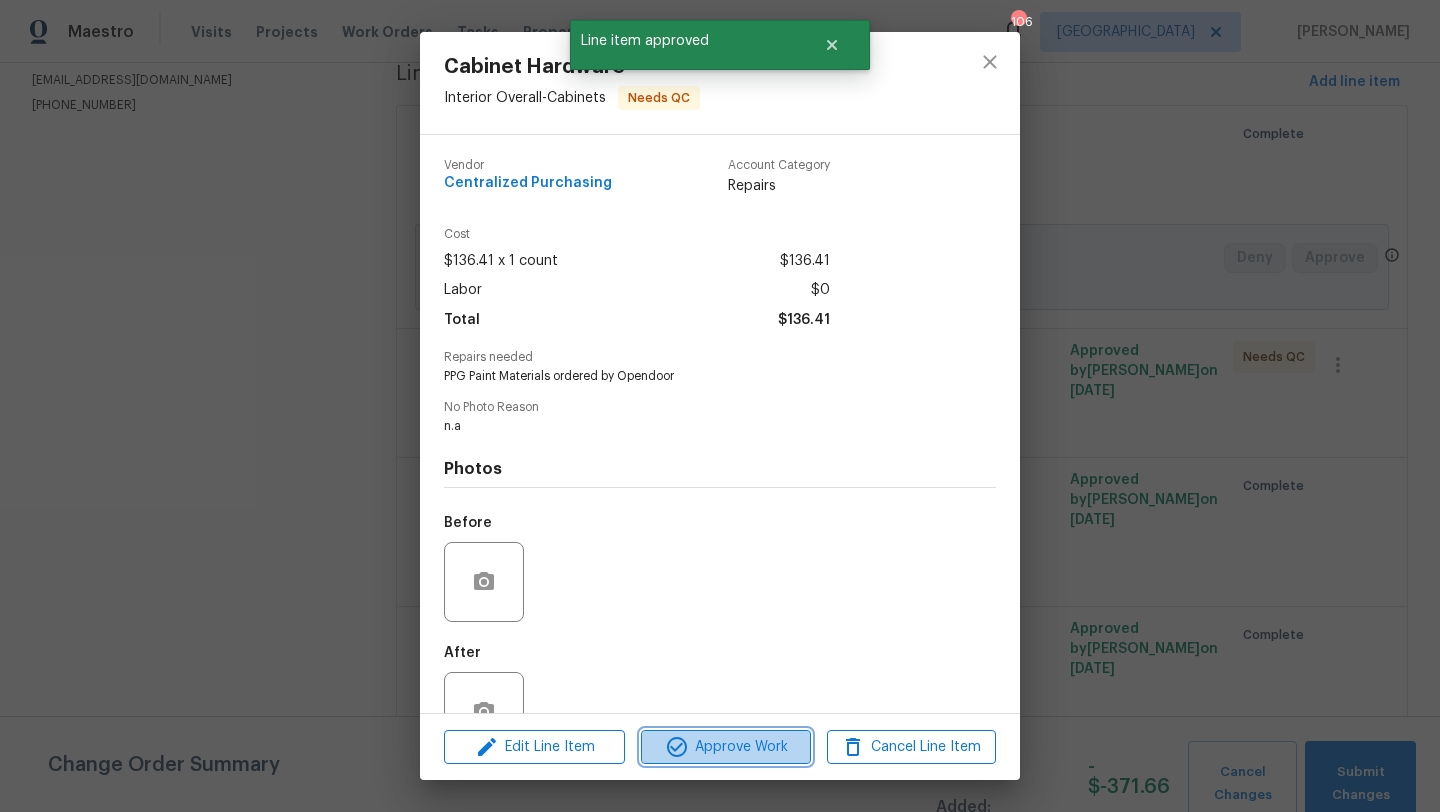 click on "Approve Work" at bounding box center (725, 747) 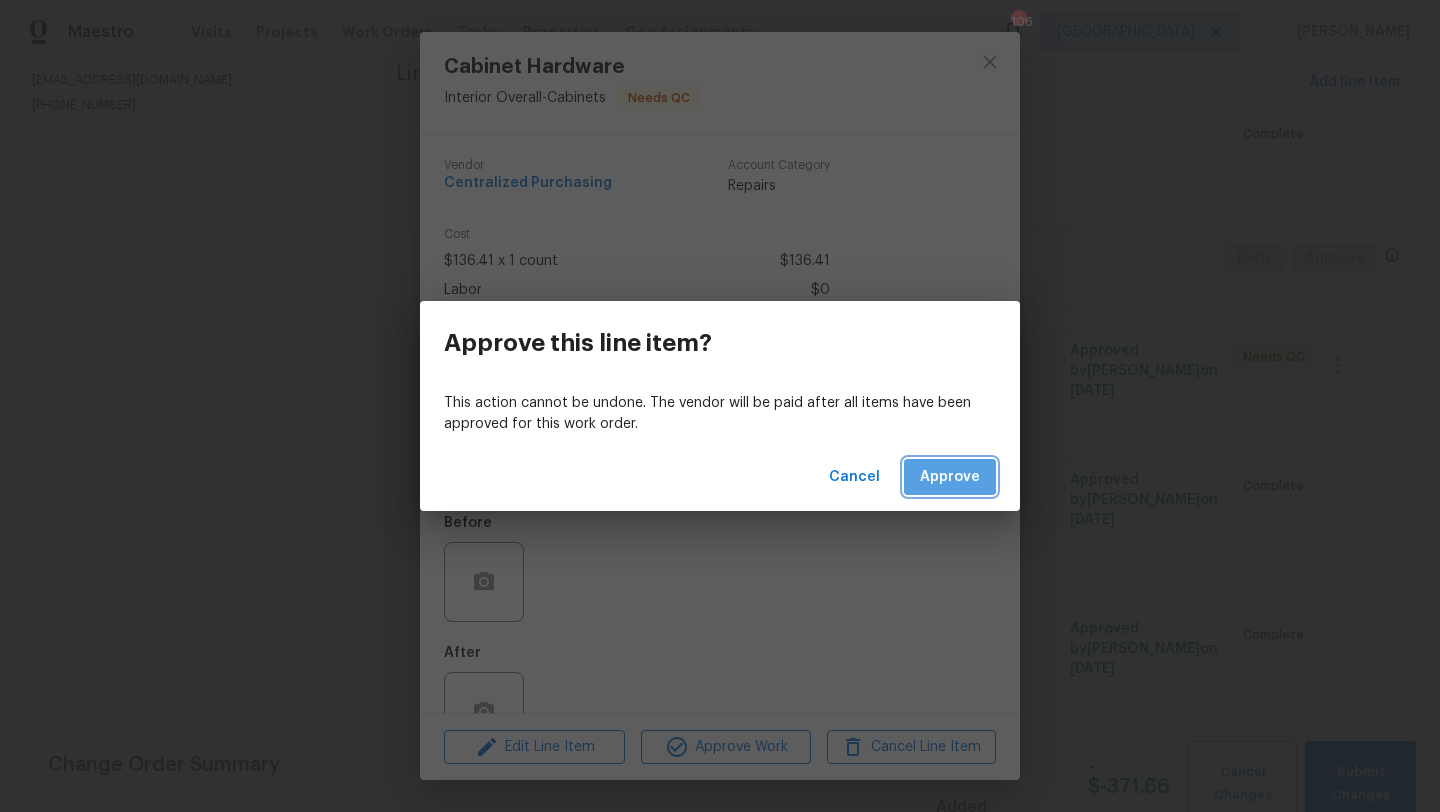 click on "Approve" at bounding box center [950, 477] 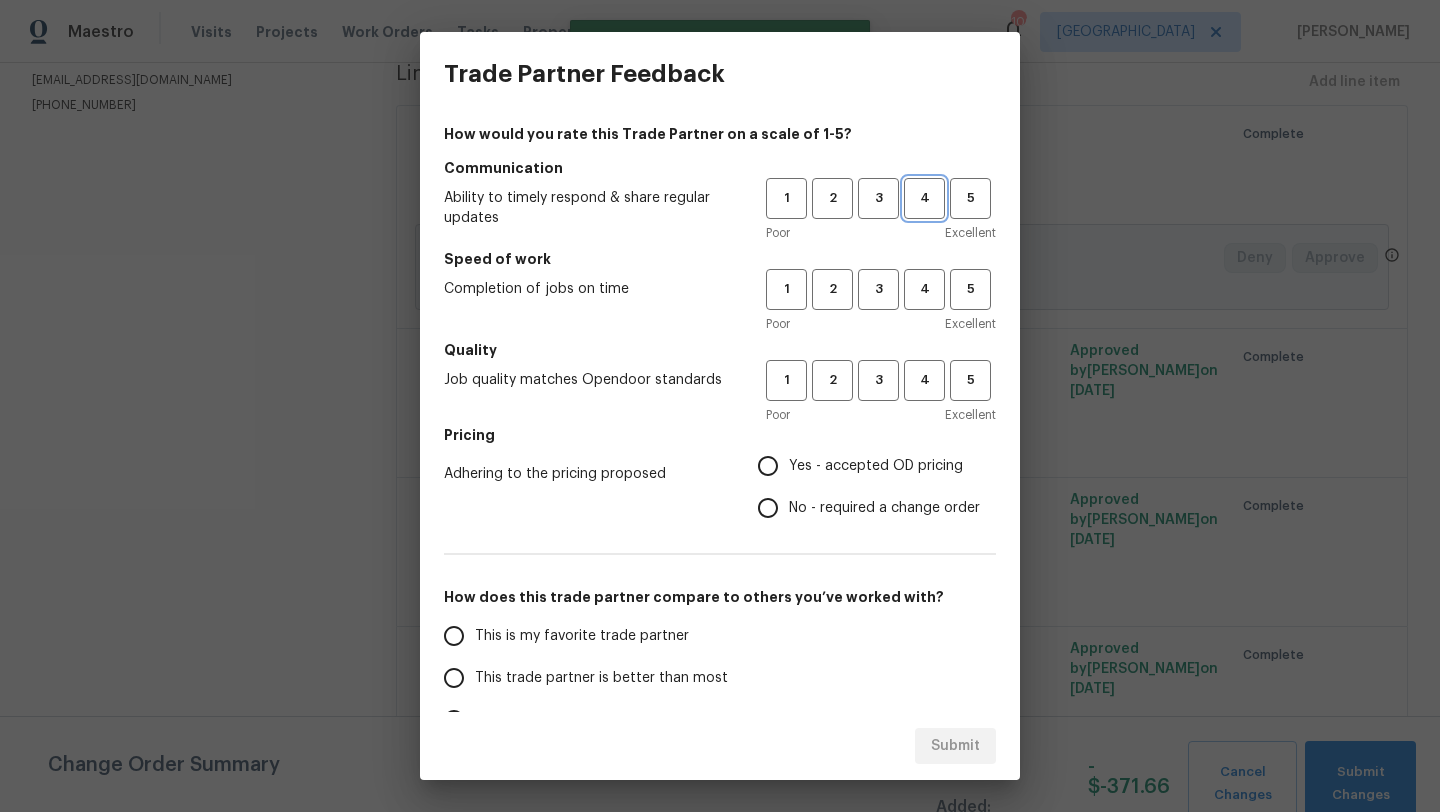 click on "4" at bounding box center [924, 198] 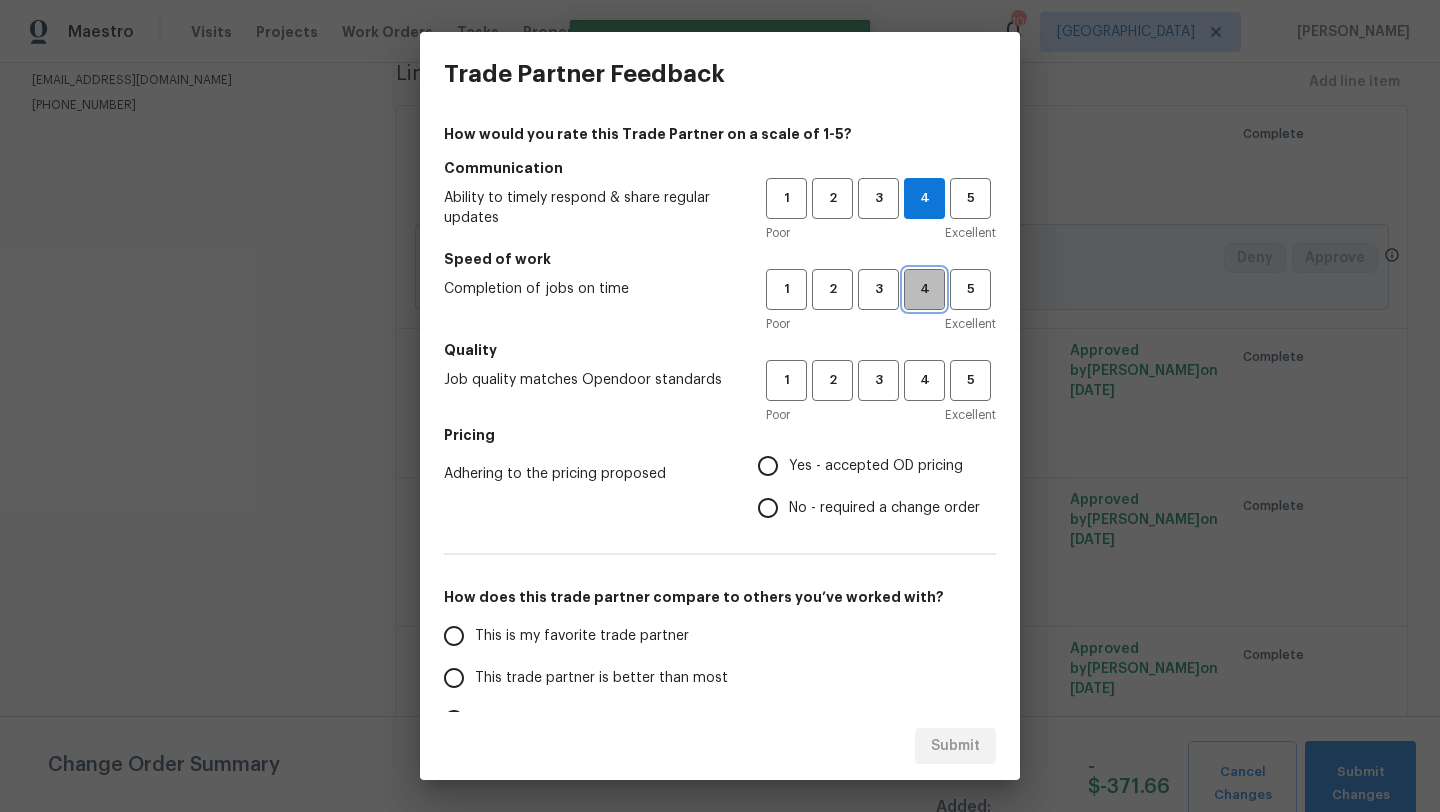 click on "4" at bounding box center [924, 289] 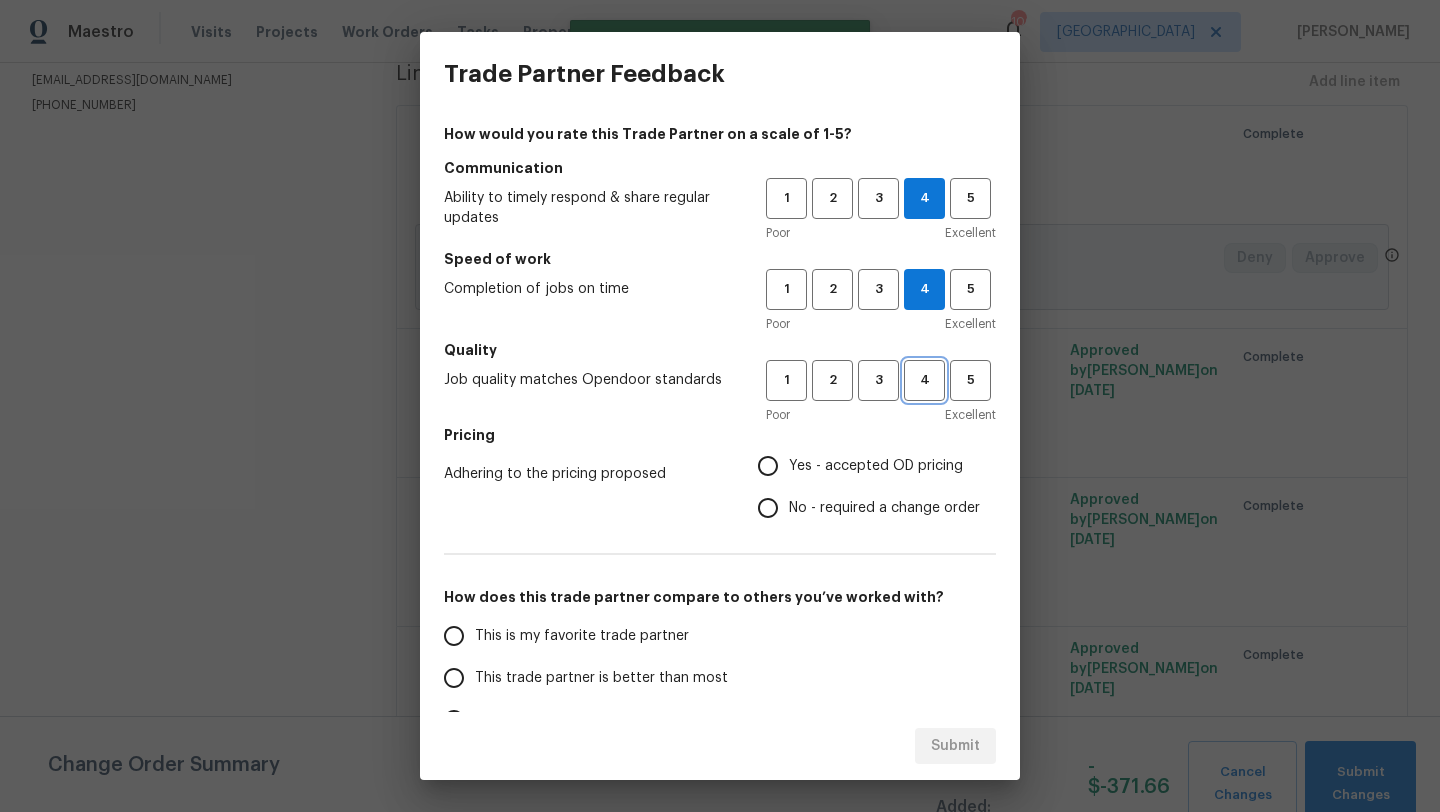 click on "4" at bounding box center (924, 380) 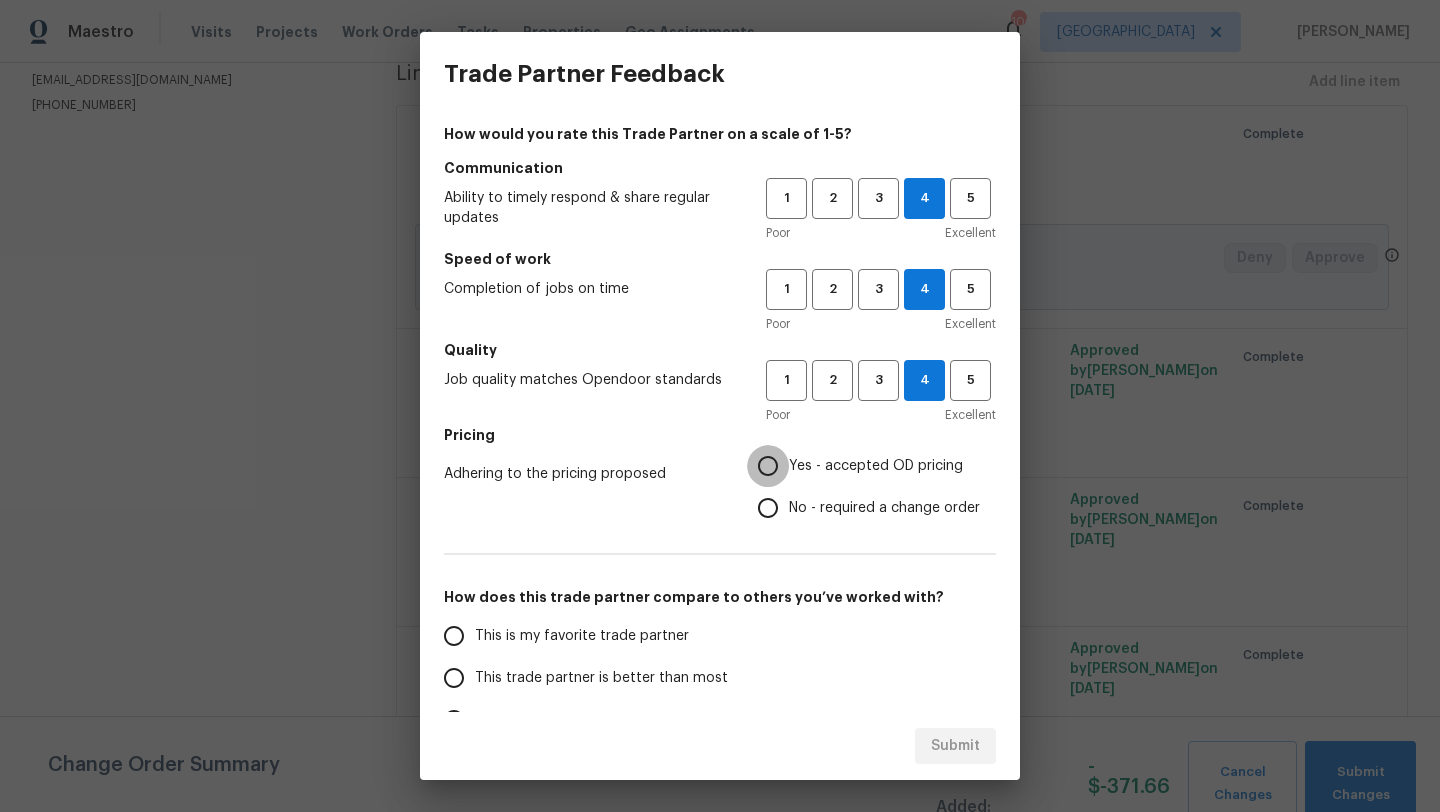click on "Yes - accepted OD pricing" at bounding box center [768, 466] 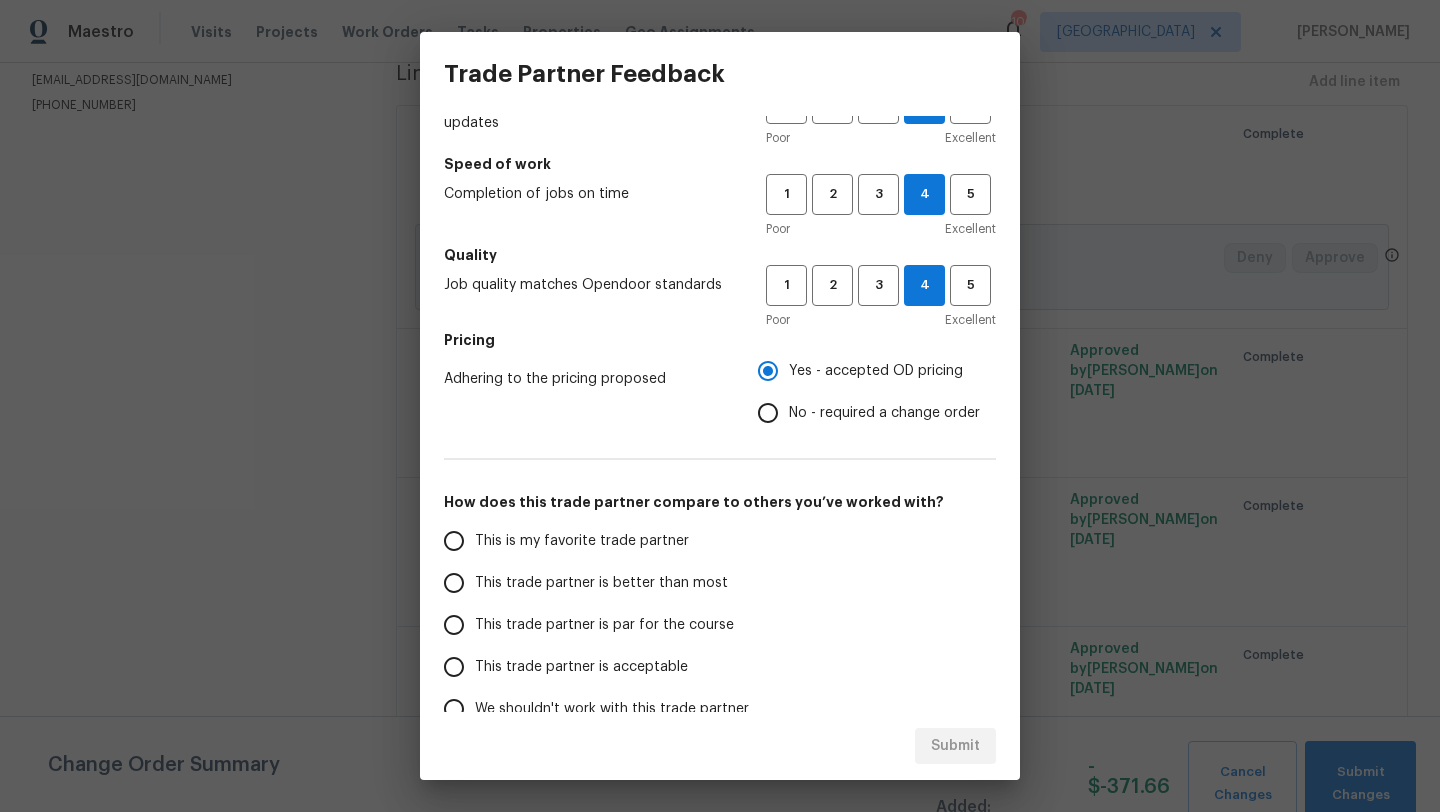 scroll, scrollTop: 203, scrollLeft: 0, axis: vertical 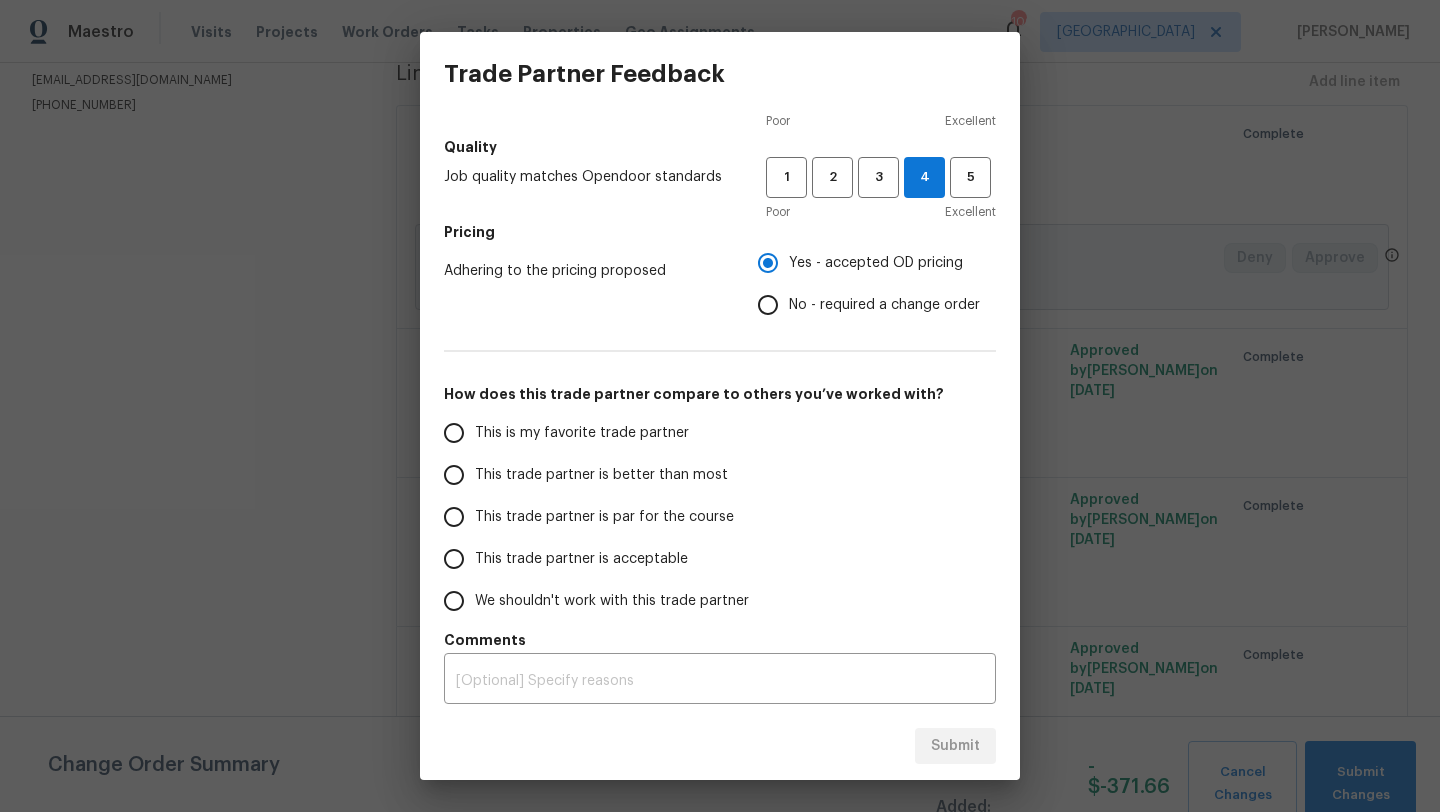 click on "This trade partner is better than most" at bounding box center (454, 475) 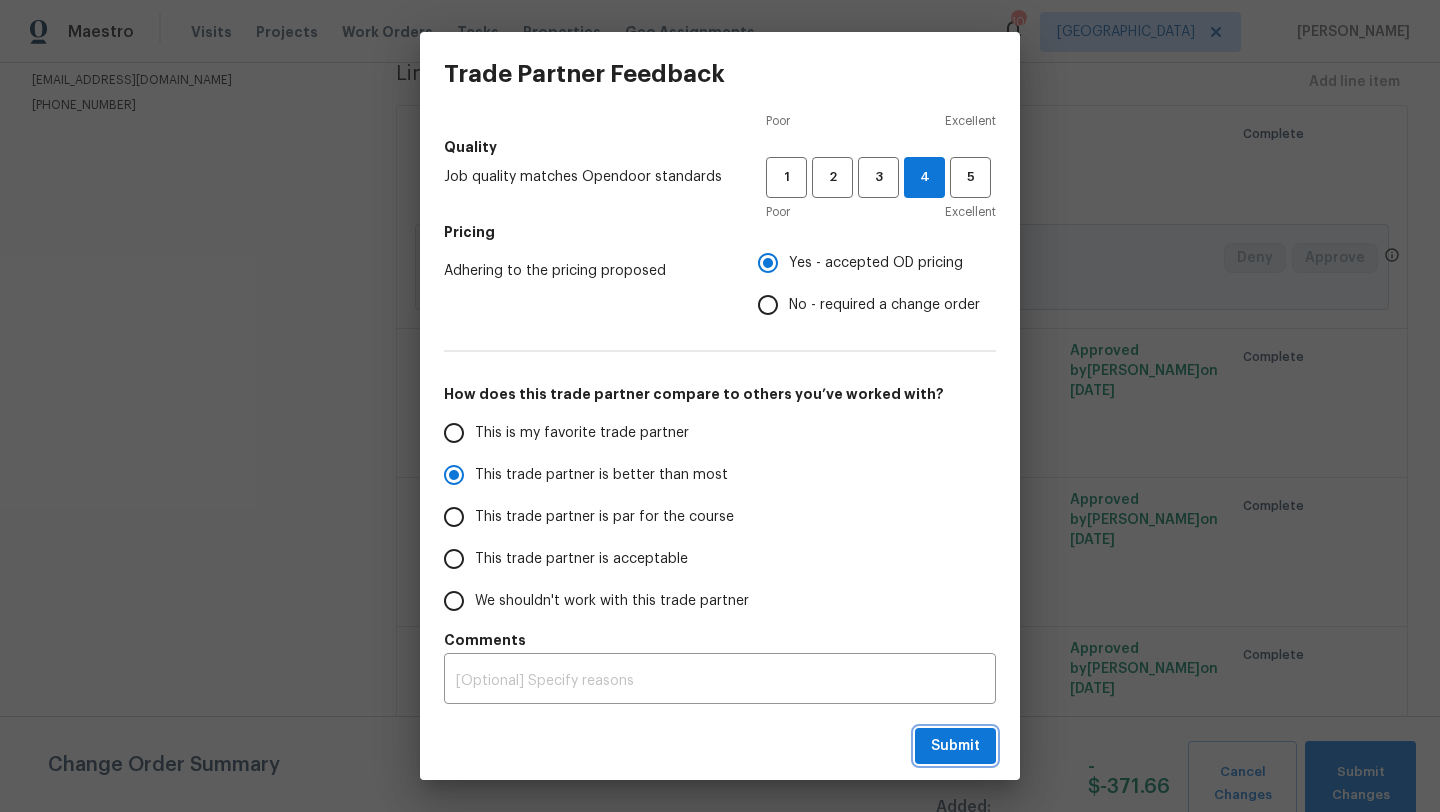 click on "Submit" at bounding box center (955, 746) 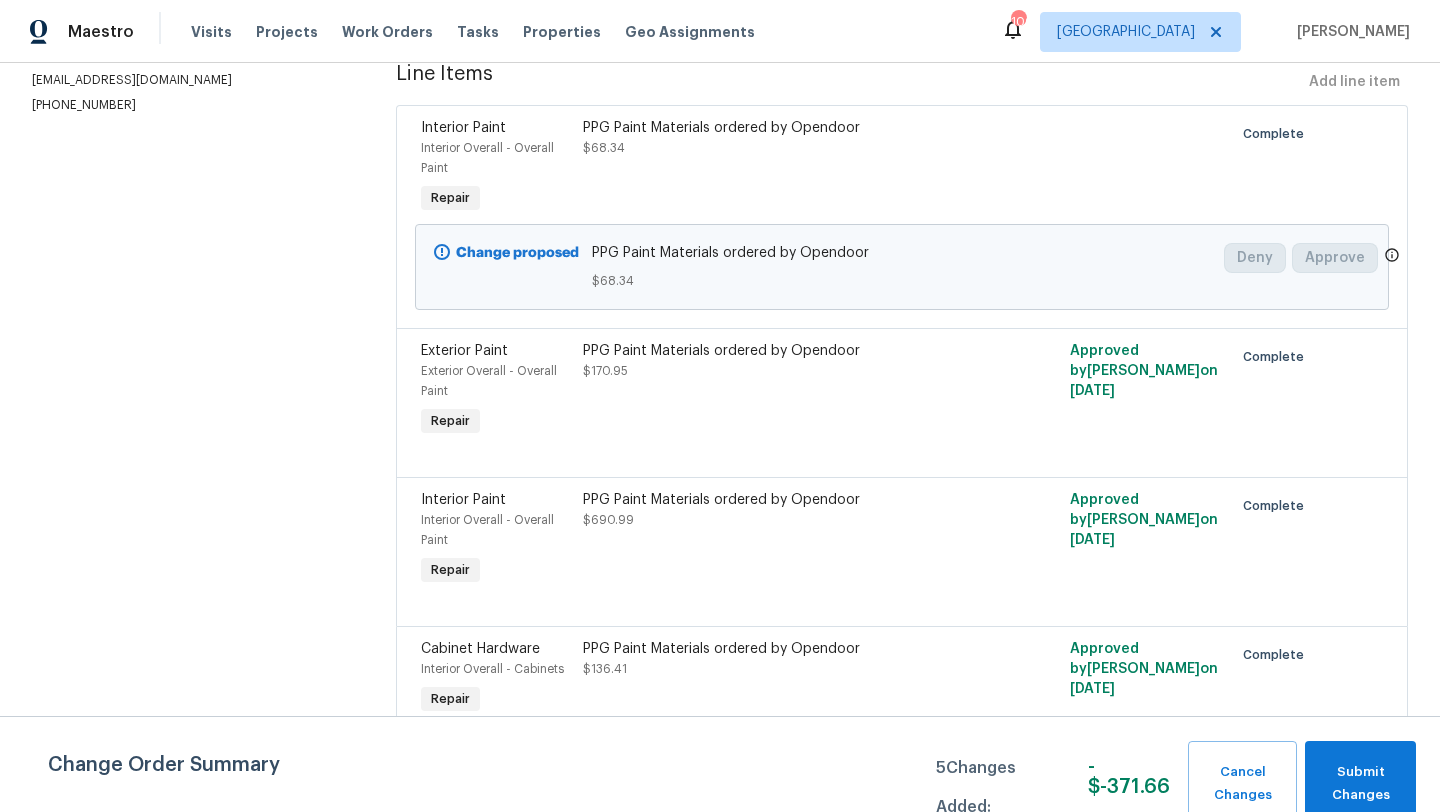 radio on "false" 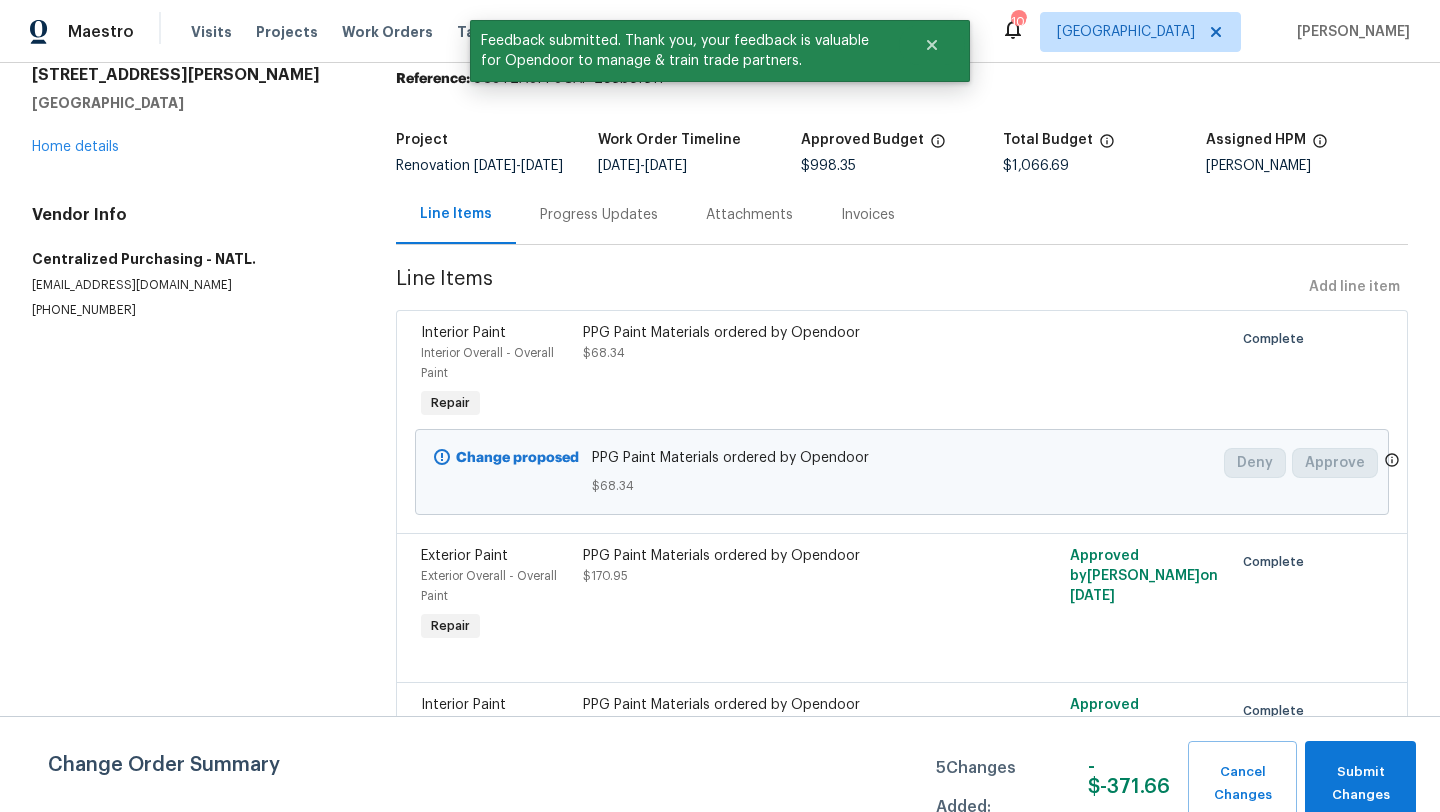 scroll, scrollTop: 0, scrollLeft: 0, axis: both 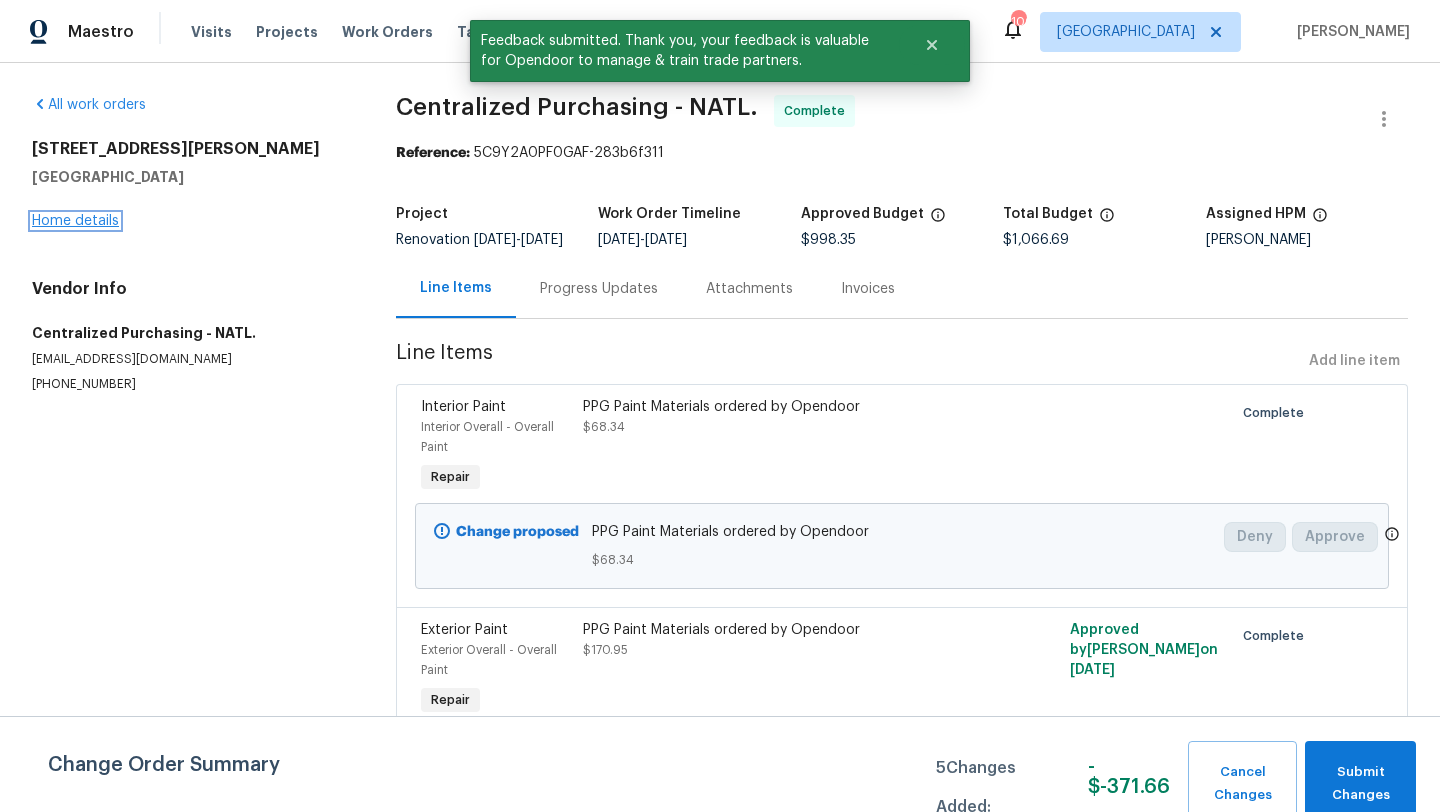 click on "Home details" at bounding box center [75, 221] 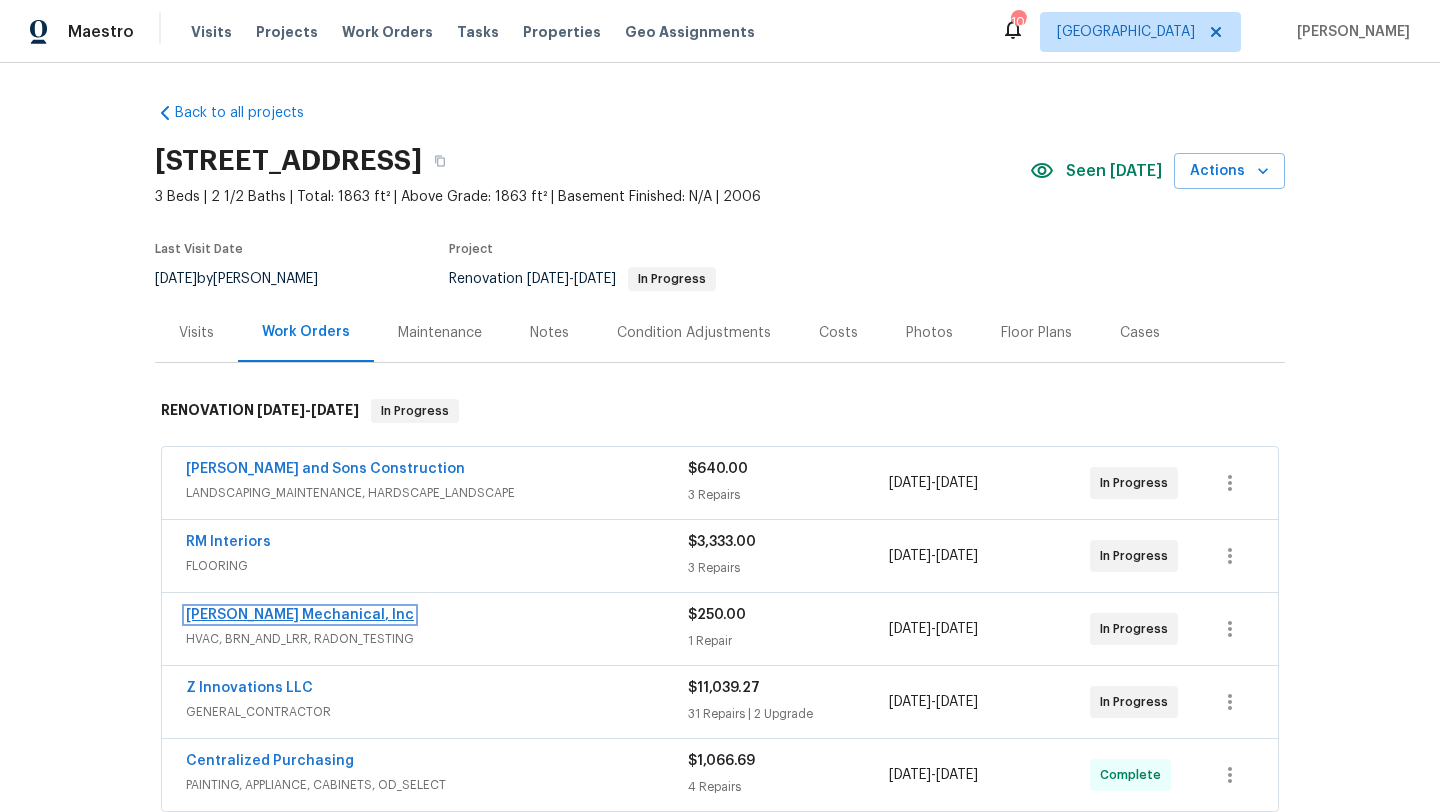 click on "[PERSON_NAME] Mechanical, Inc" at bounding box center (300, 615) 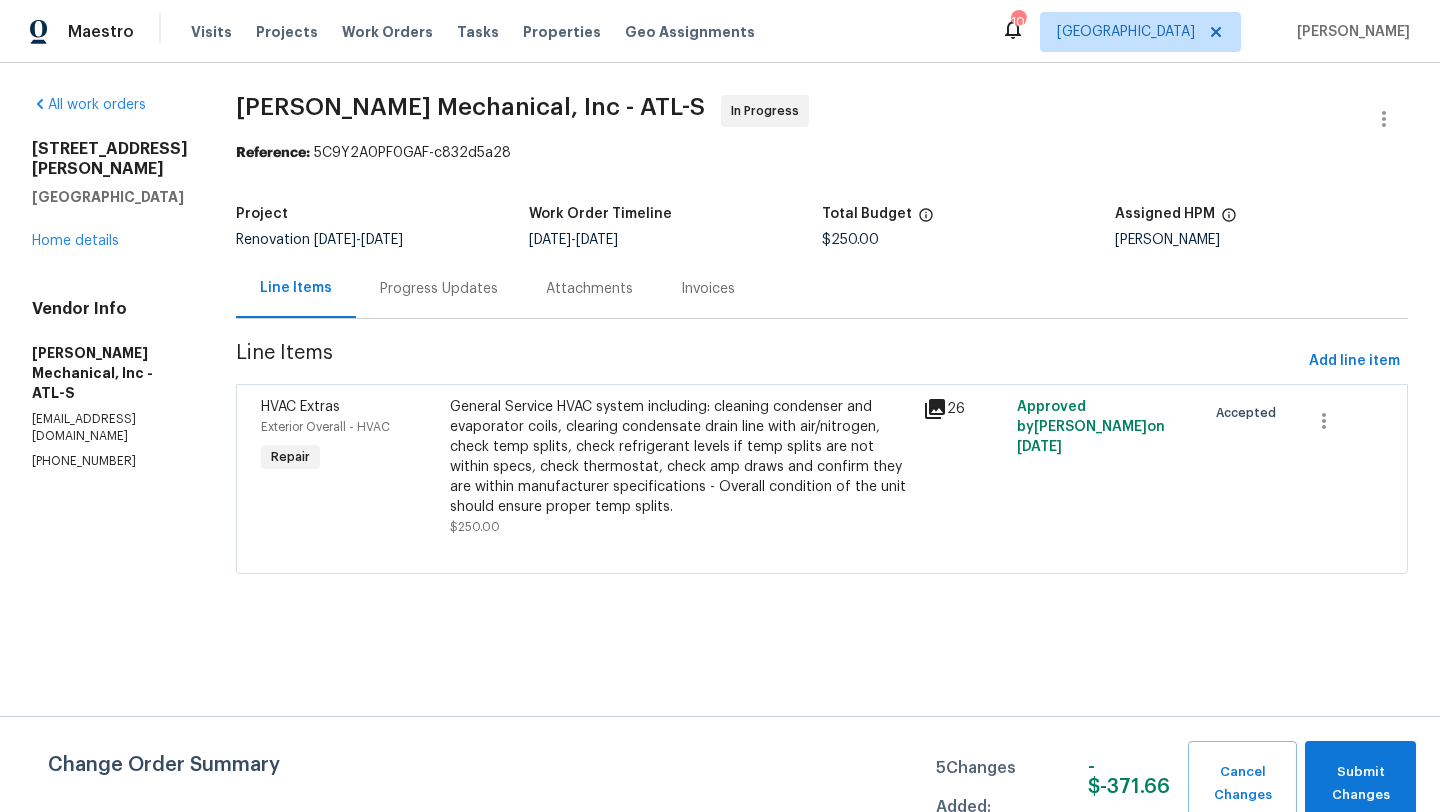 click on "HVAC Extras" at bounding box center (300, 407) 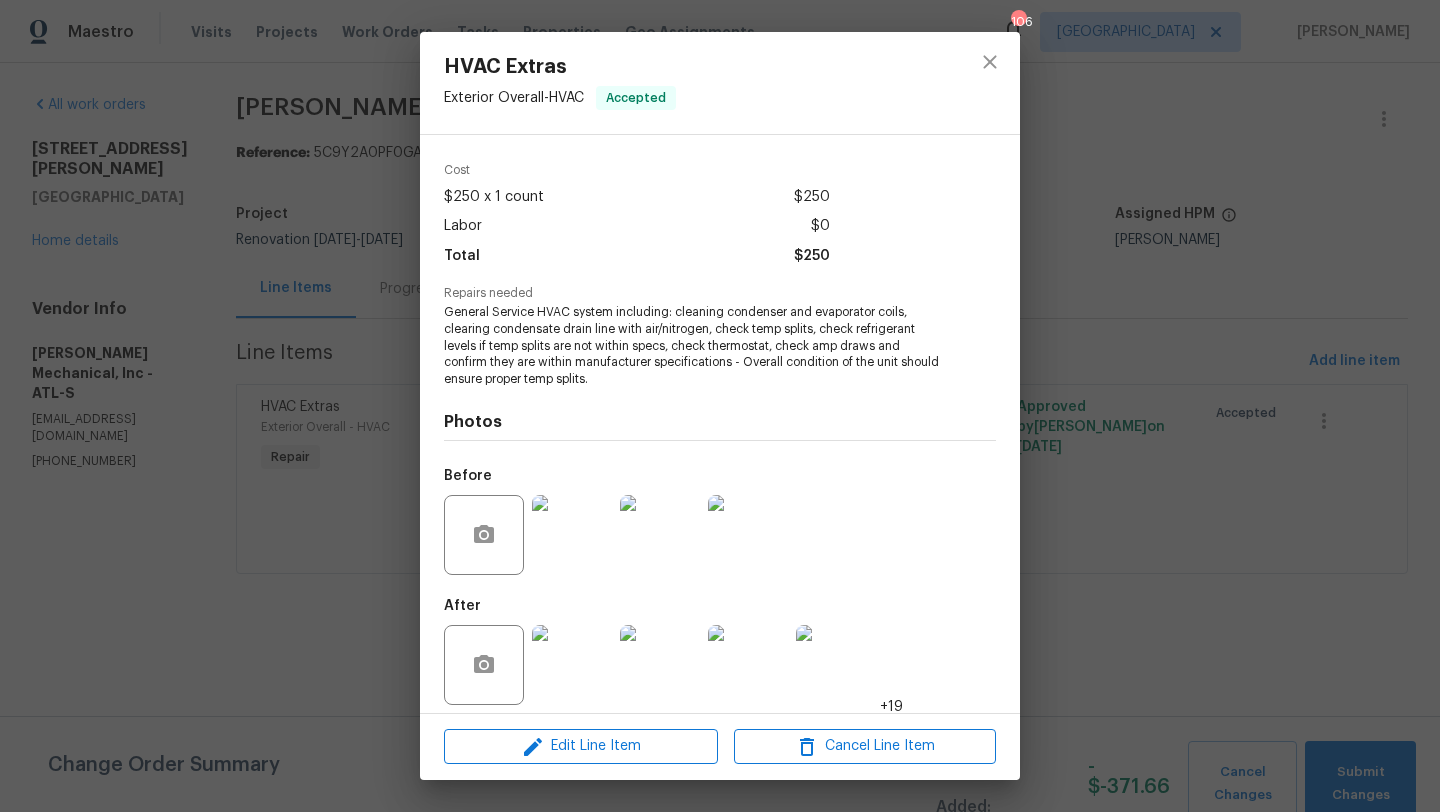 scroll, scrollTop: 76, scrollLeft: 0, axis: vertical 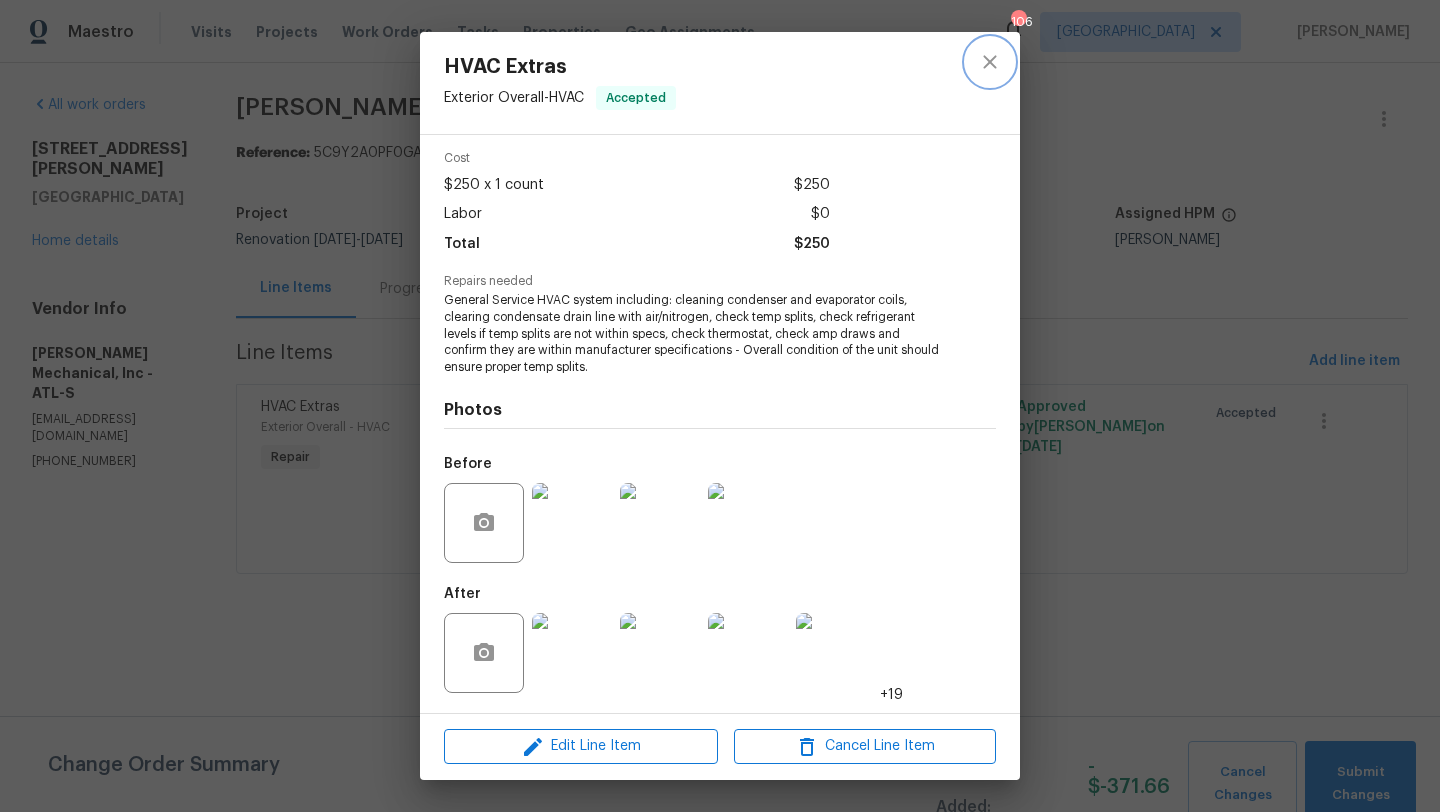 click 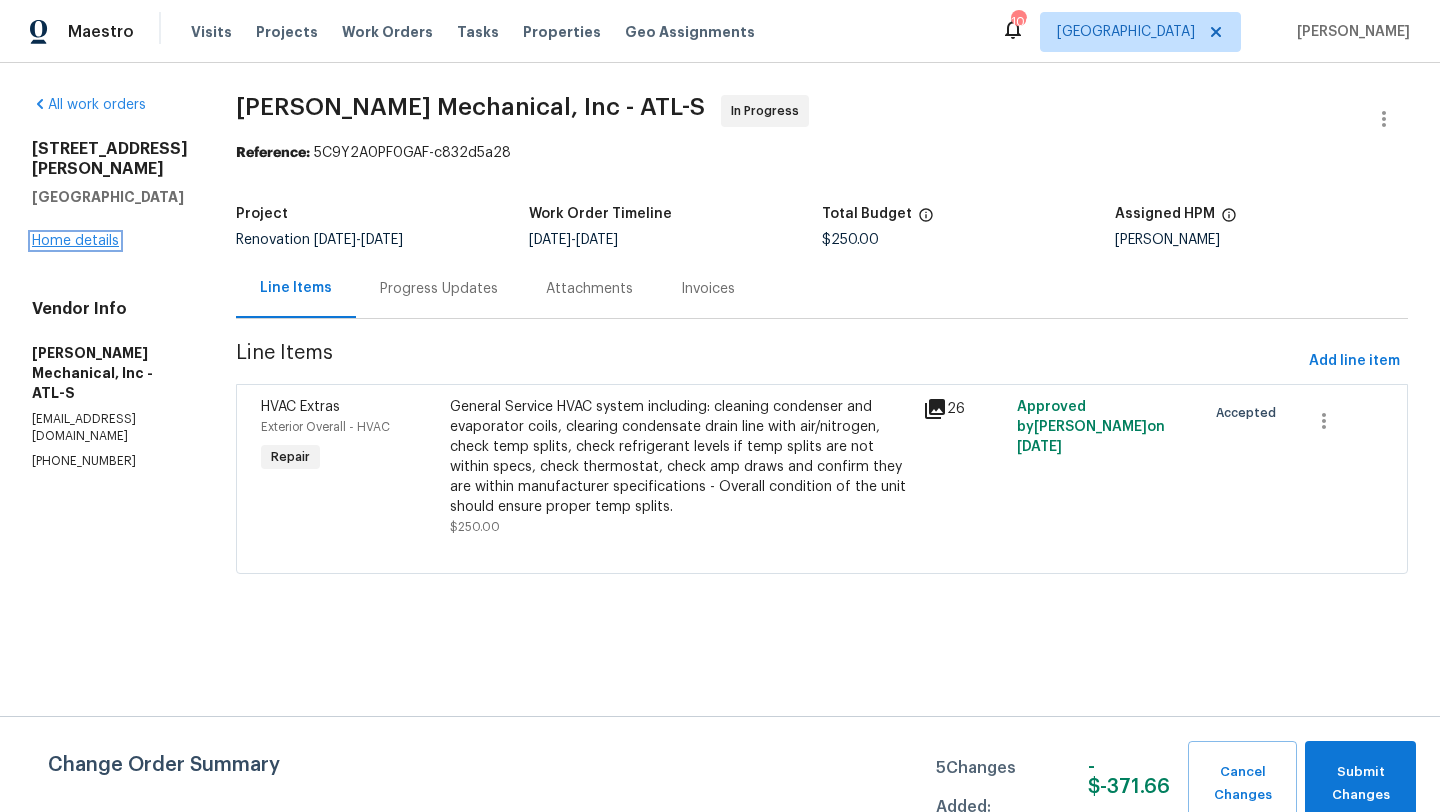 click on "Home details" at bounding box center [75, 241] 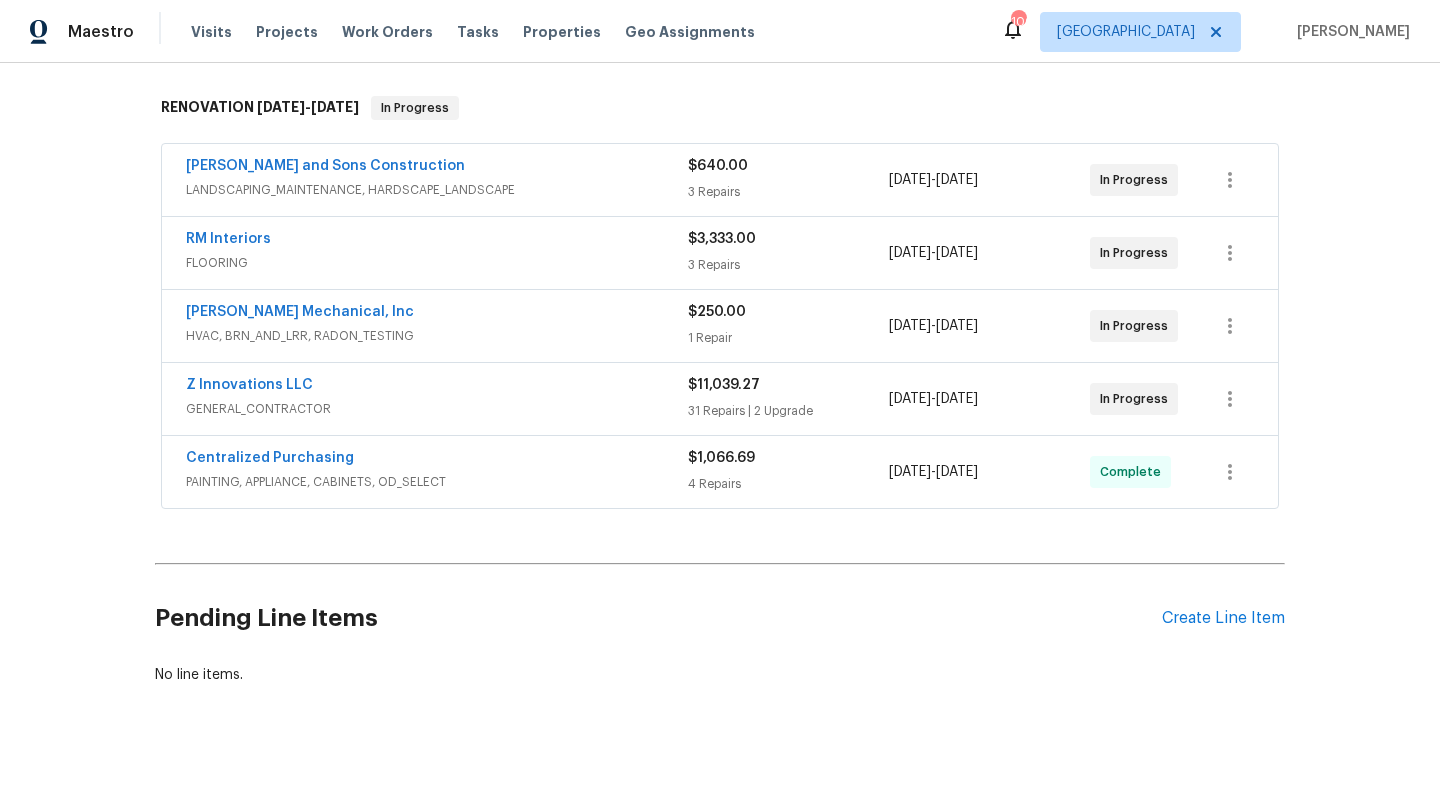 scroll, scrollTop: 312, scrollLeft: 0, axis: vertical 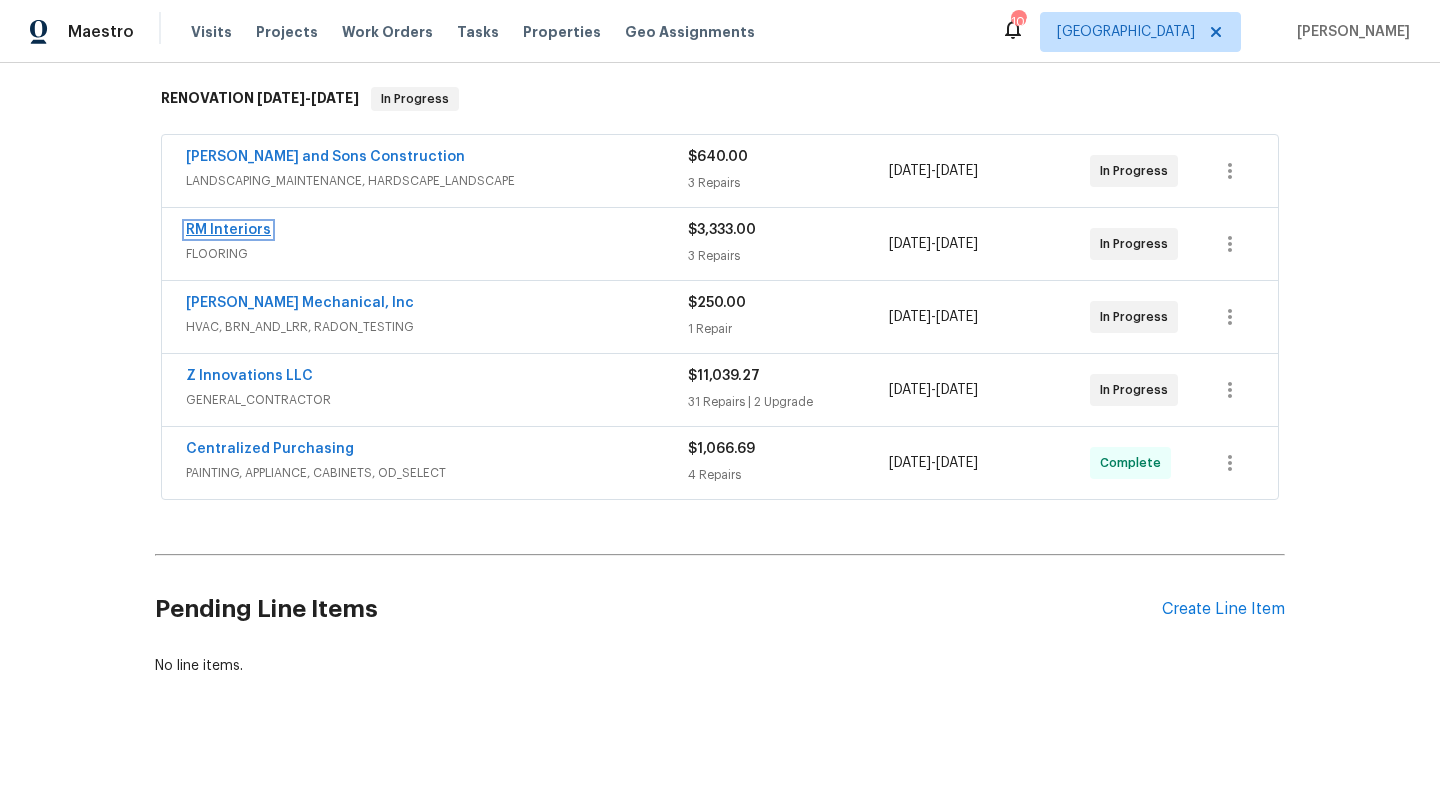 click on "RM Interiors" at bounding box center [228, 230] 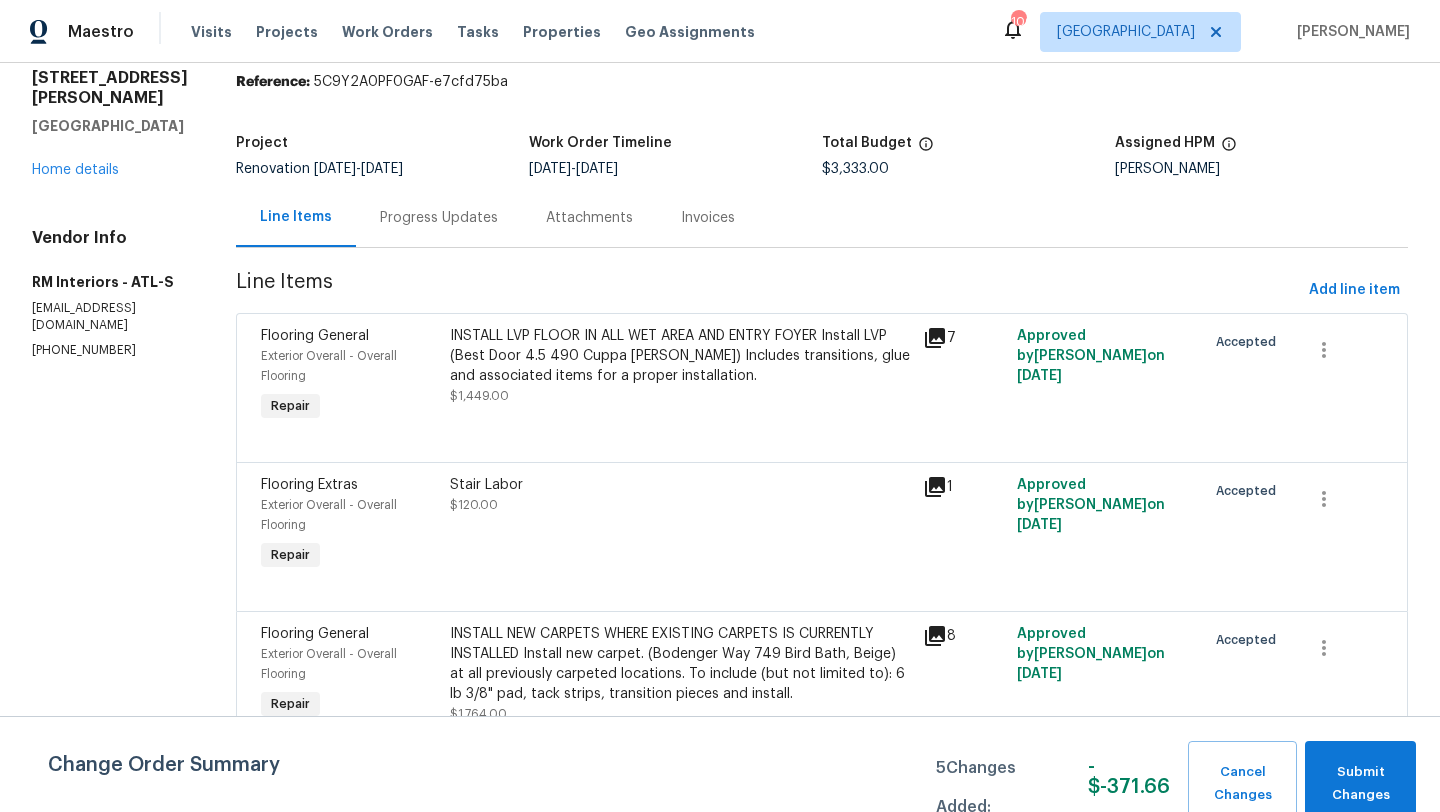 scroll, scrollTop: 79, scrollLeft: 0, axis: vertical 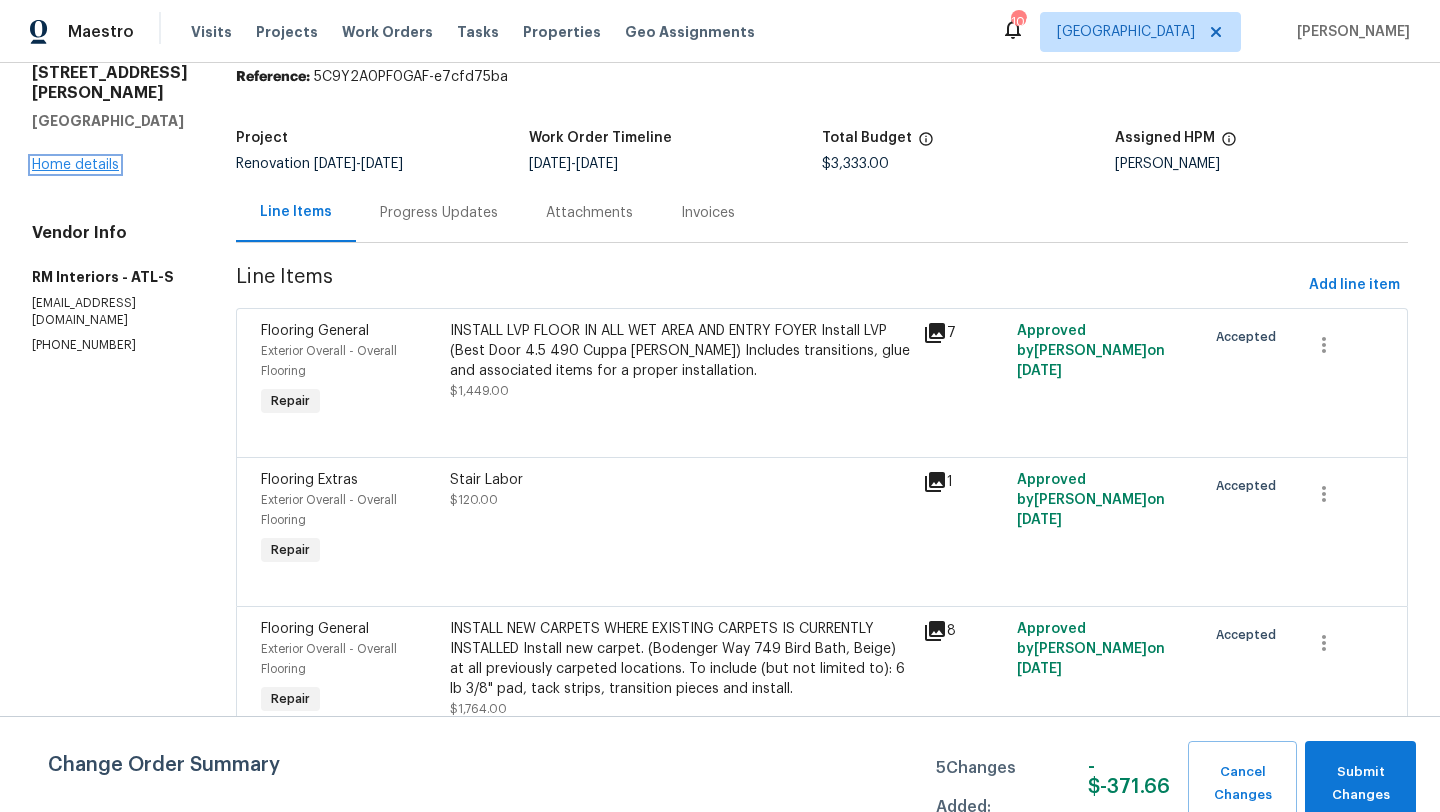 click on "Home details" at bounding box center (75, 165) 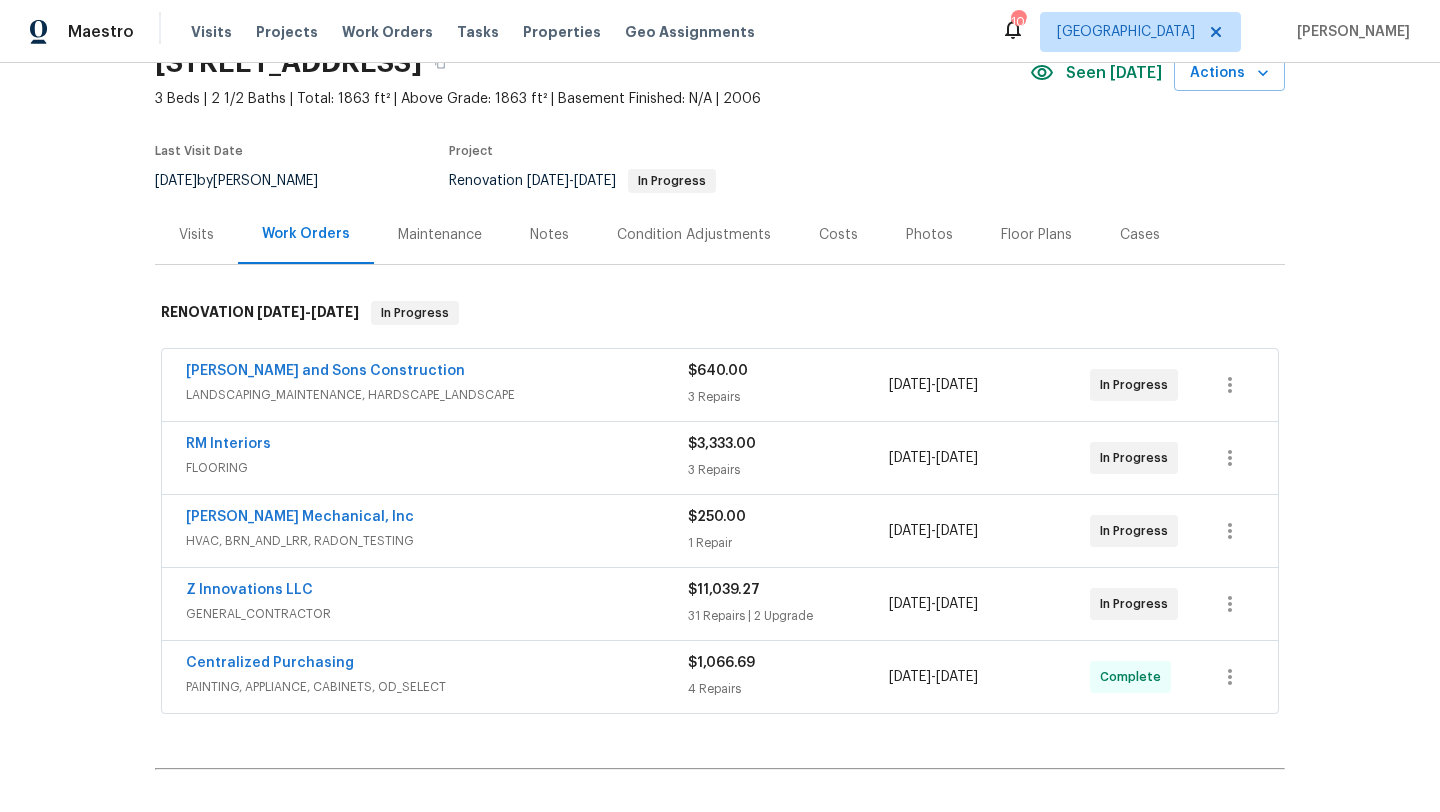 scroll, scrollTop: 100, scrollLeft: 0, axis: vertical 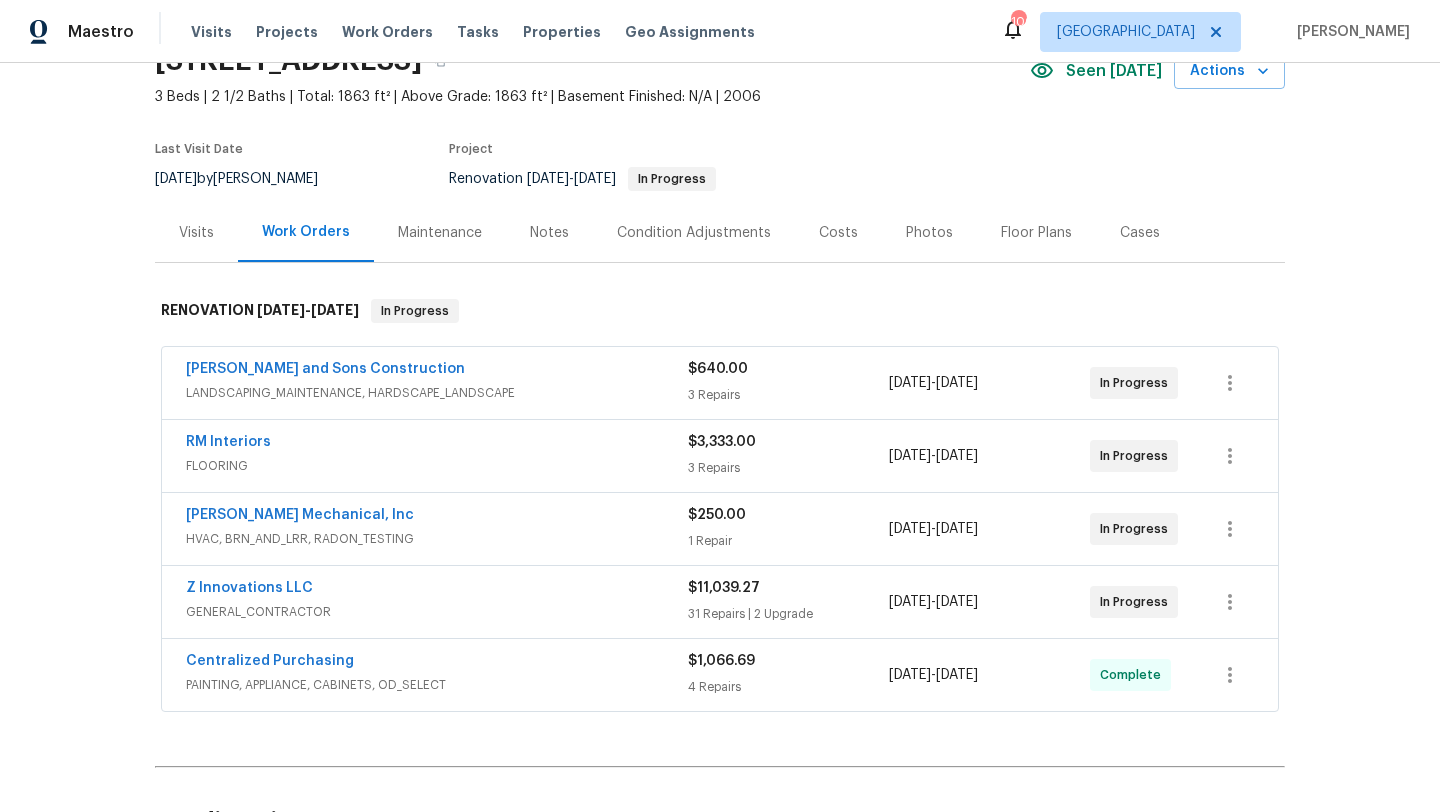 click on "Z Innovations LLC" at bounding box center (437, 590) 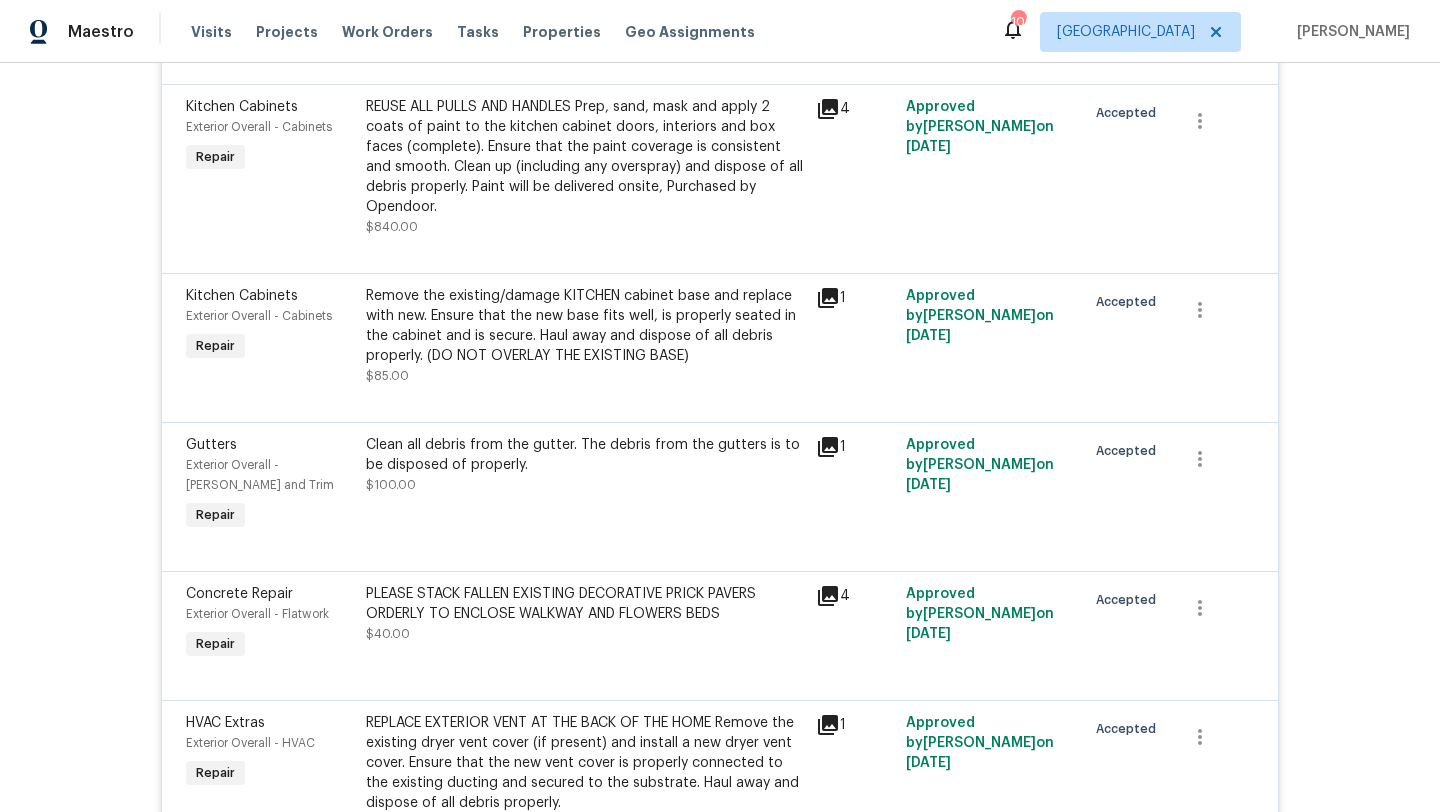 scroll, scrollTop: 1821, scrollLeft: 0, axis: vertical 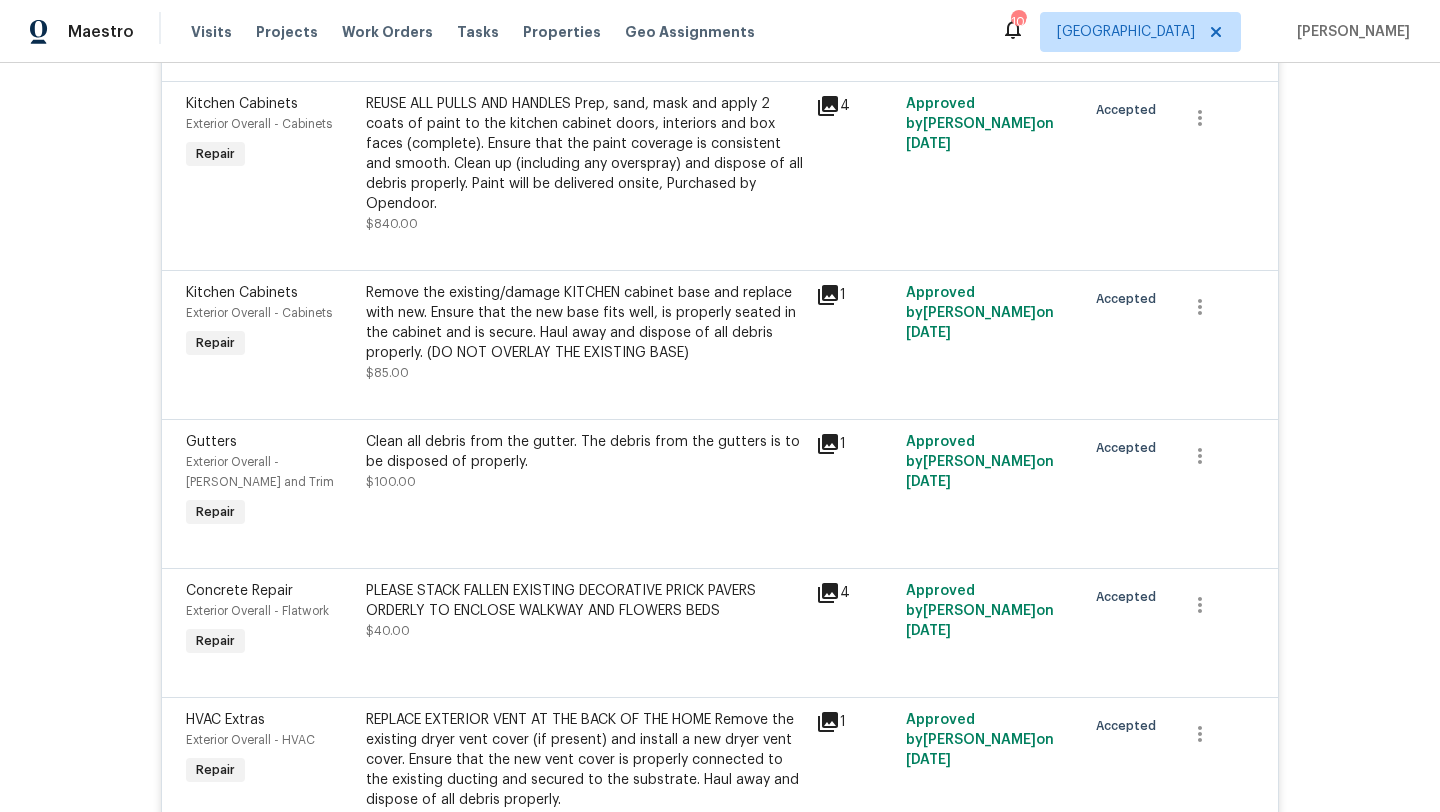 click on "PLEASE STACK FALLEN EXISTING DECORATIVE PRICK PAVERS ORDERLY TO ENCLOSE WALKWAY AND FLOWERS BEDS" at bounding box center (585, 601) 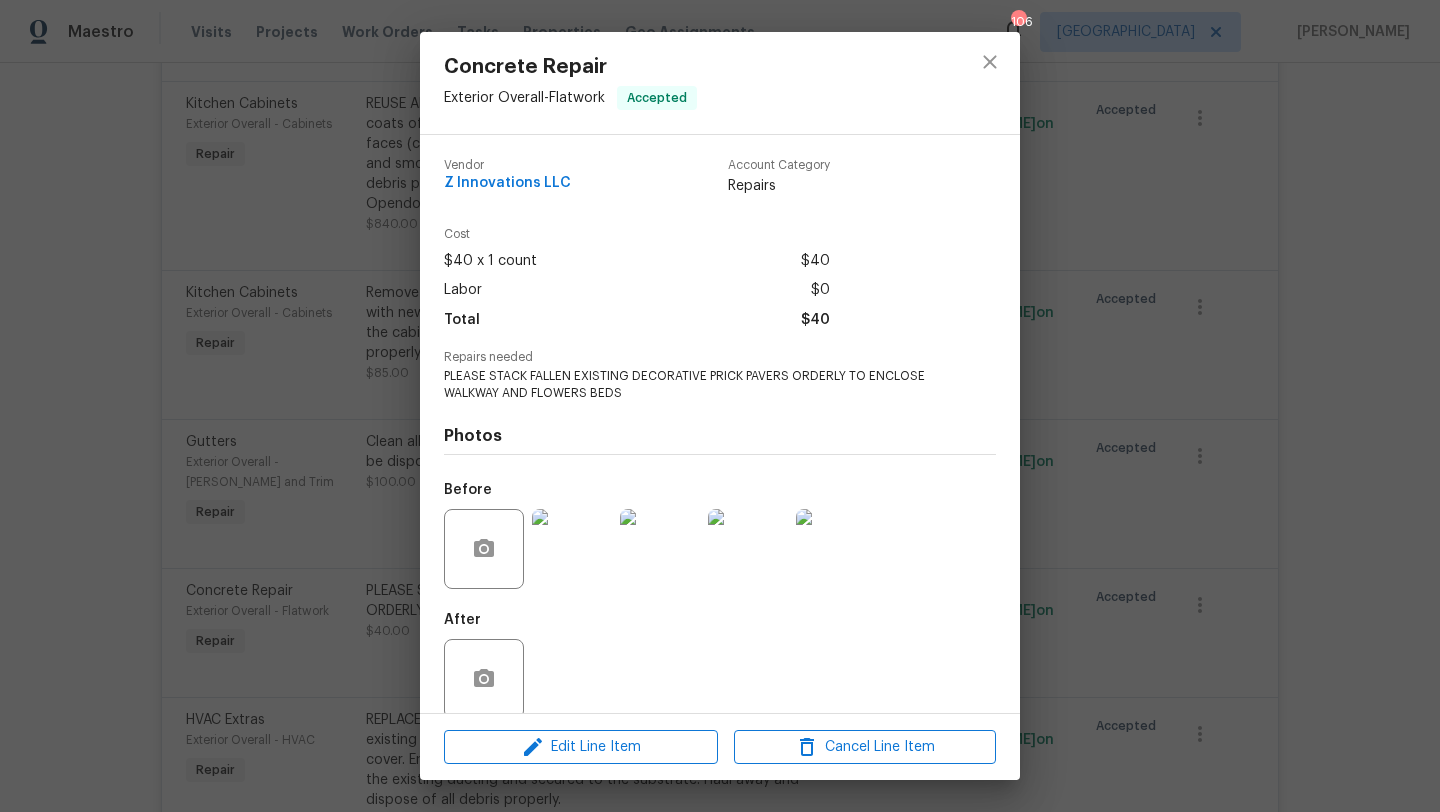 click on "Concrete Repair Exterior Overall  -  Flatwork Accepted Vendor Z Innovations LLC Account Category Repairs Cost $40 x 1 count $40 Labor $0 Total $40 Repairs needed PLEASE STACK FALLEN EXISTING DECORATIVE PRICK PAVERS ORDERLY TO ENCLOSE WALKWAY AND FLOWERS BEDS Photos Before After  Edit Line Item  Cancel Line Item" at bounding box center (720, 406) 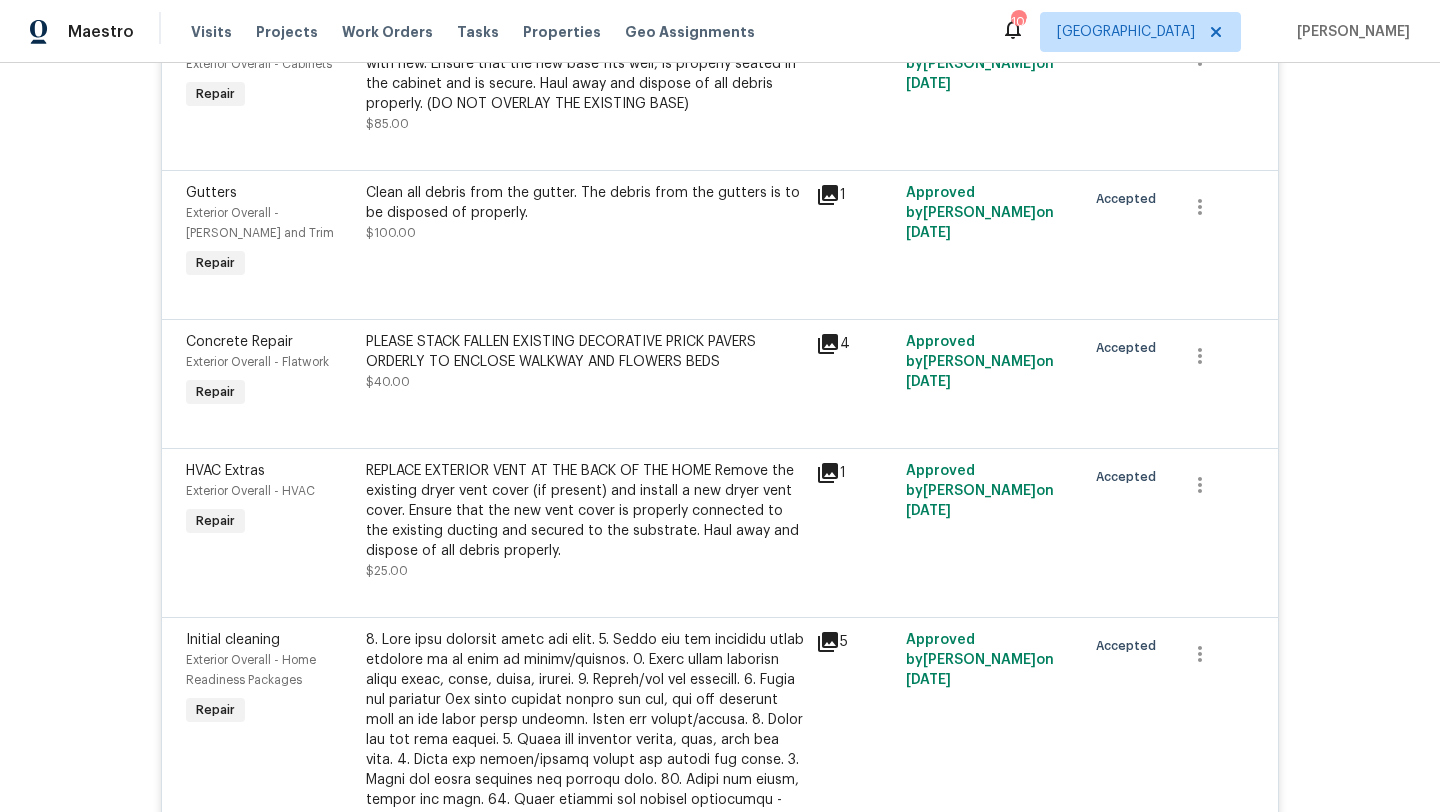 scroll, scrollTop: 2081, scrollLeft: 0, axis: vertical 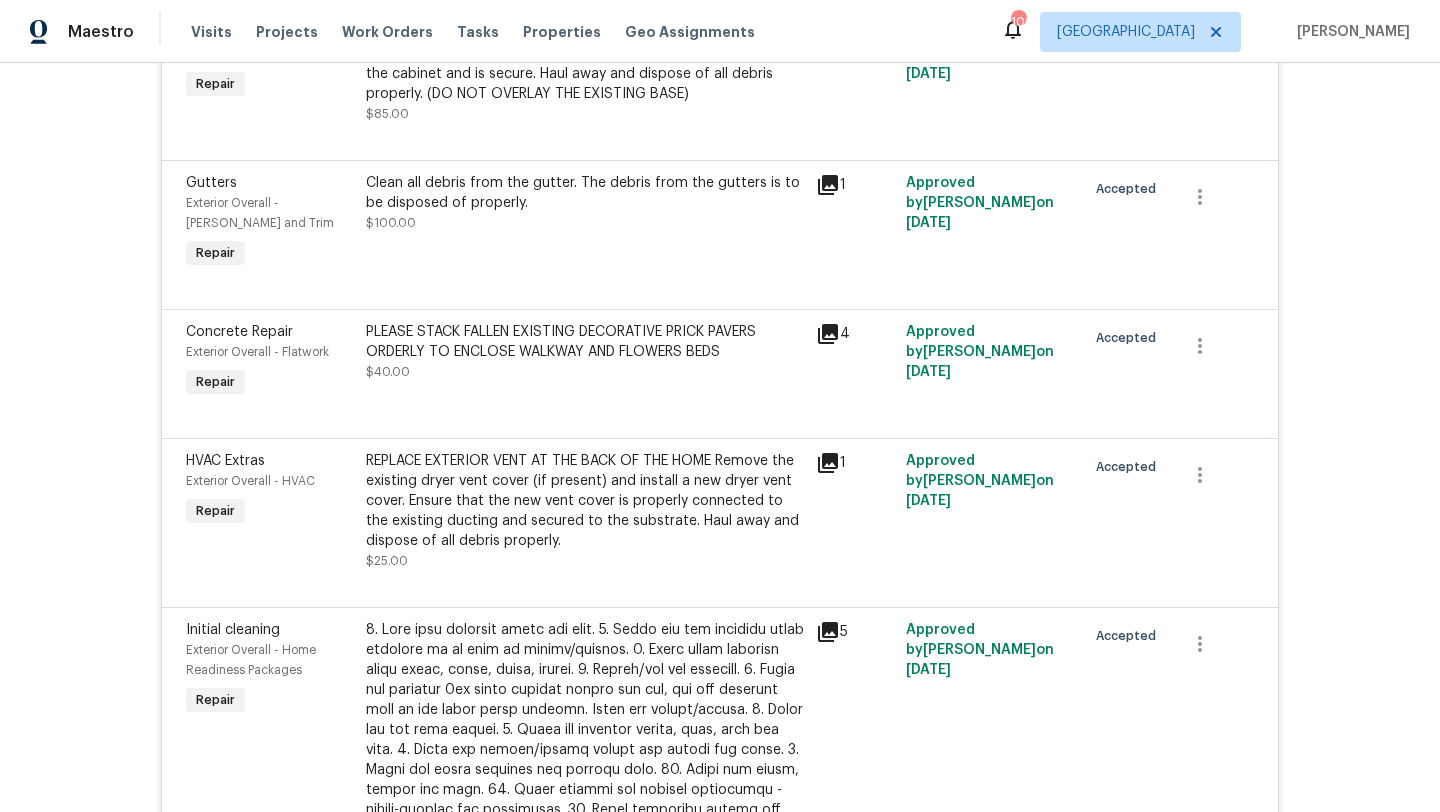 click 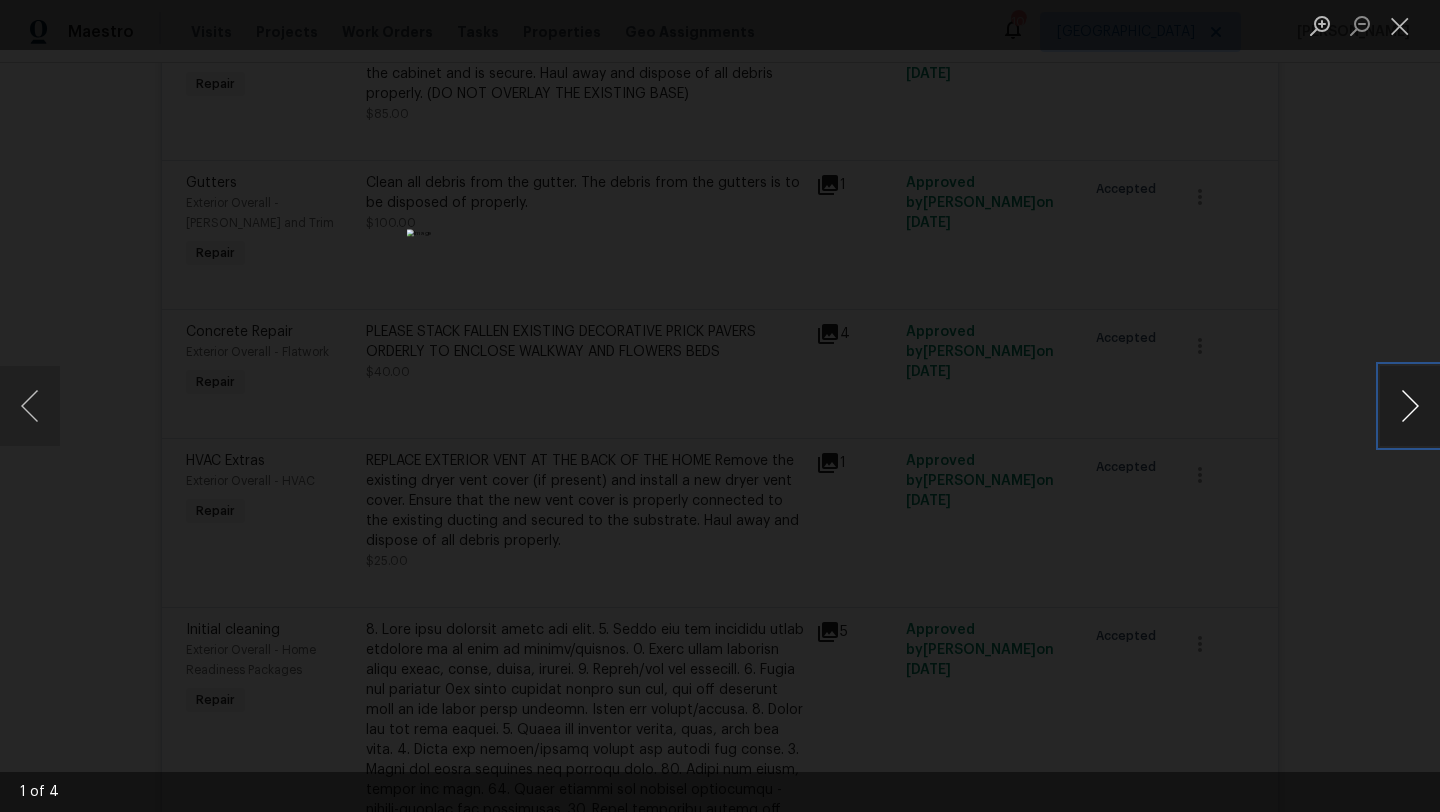 click at bounding box center [1410, 406] 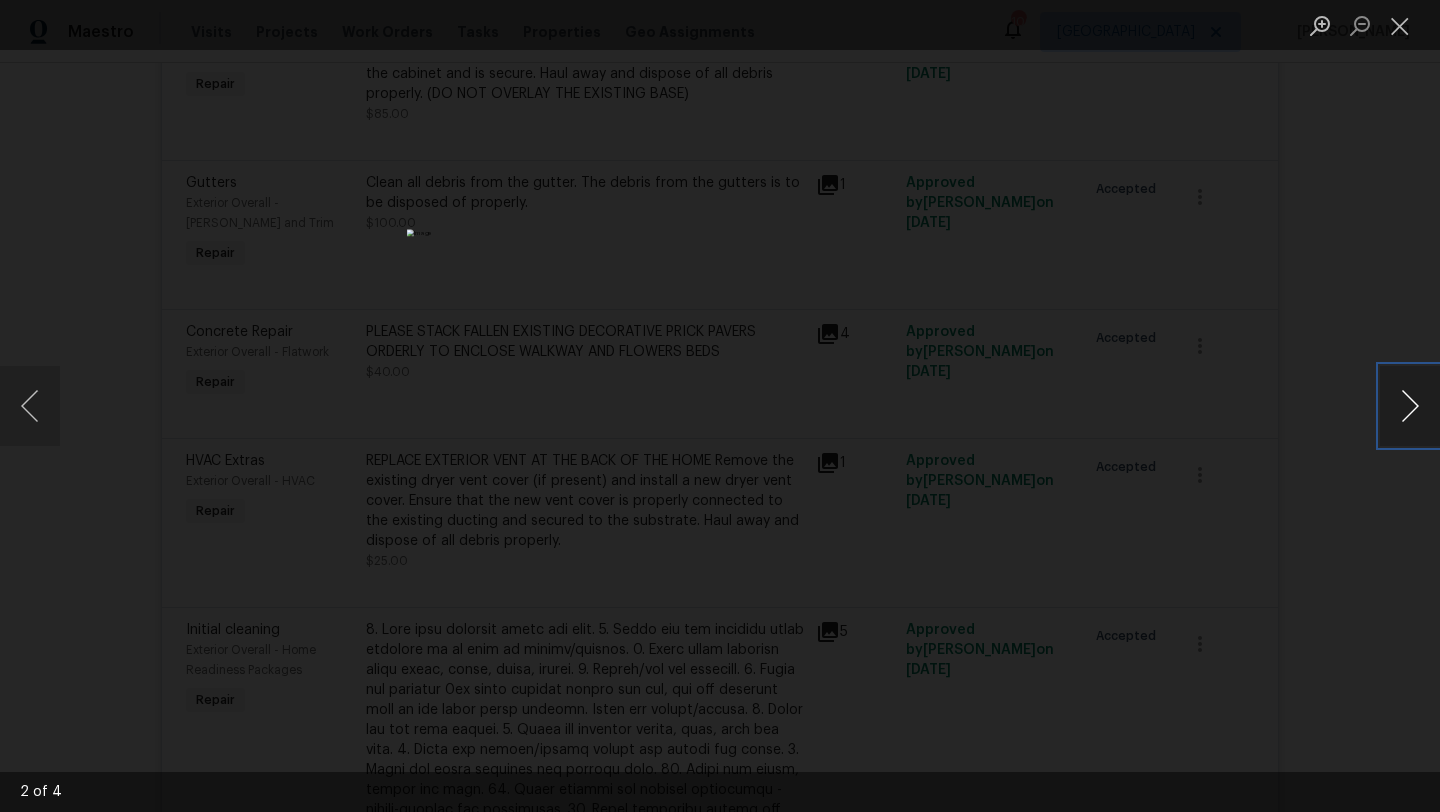 click at bounding box center [1410, 406] 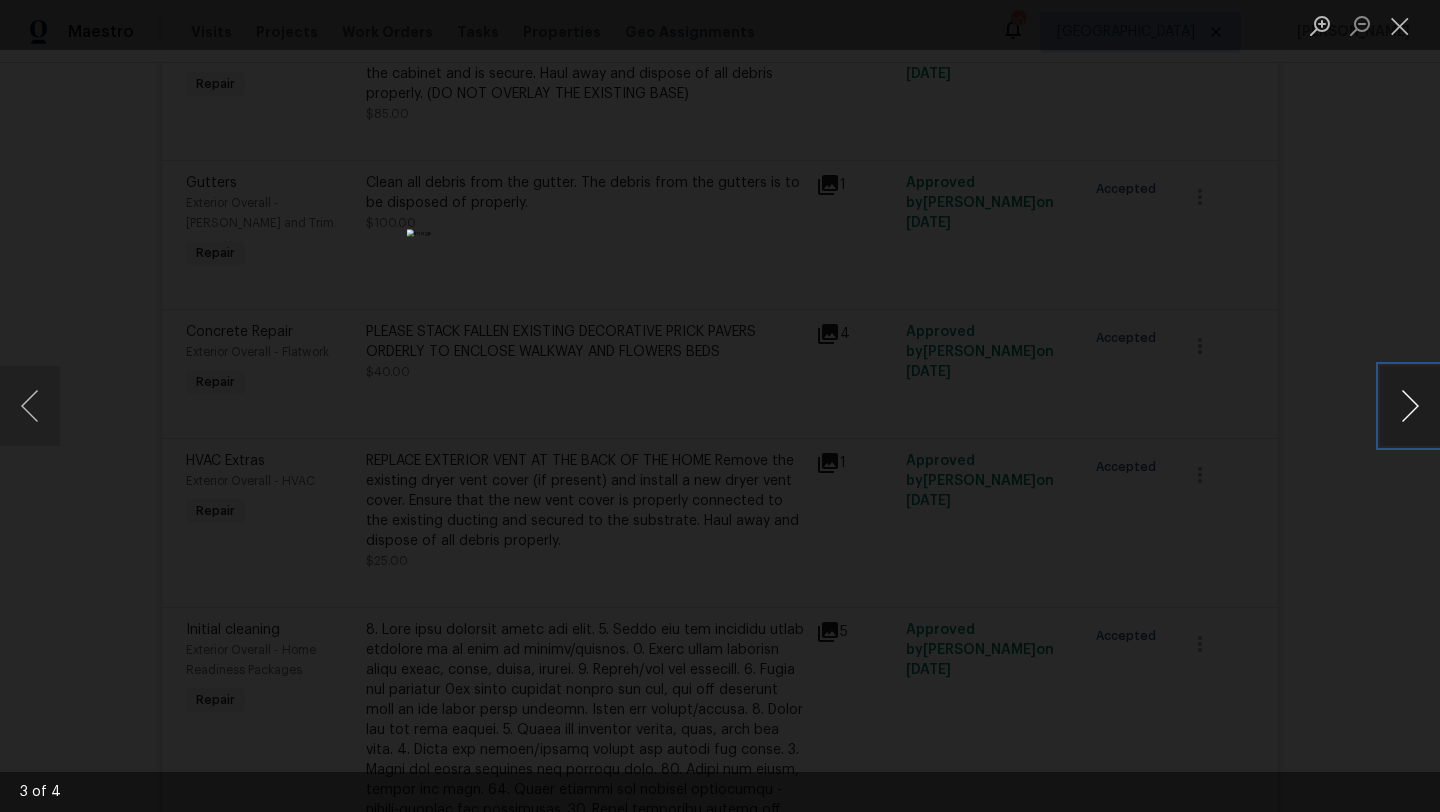 click at bounding box center (1410, 406) 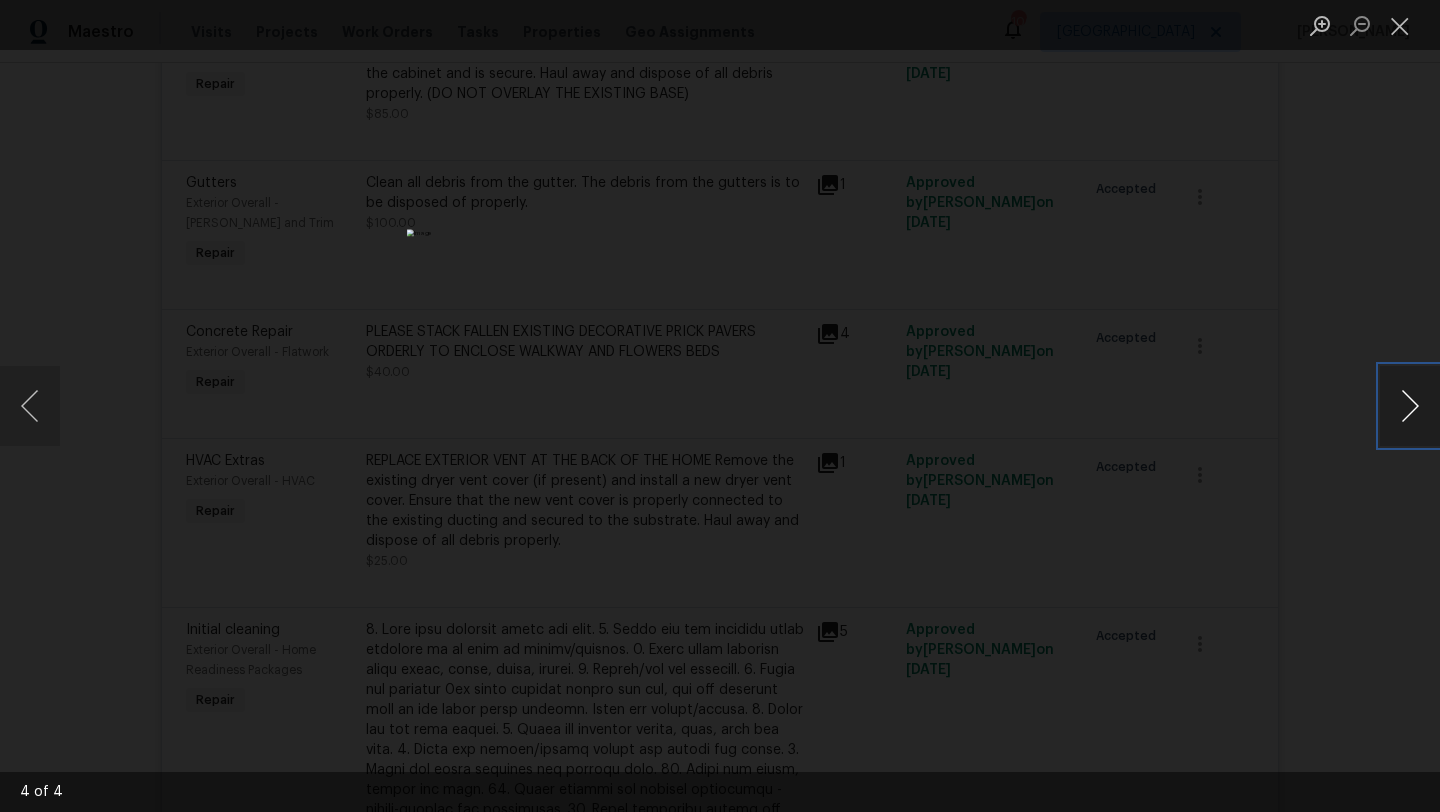click at bounding box center [1410, 406] 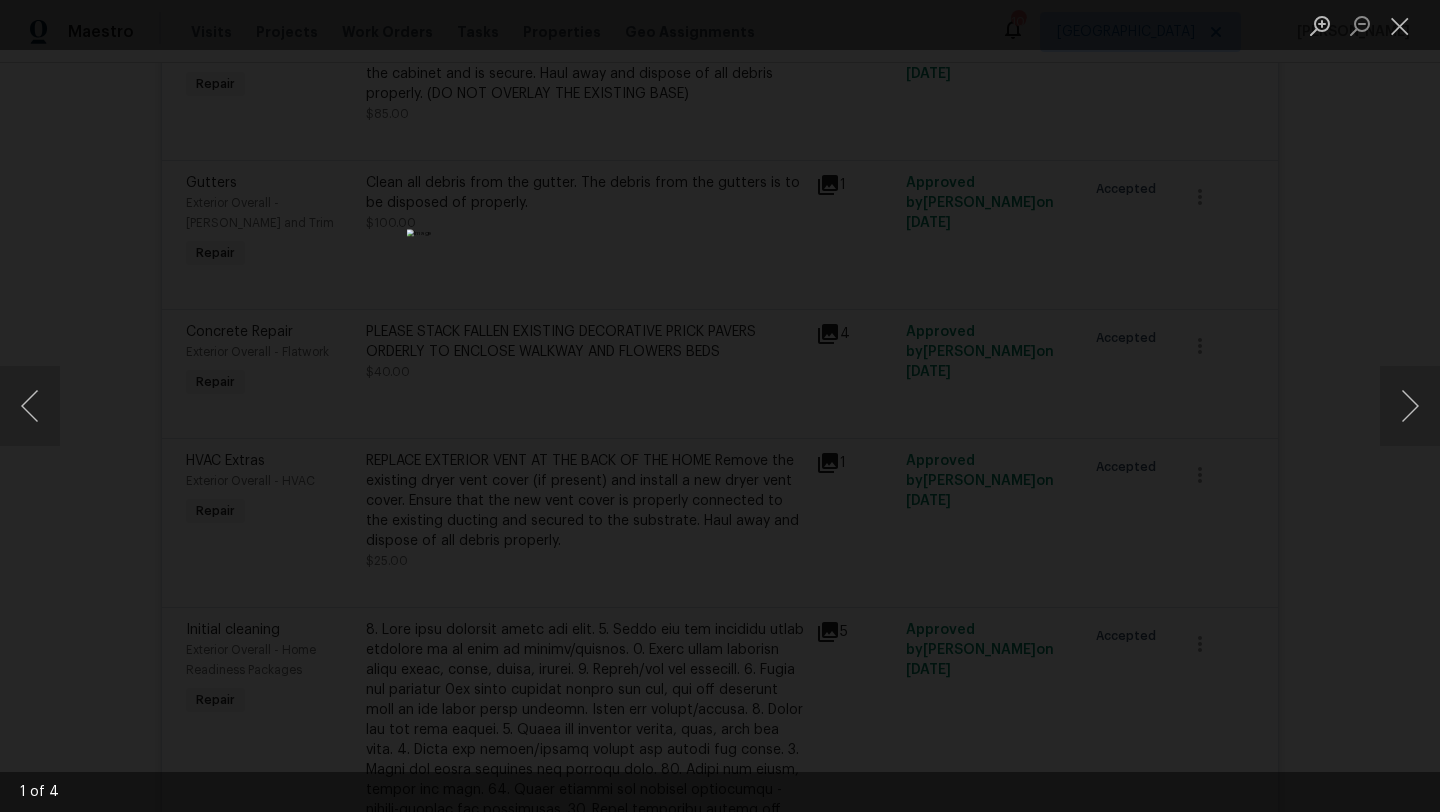 click at bounding box center [720, 406] 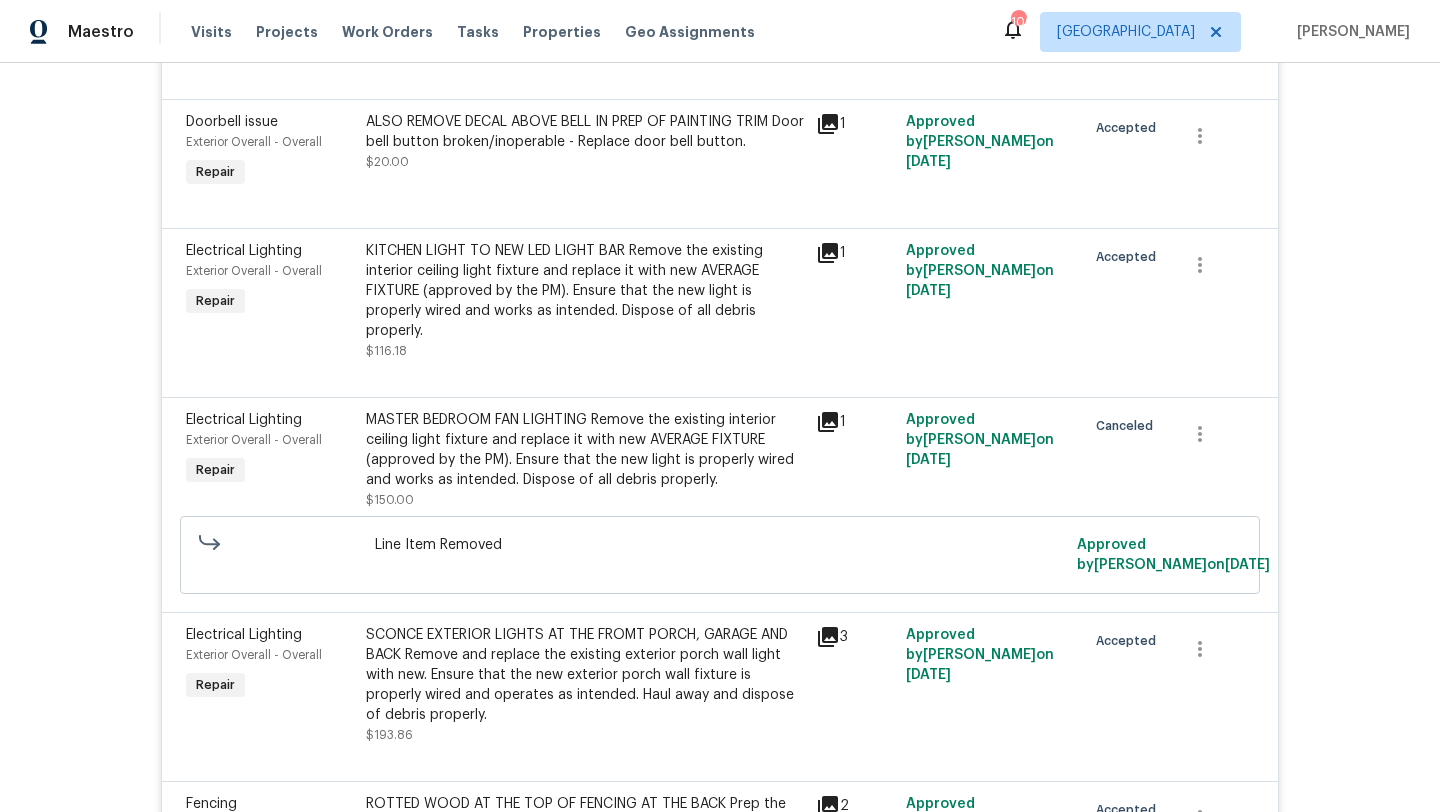 scroll, scrollTop: 3800, scrollLeft: 0, axis: vertical 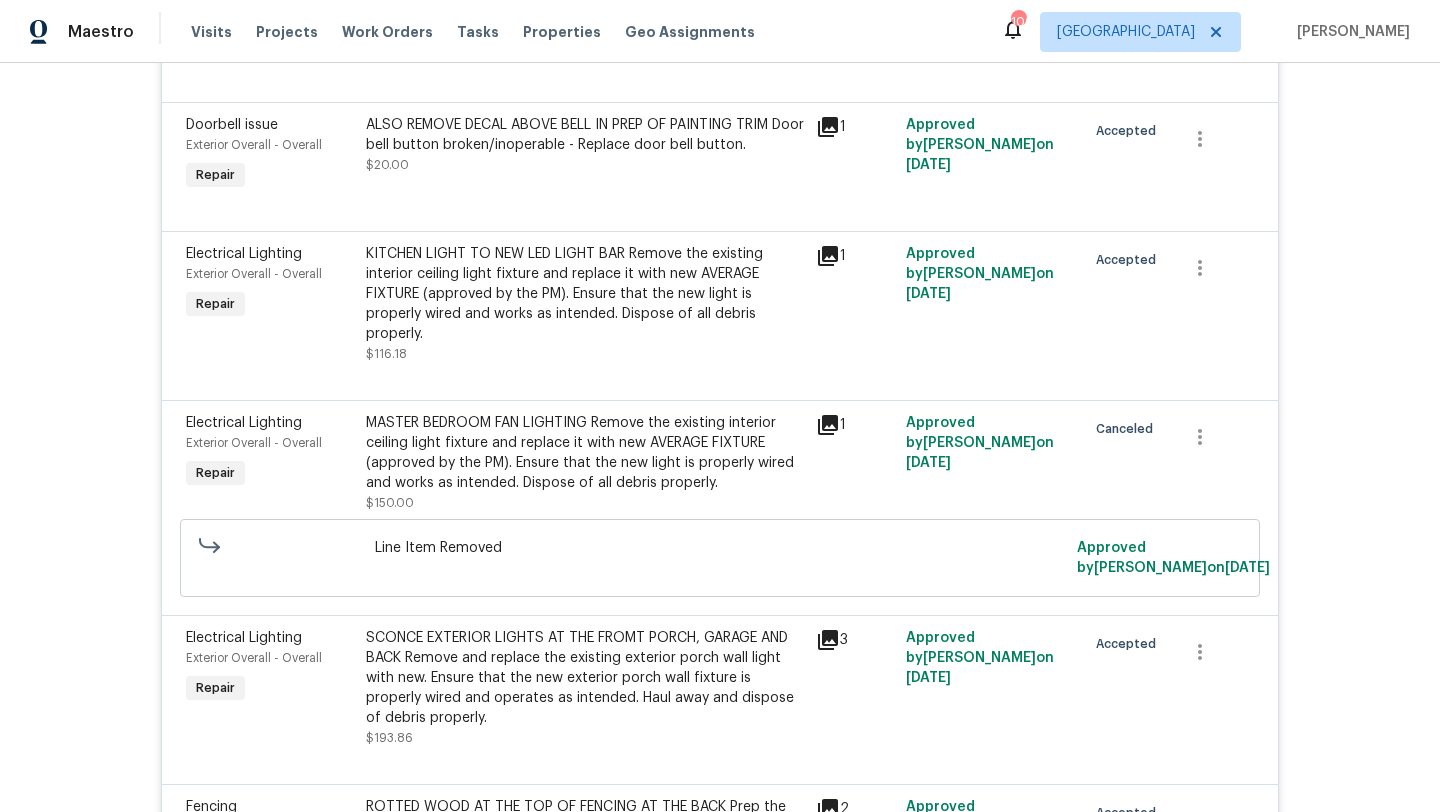 click 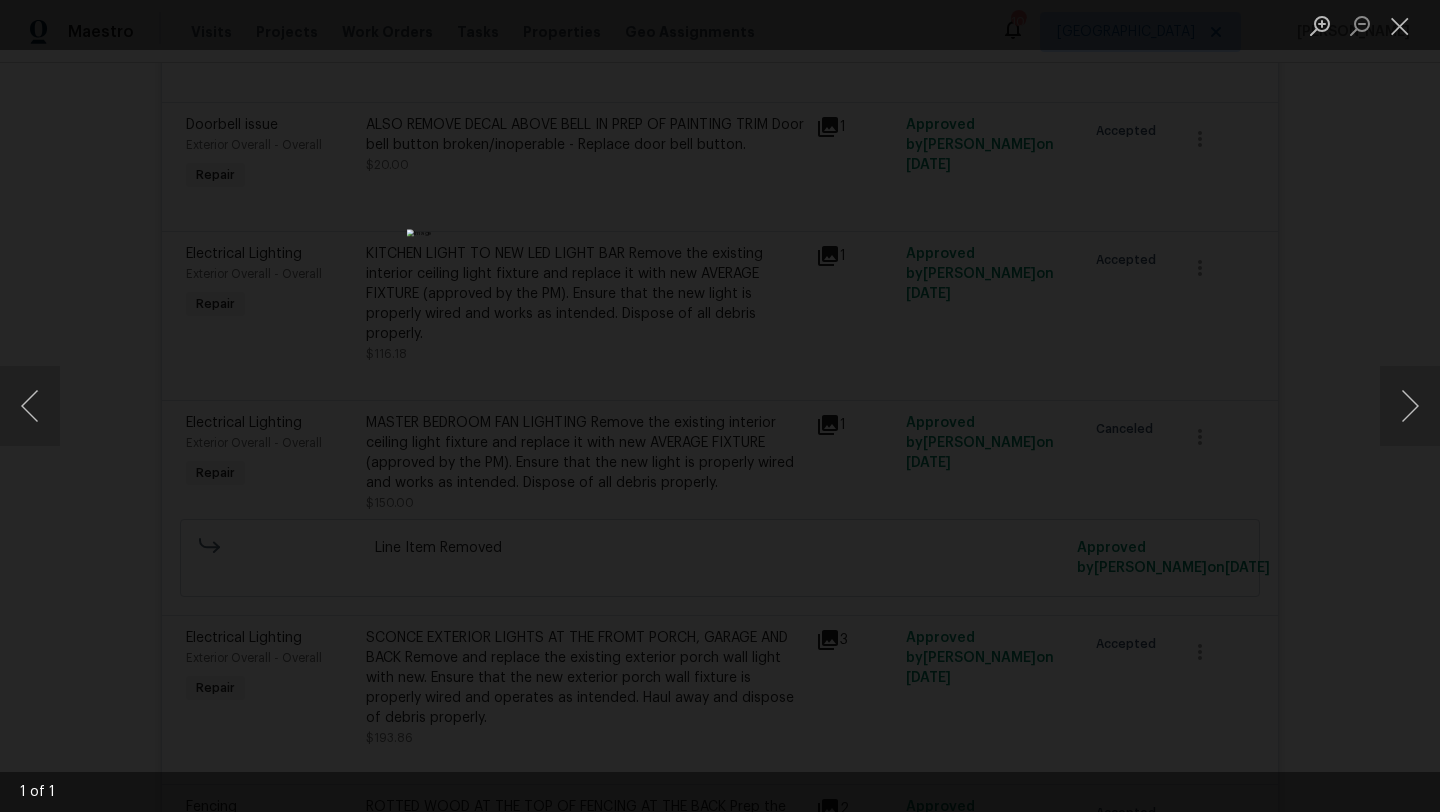 click at bounding box center (720, 406) 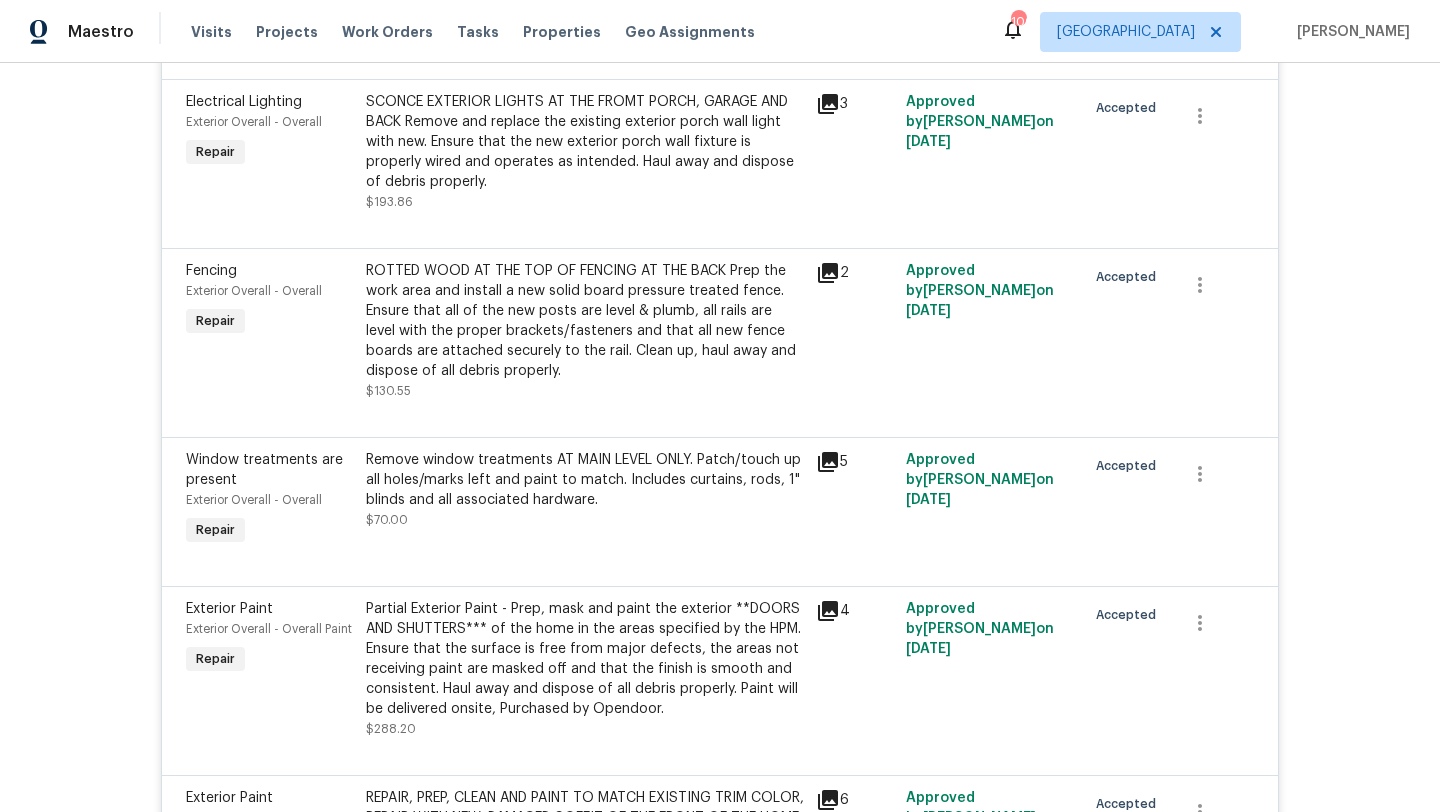 scroll, scrollTop: 4339, scrollLeft: 0, axis: vertical 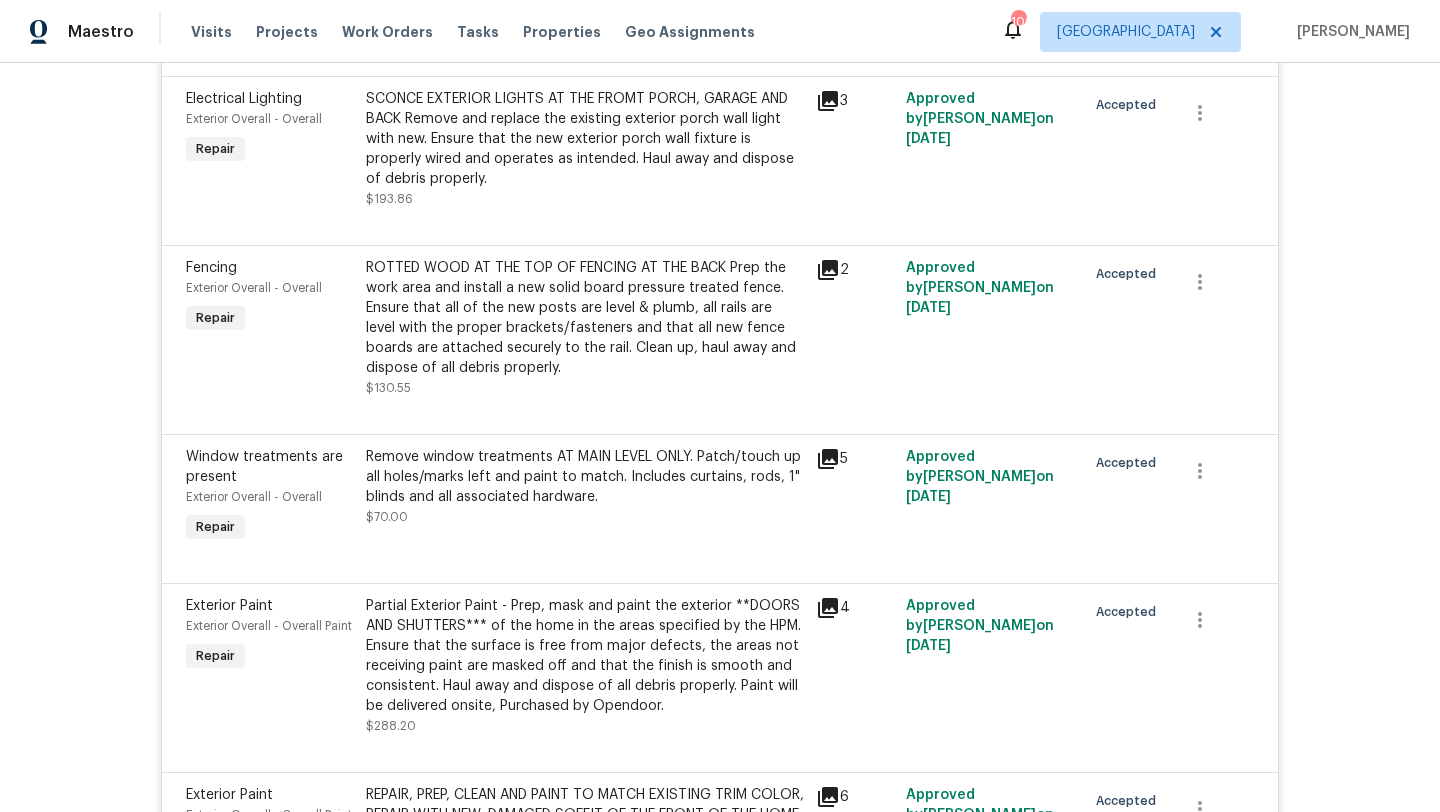 click 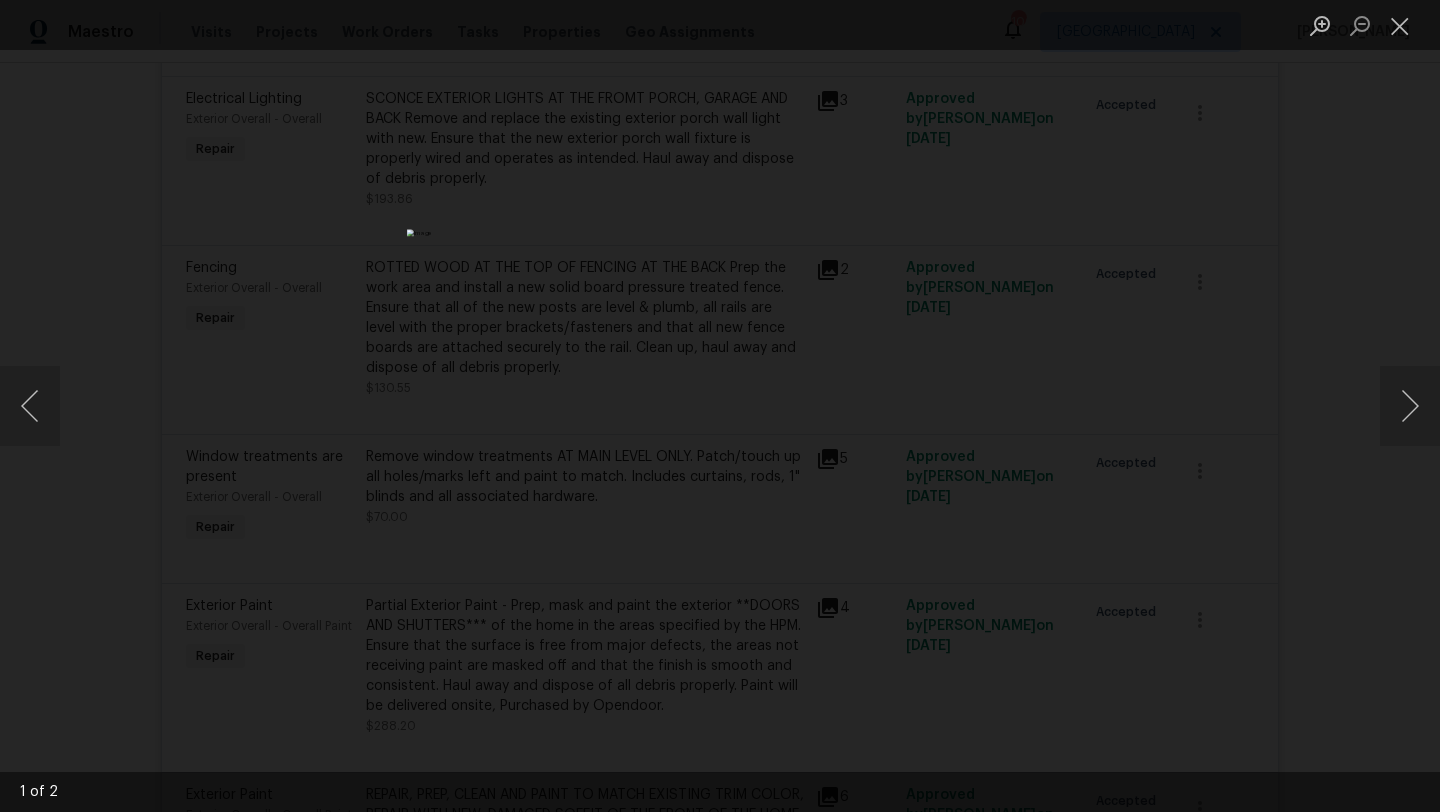 click at bounding box center (720, 406) 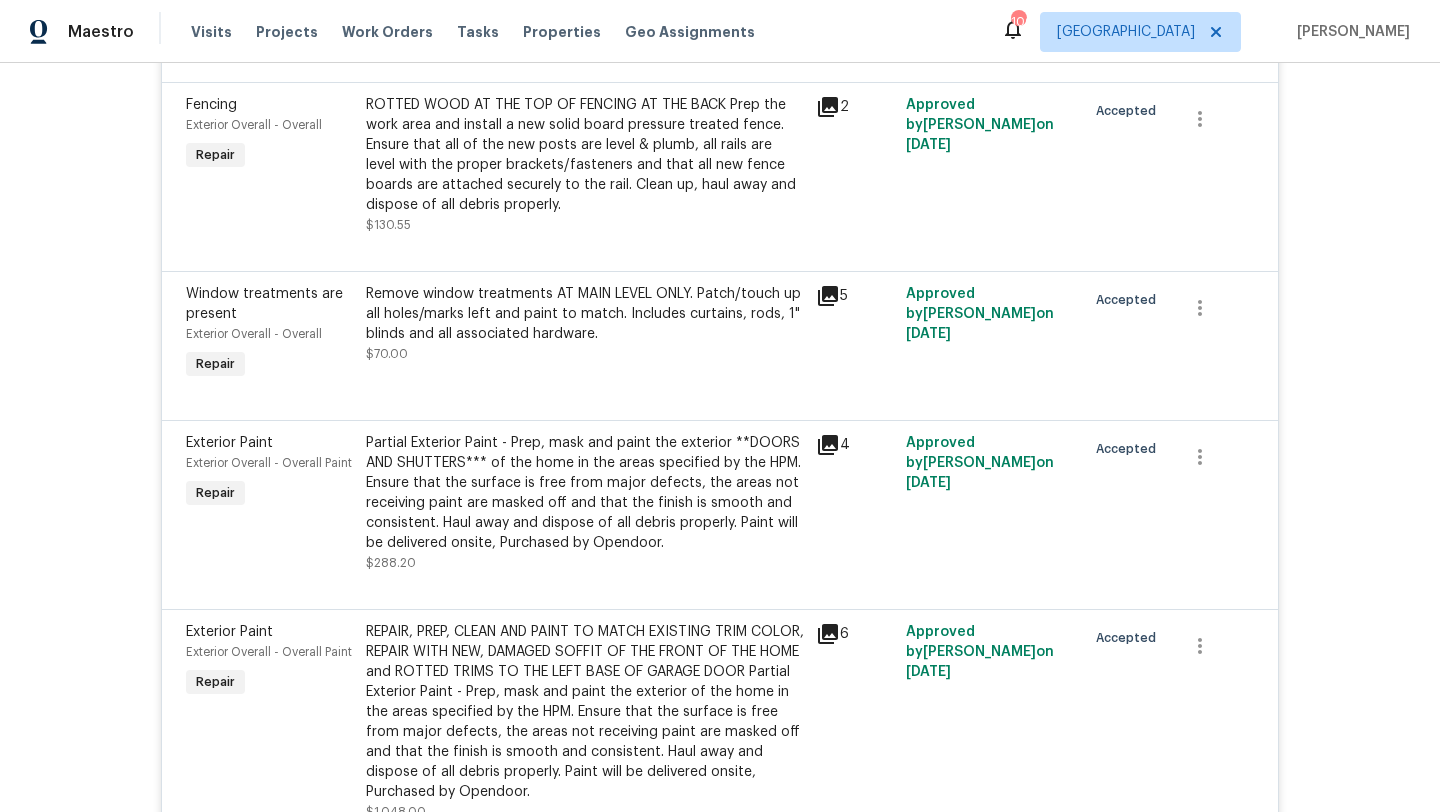 scroll, scrollTop: 4503, scrollLeft: 0, axis: vertical 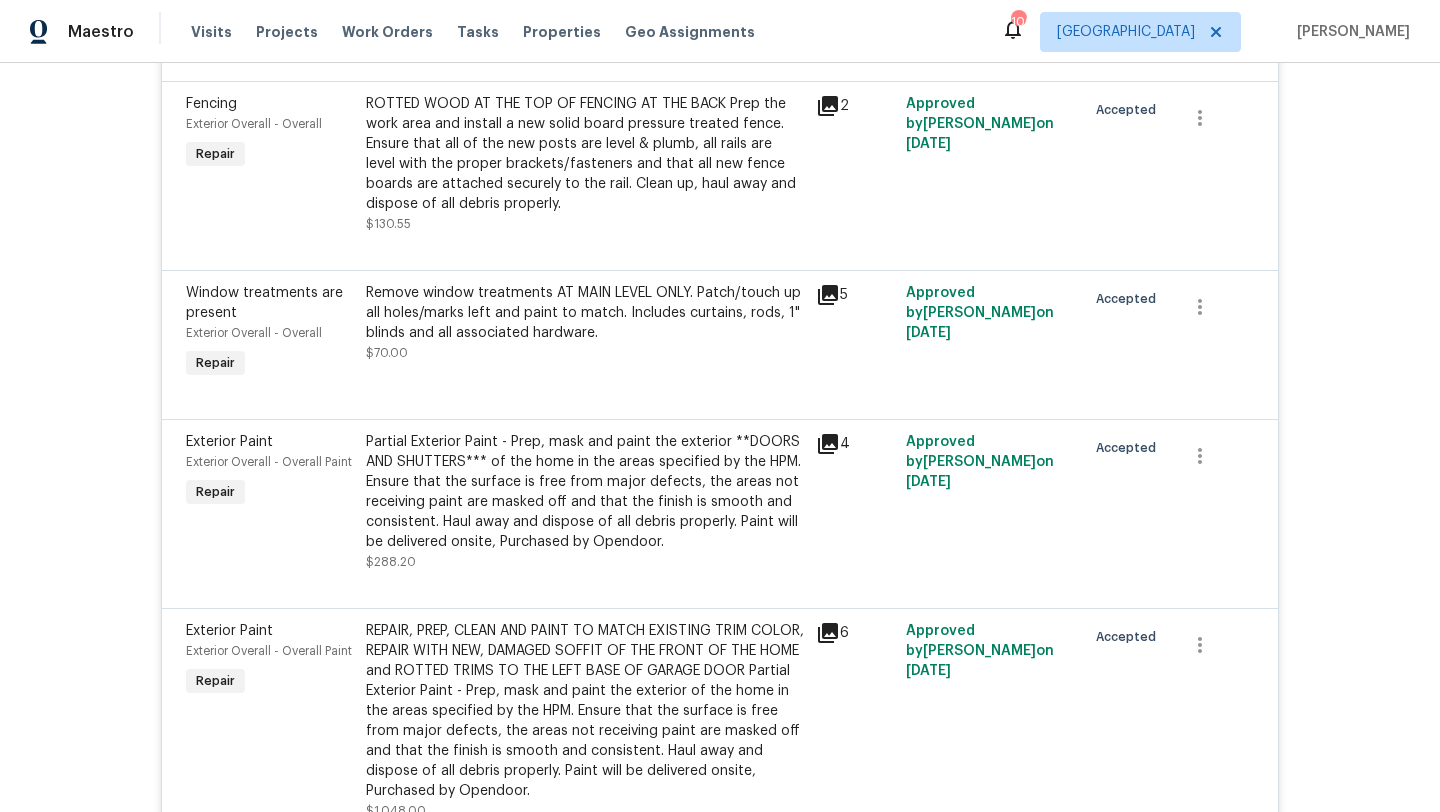 click 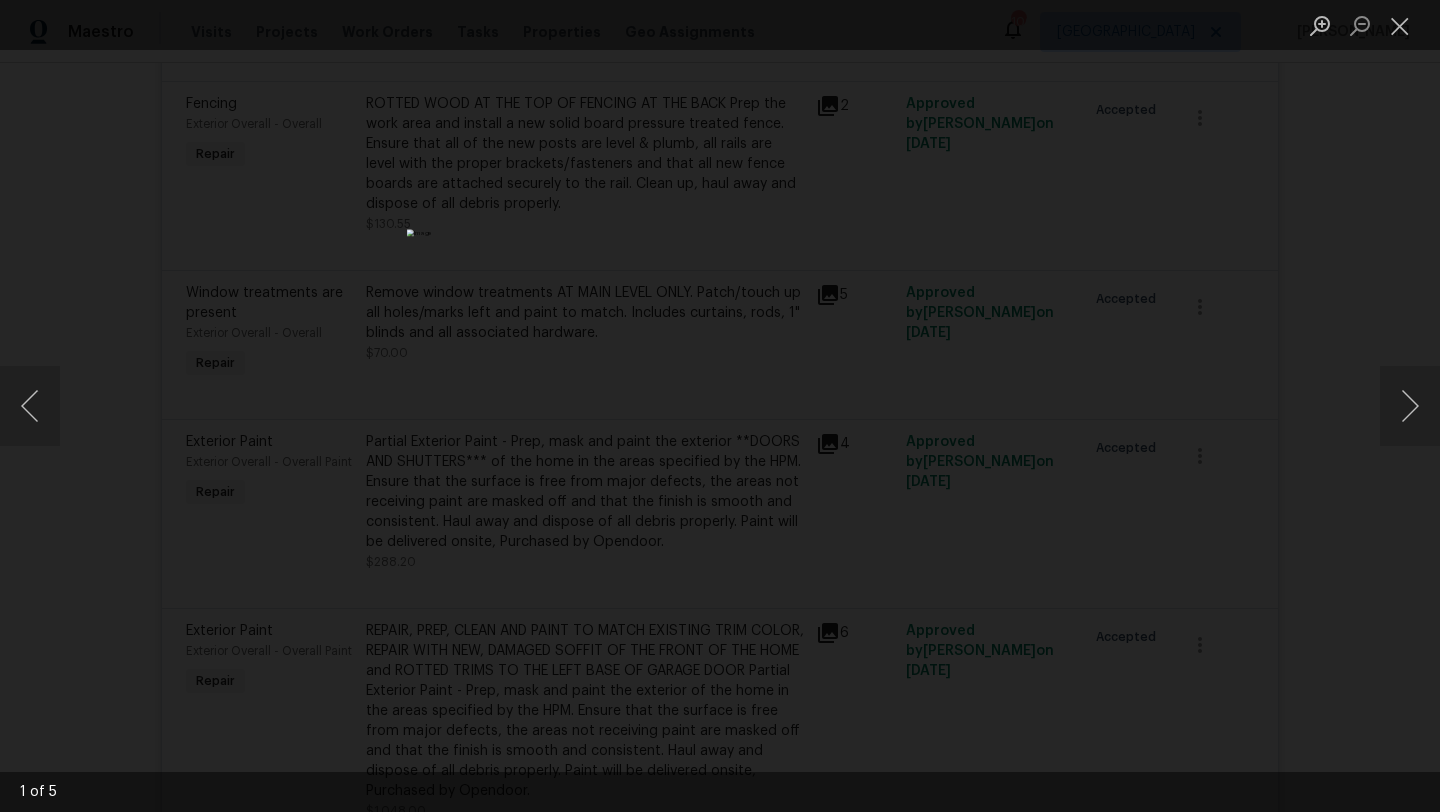 click at bounding box center [720, 406] 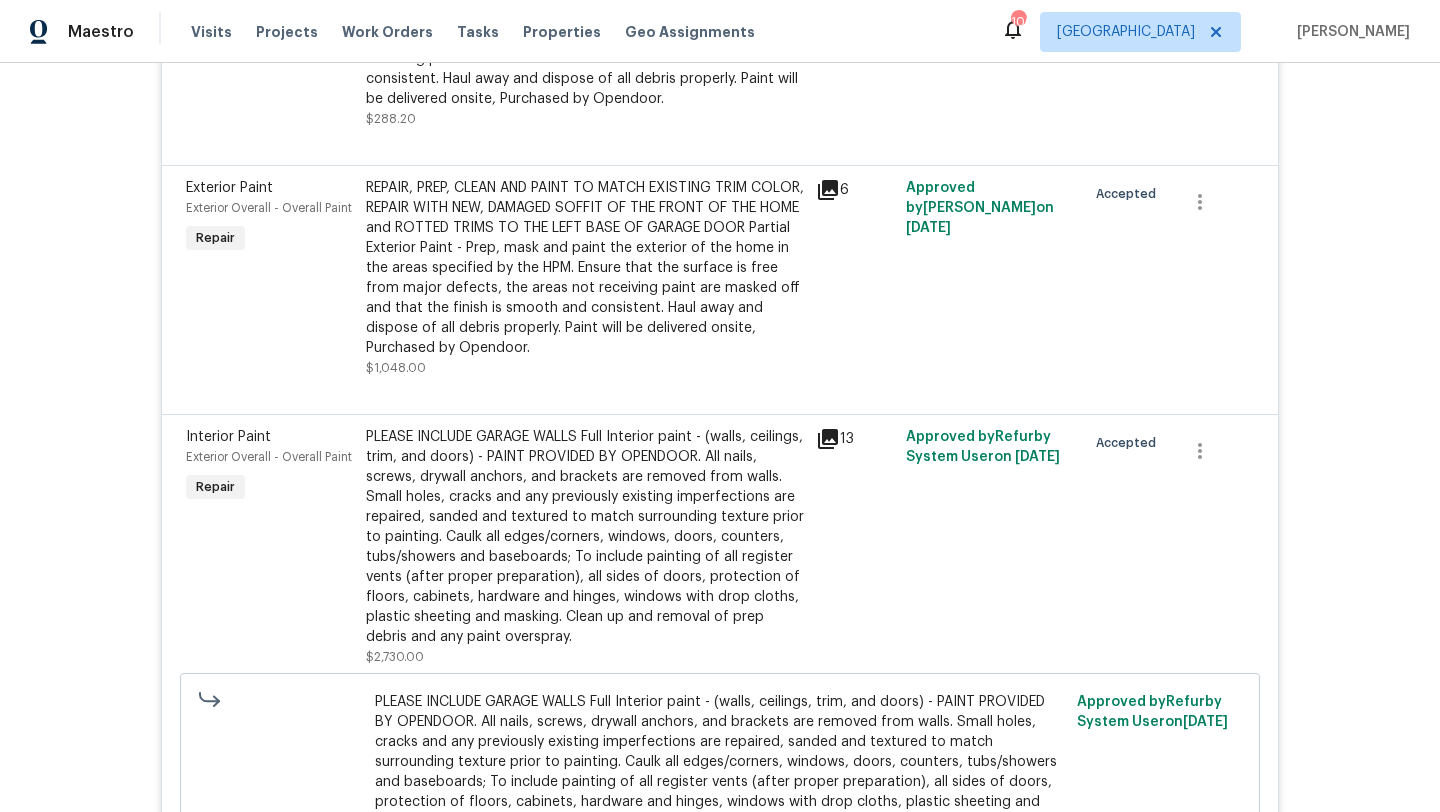 scroll, scrollTop: 4948, scrollLeft: 0, axis: vertical 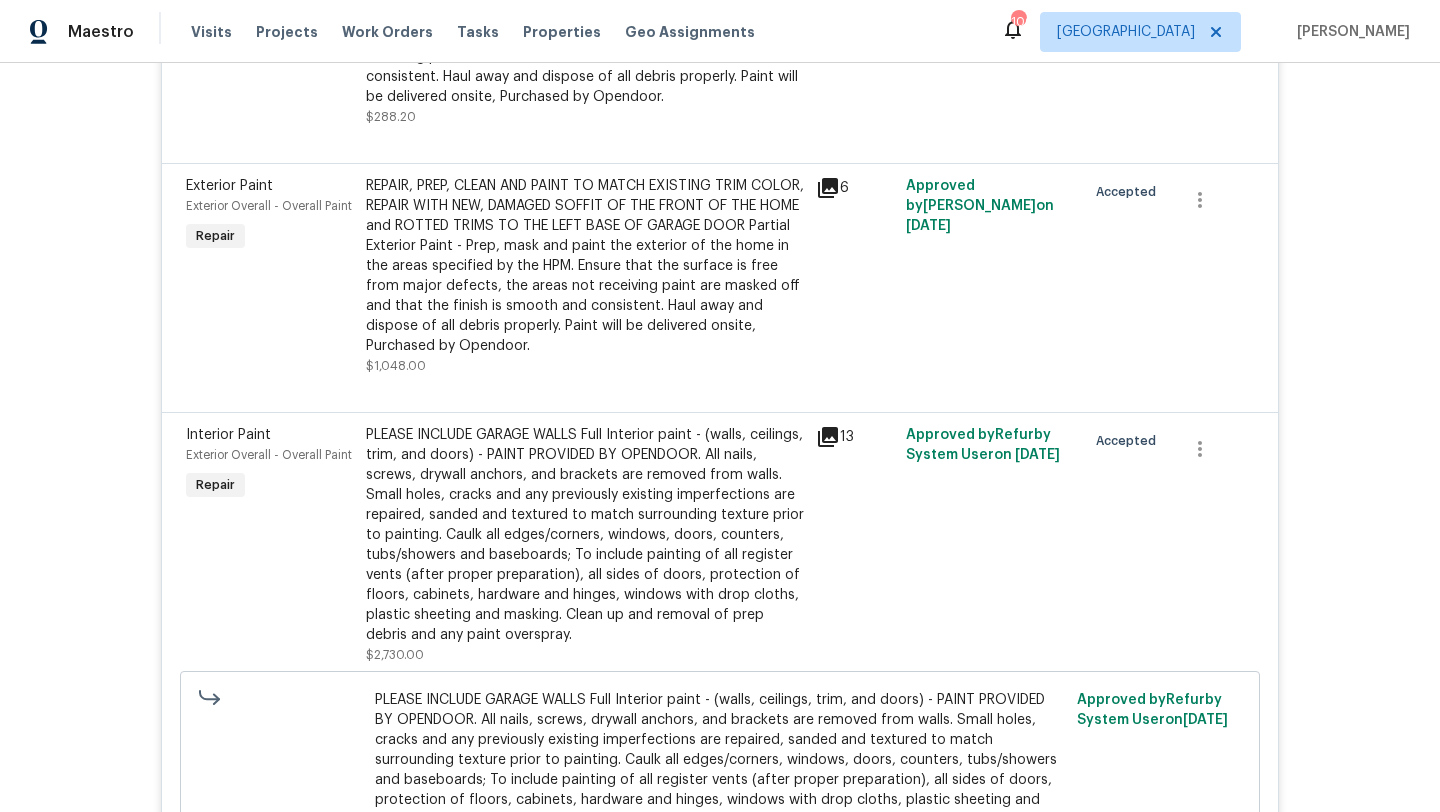 click 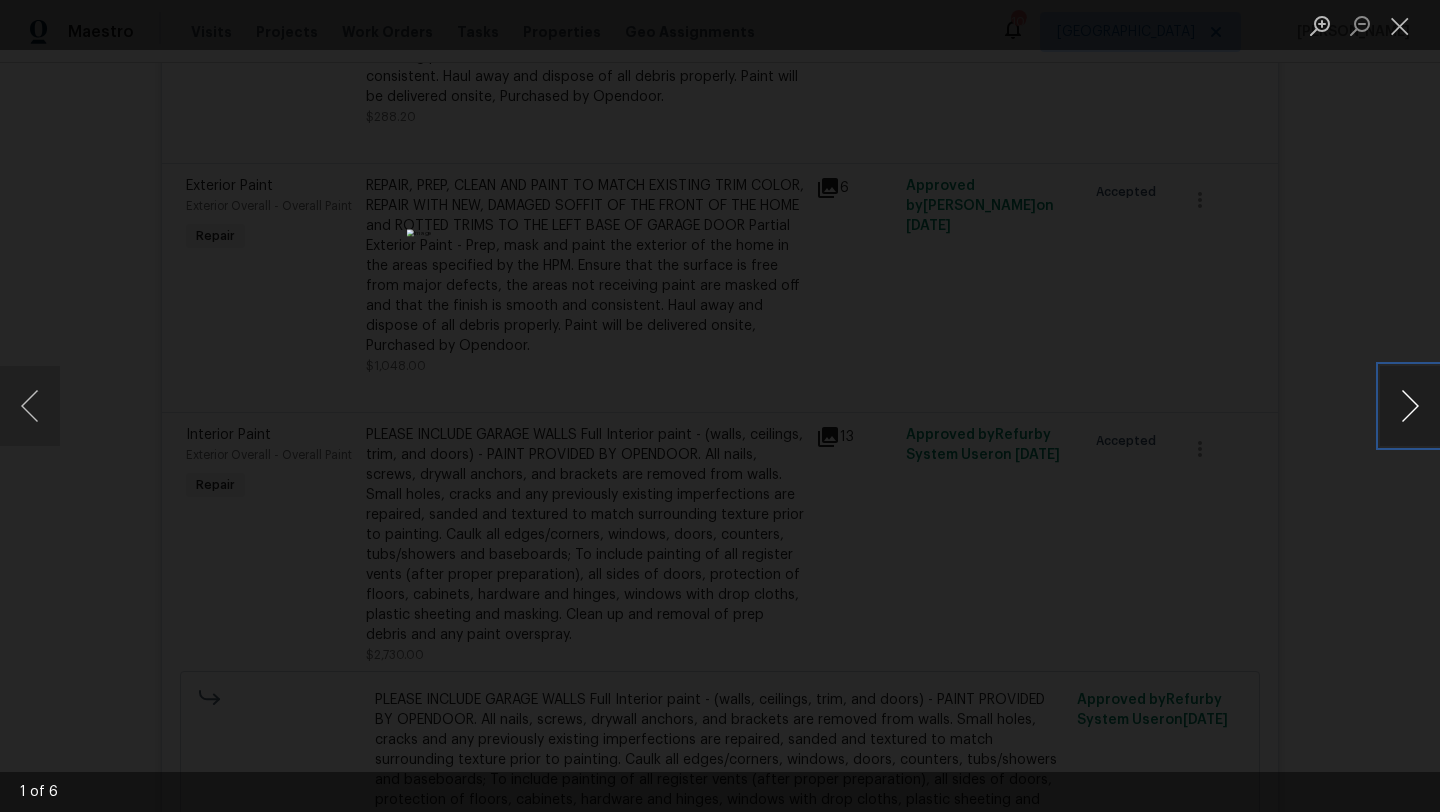 click at bounding box center [1410, 406] 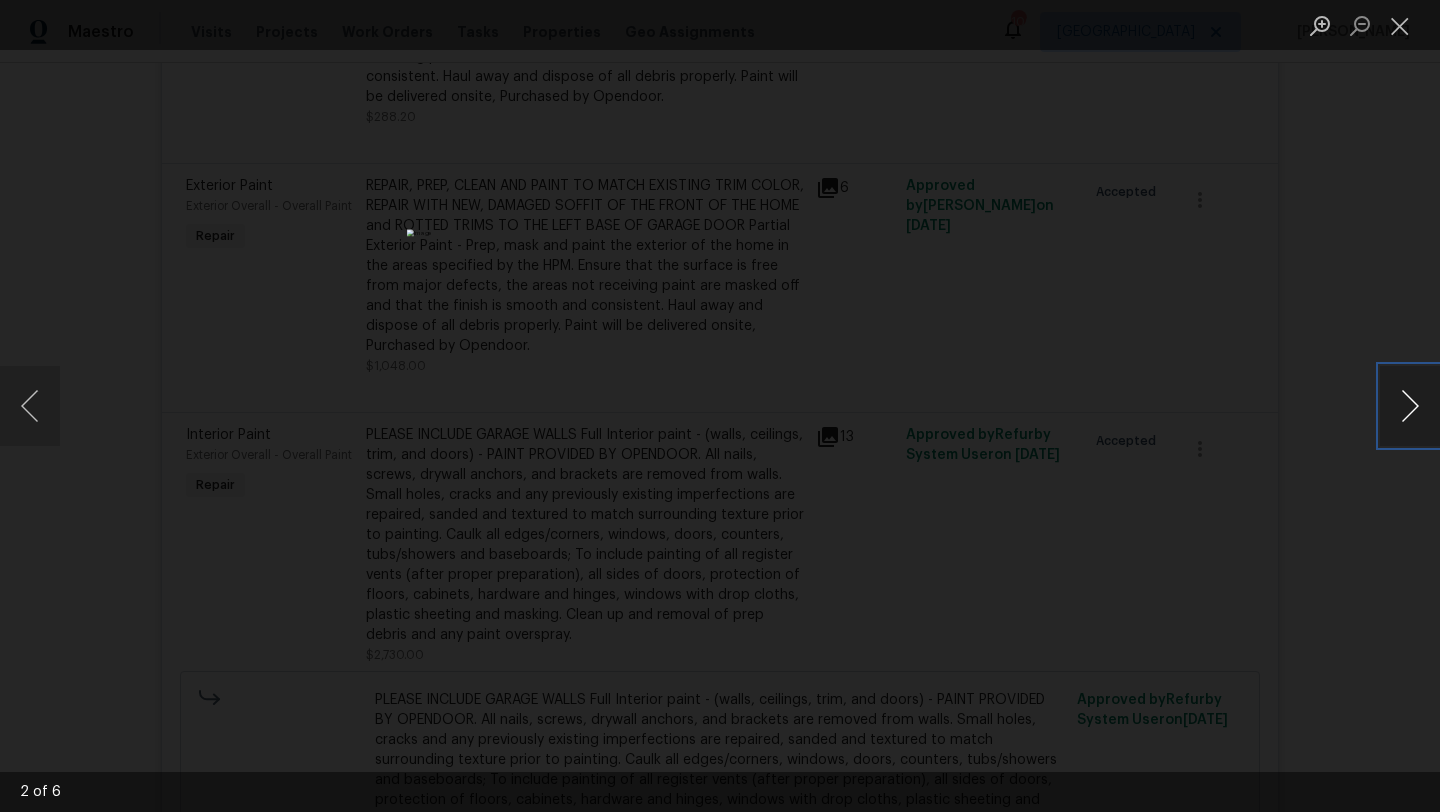 click at bounding box center (1410, 406) 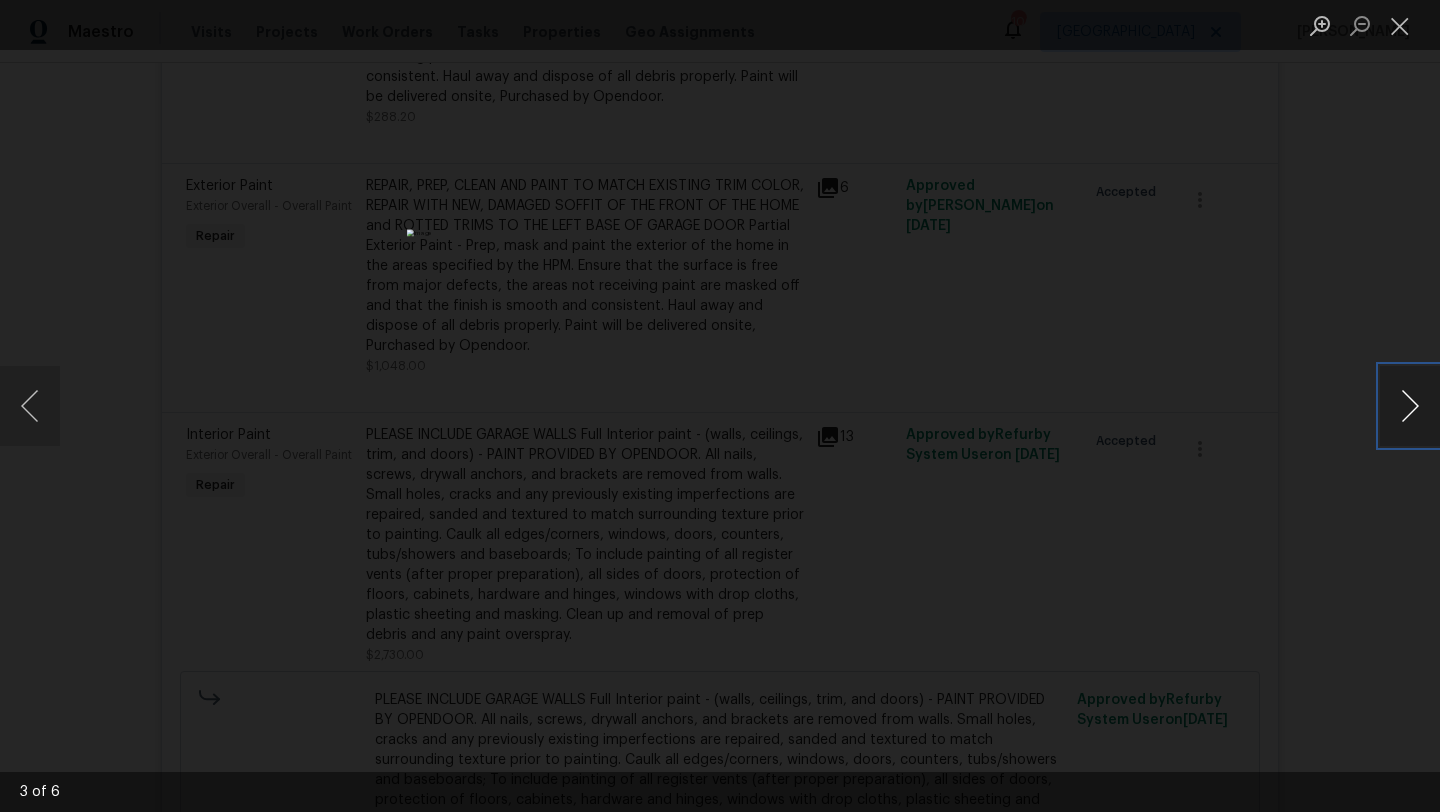 click at bounding box center (1410, 406) 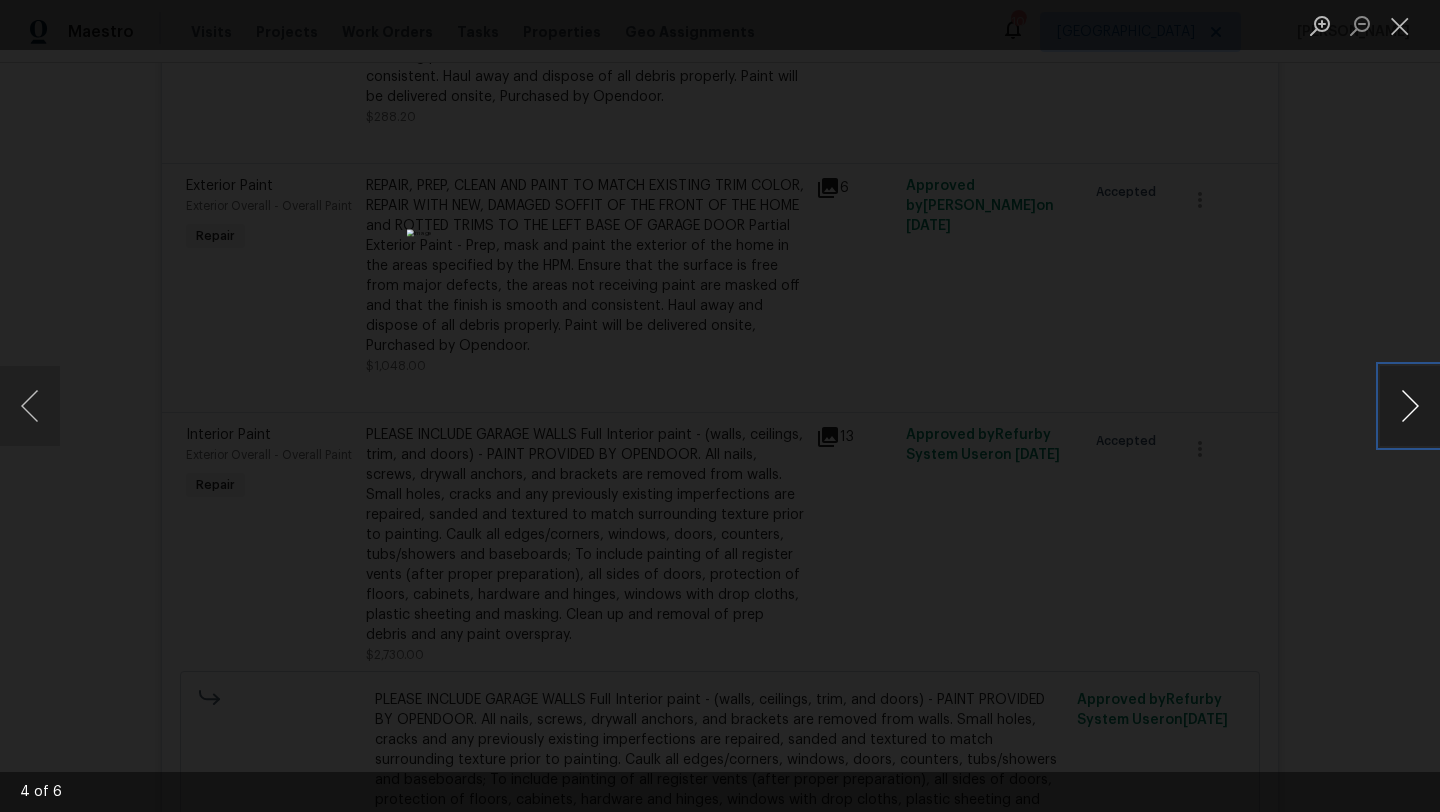 click at bounding box center (1410, 406) 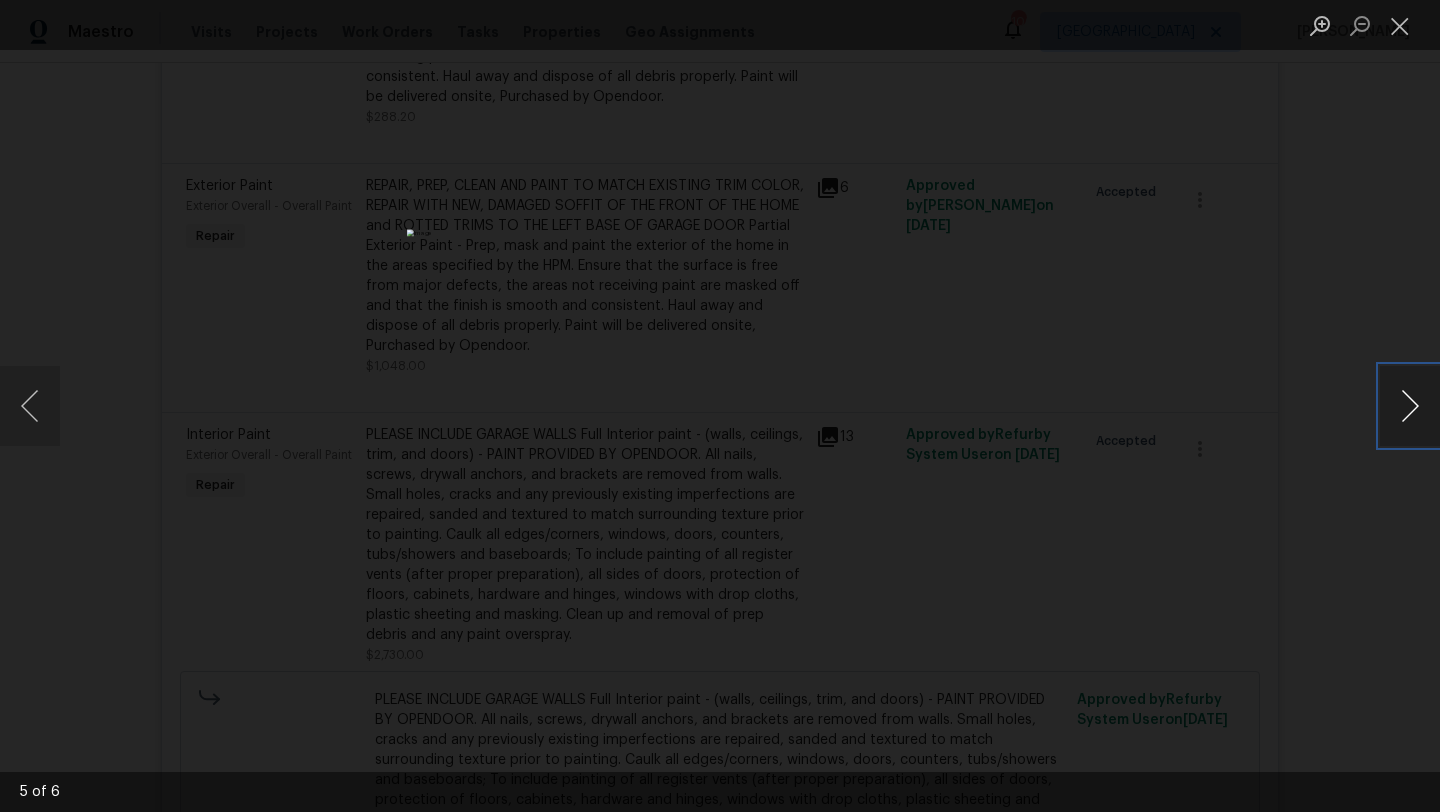 click at bounding box center [1410, 406] 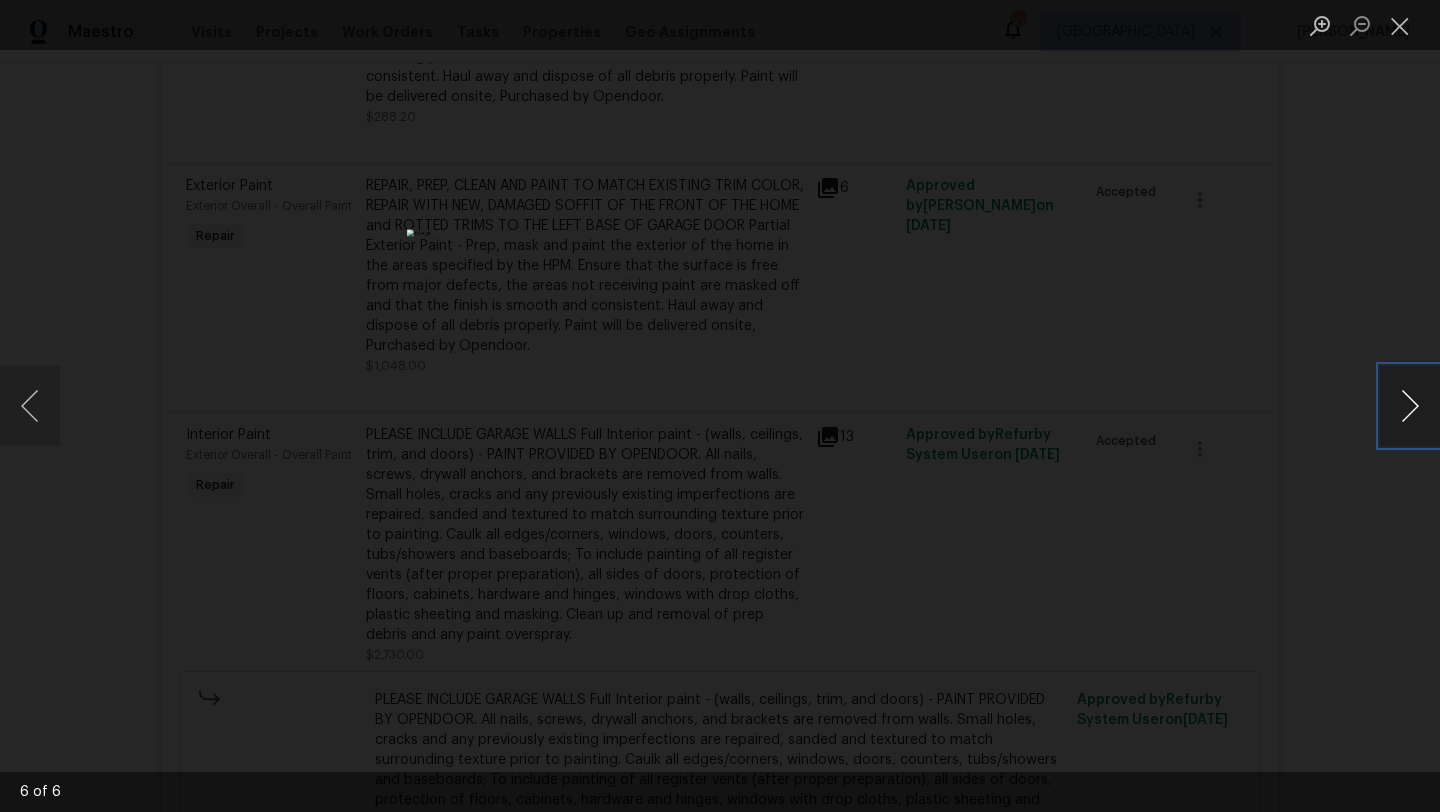 click at bounding box center (1410, 406) 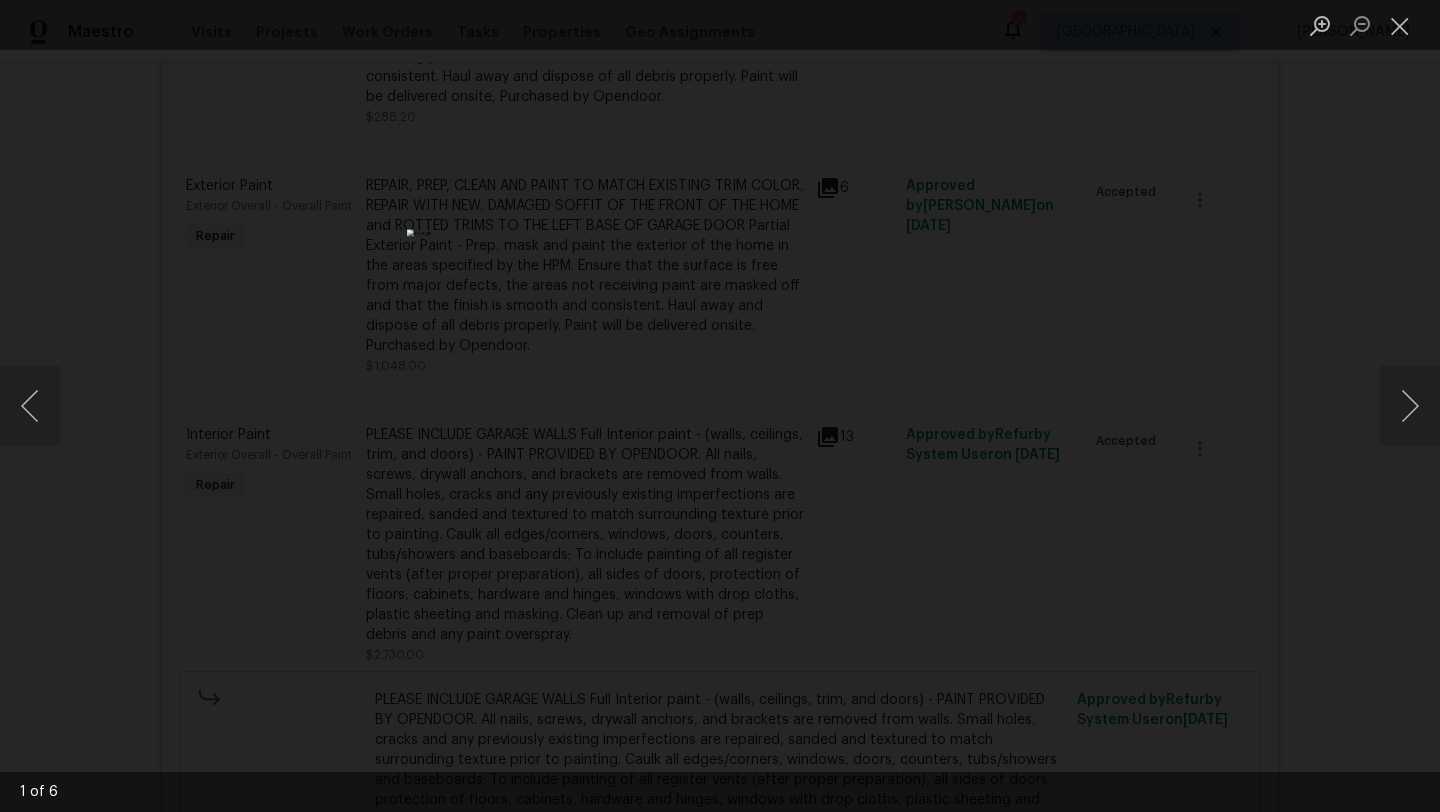 click at bounding box center (720, 406) 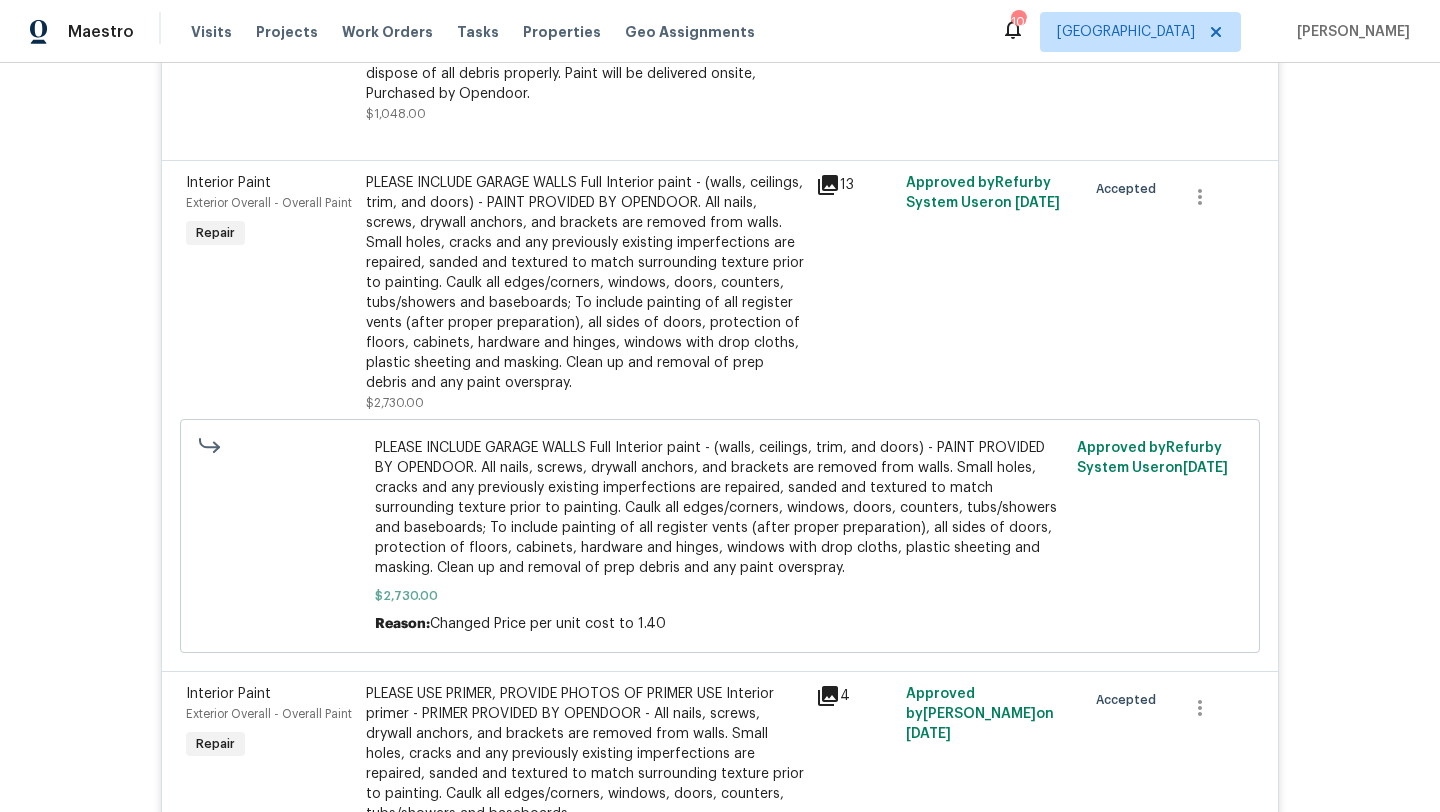 scroll, scrollTop: 5202, scrollLeft: 0, axis: vertical 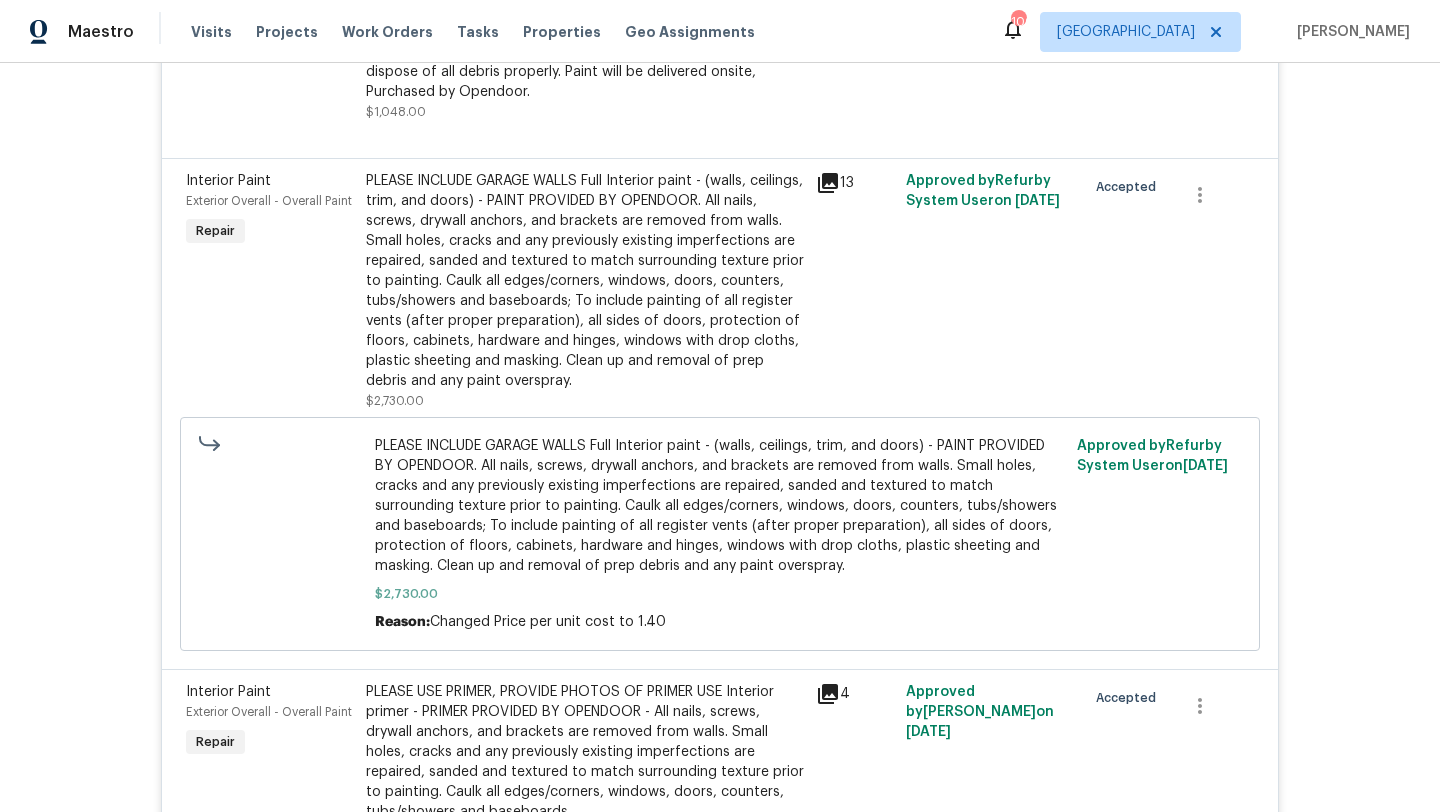 click 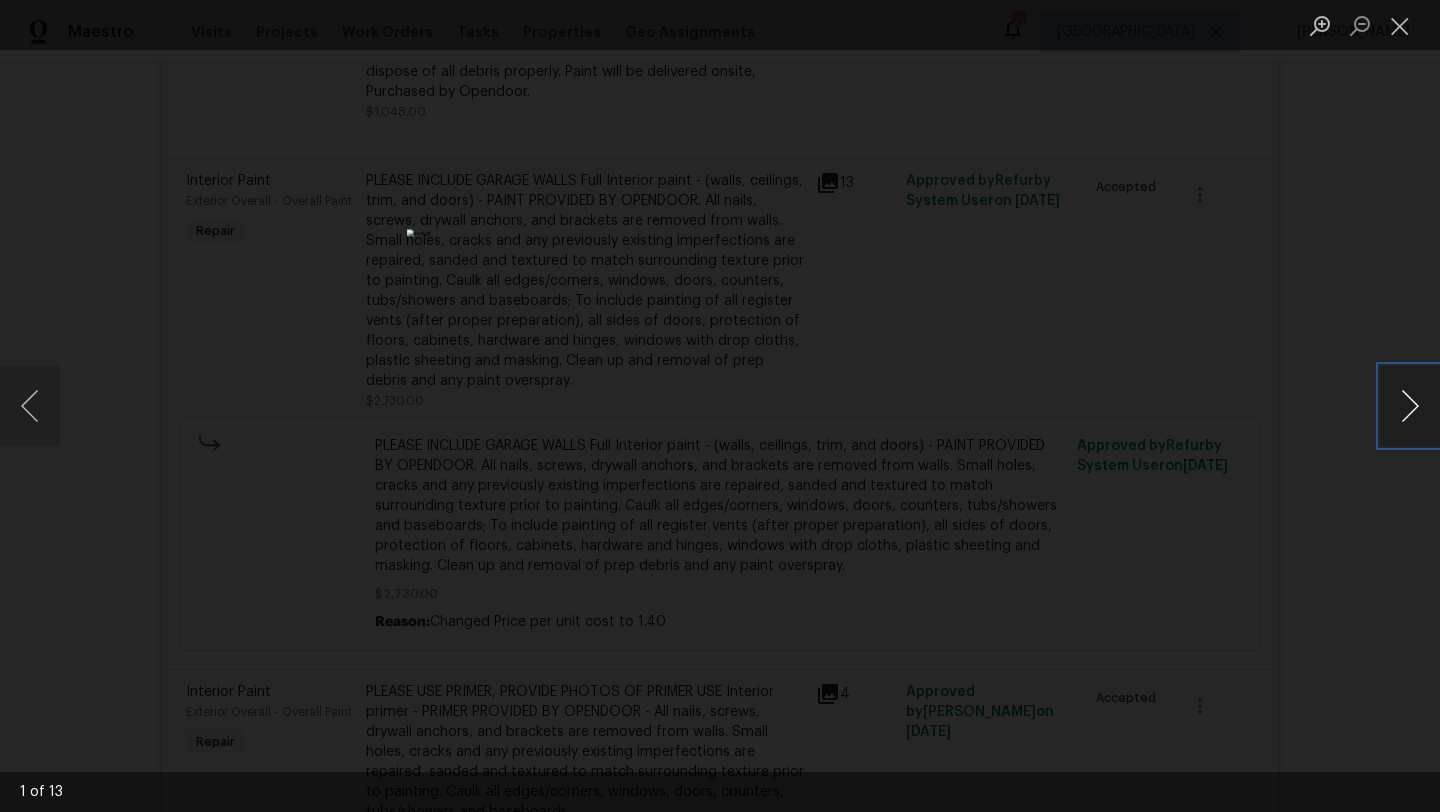 click at bounding box center (1410, 406) 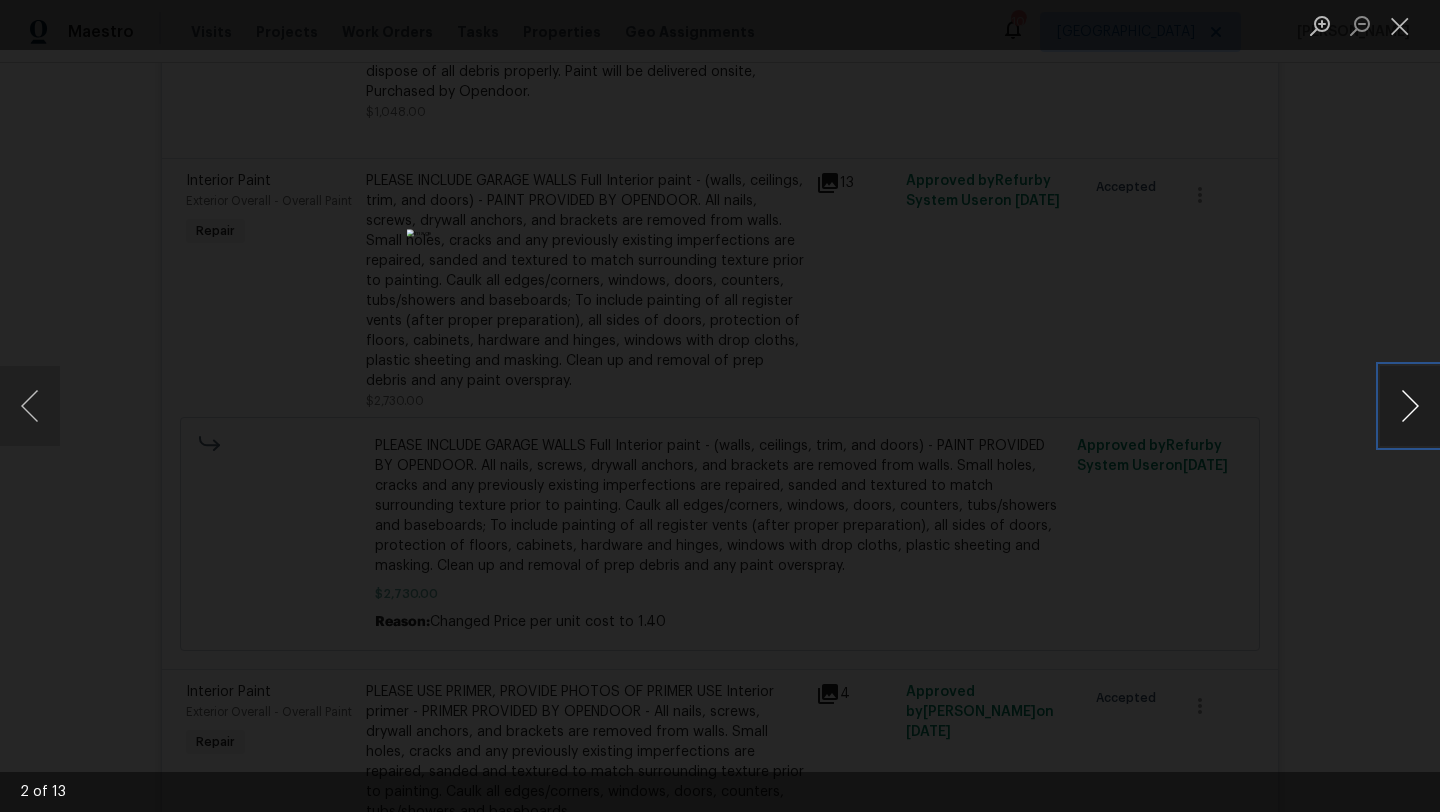 click at bounding box center [1410, 406] 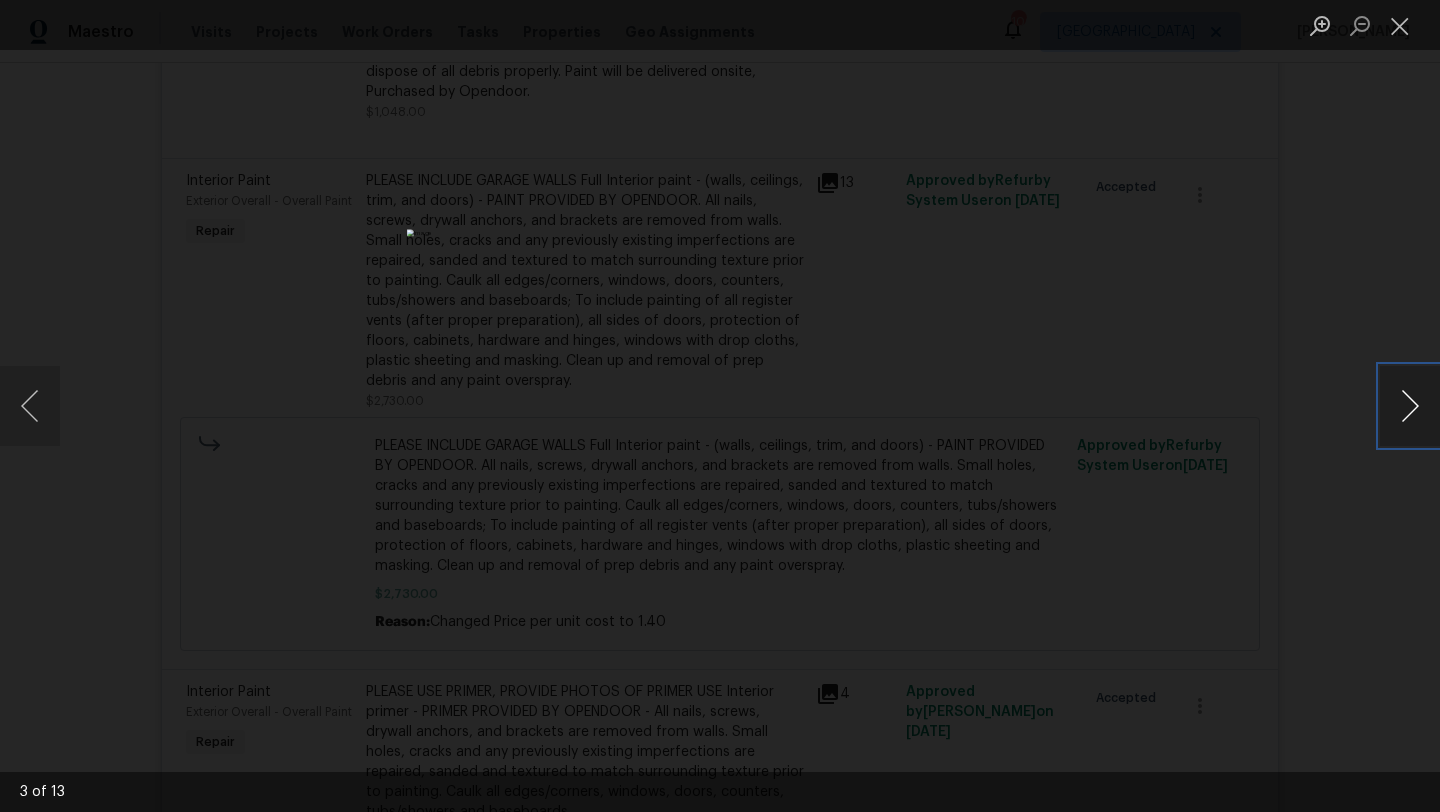 click at bounding box center (1410, 406) 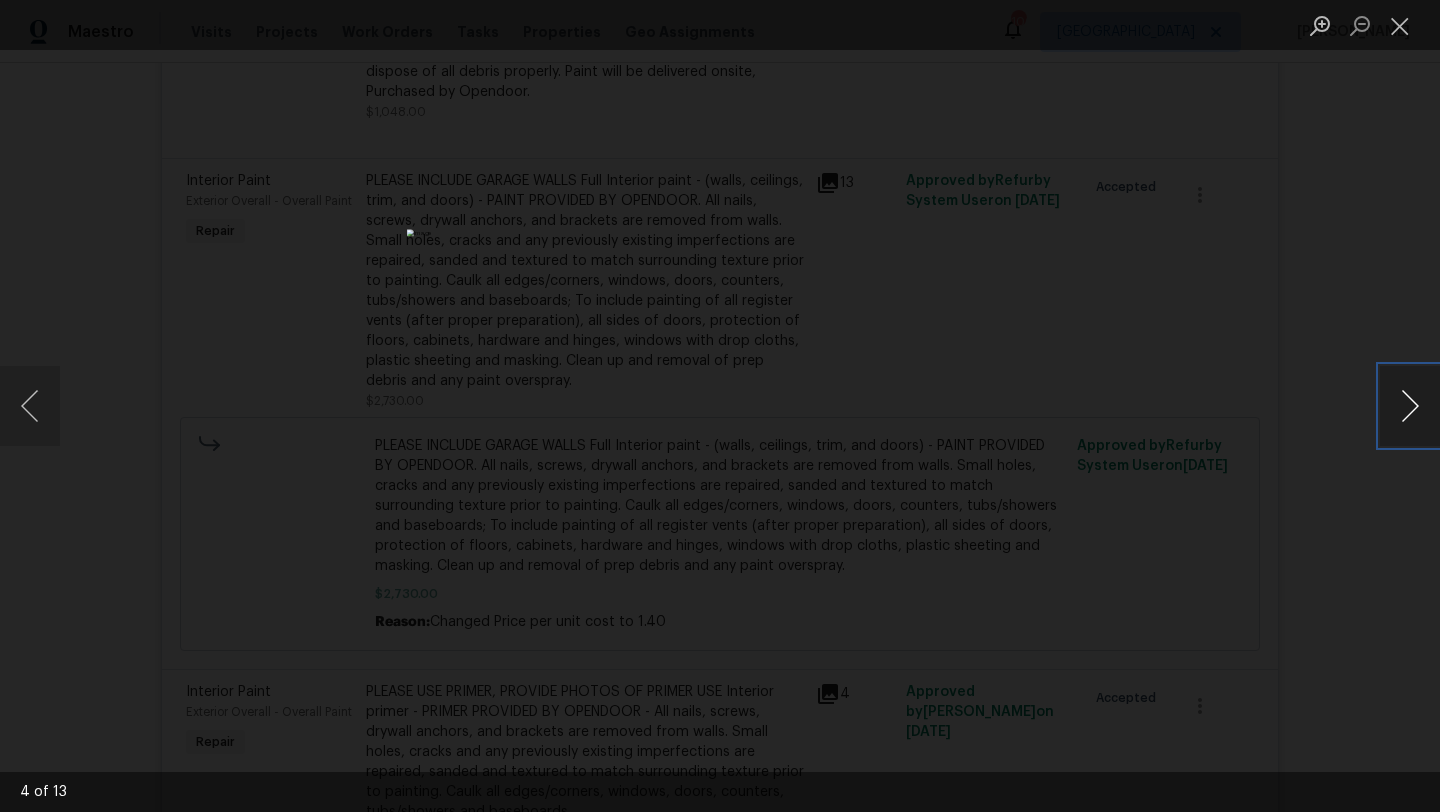 click at bounding box center (1410, 406) 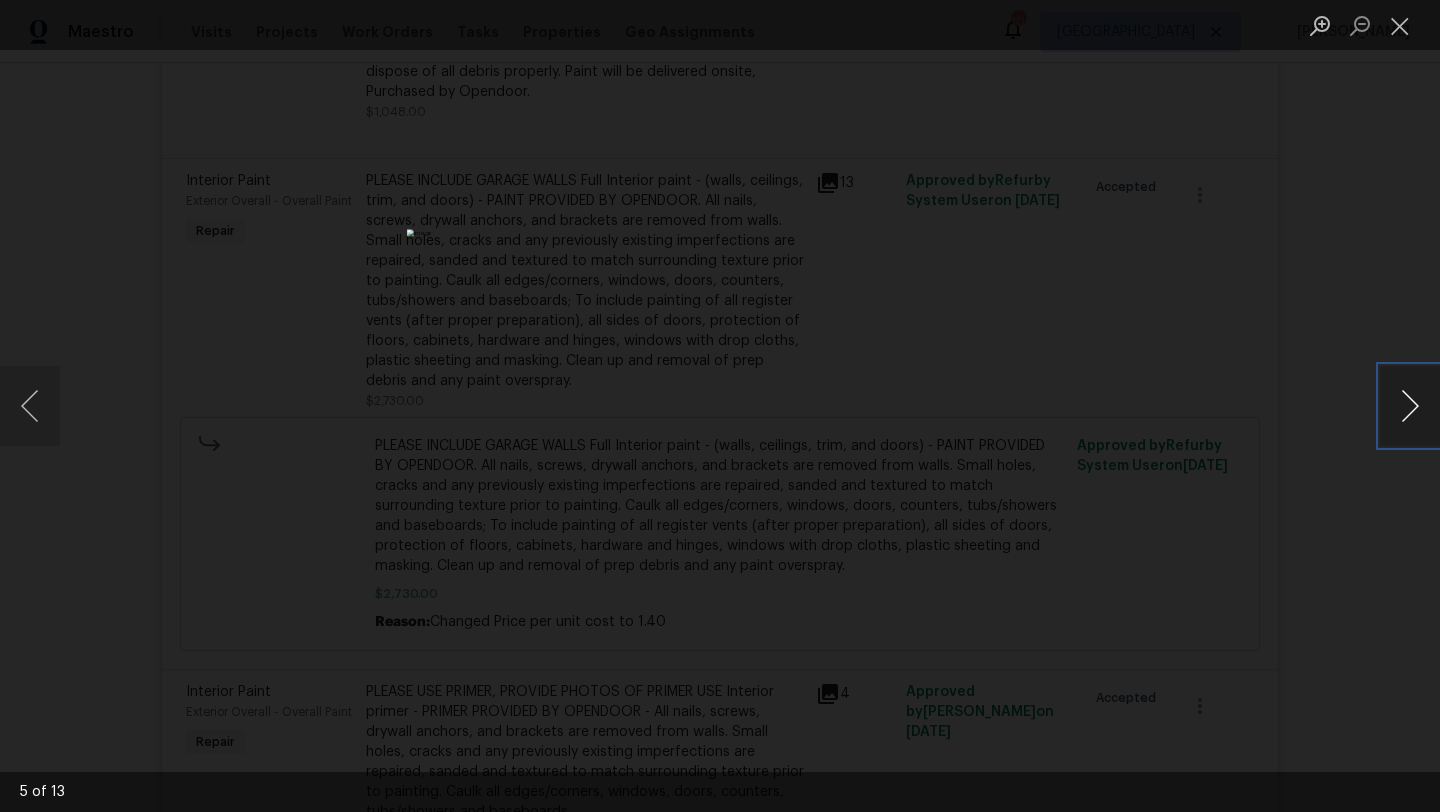 click at bounding box center [1410, 406] 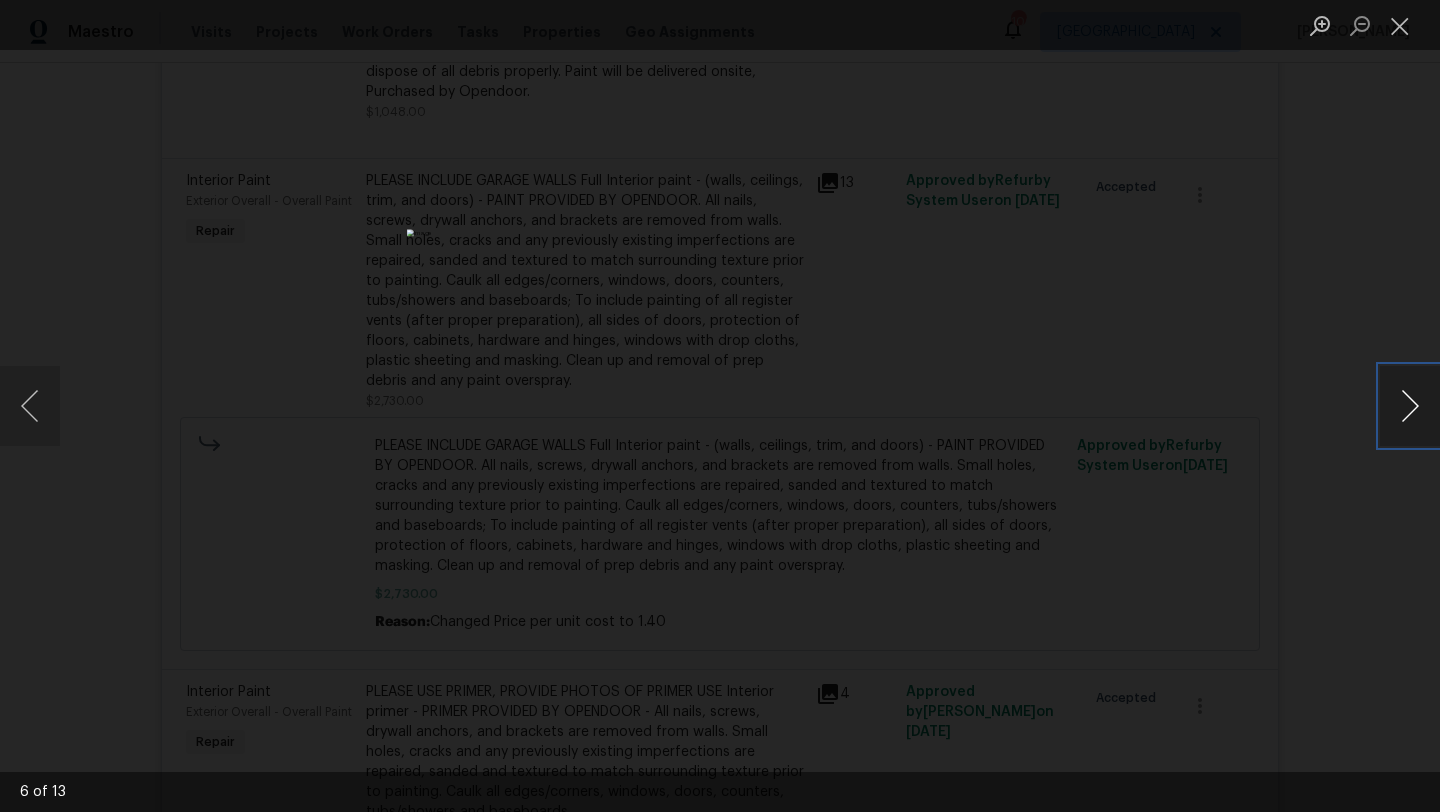 click at bounding box center (1410, 406) 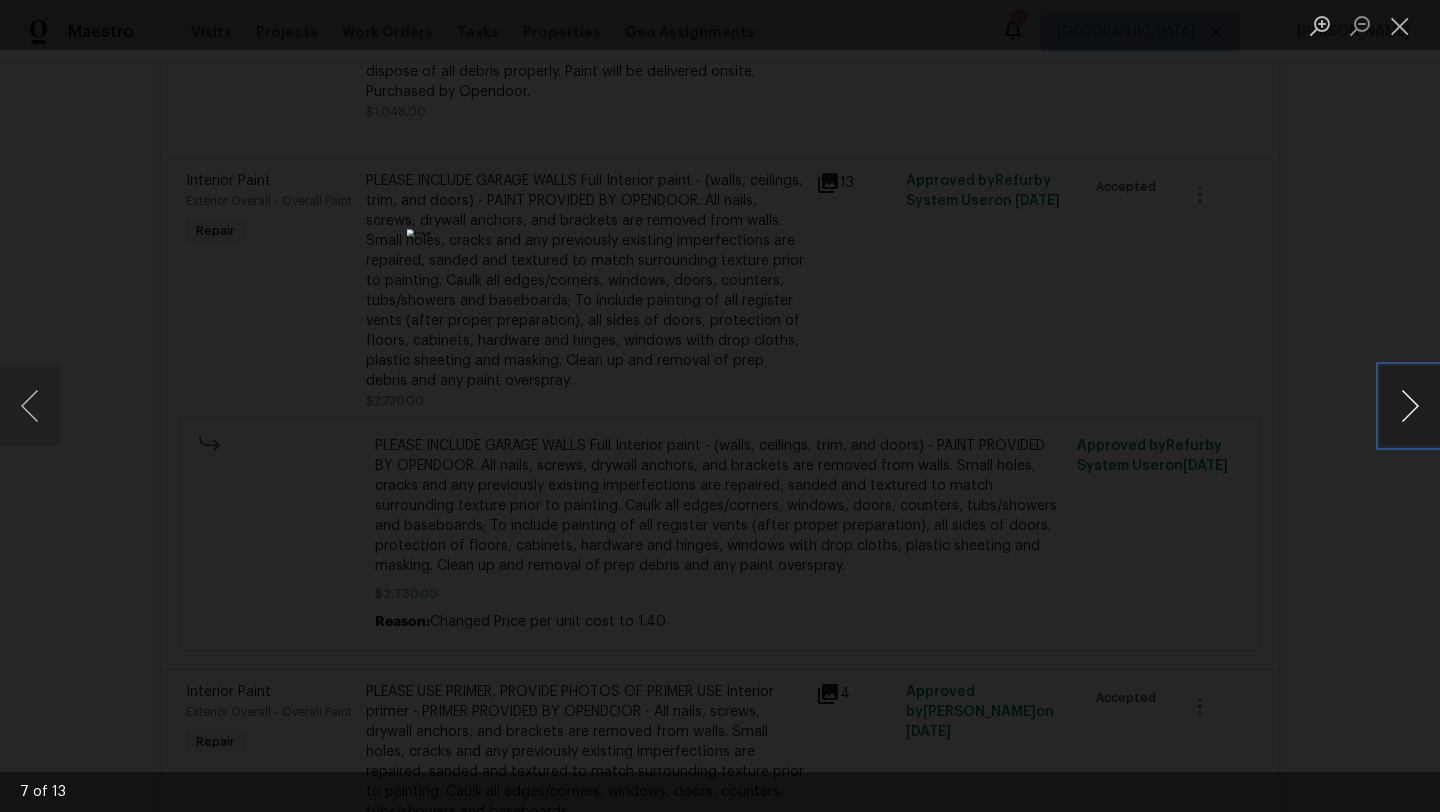 click at bounding box center [1410, 406] 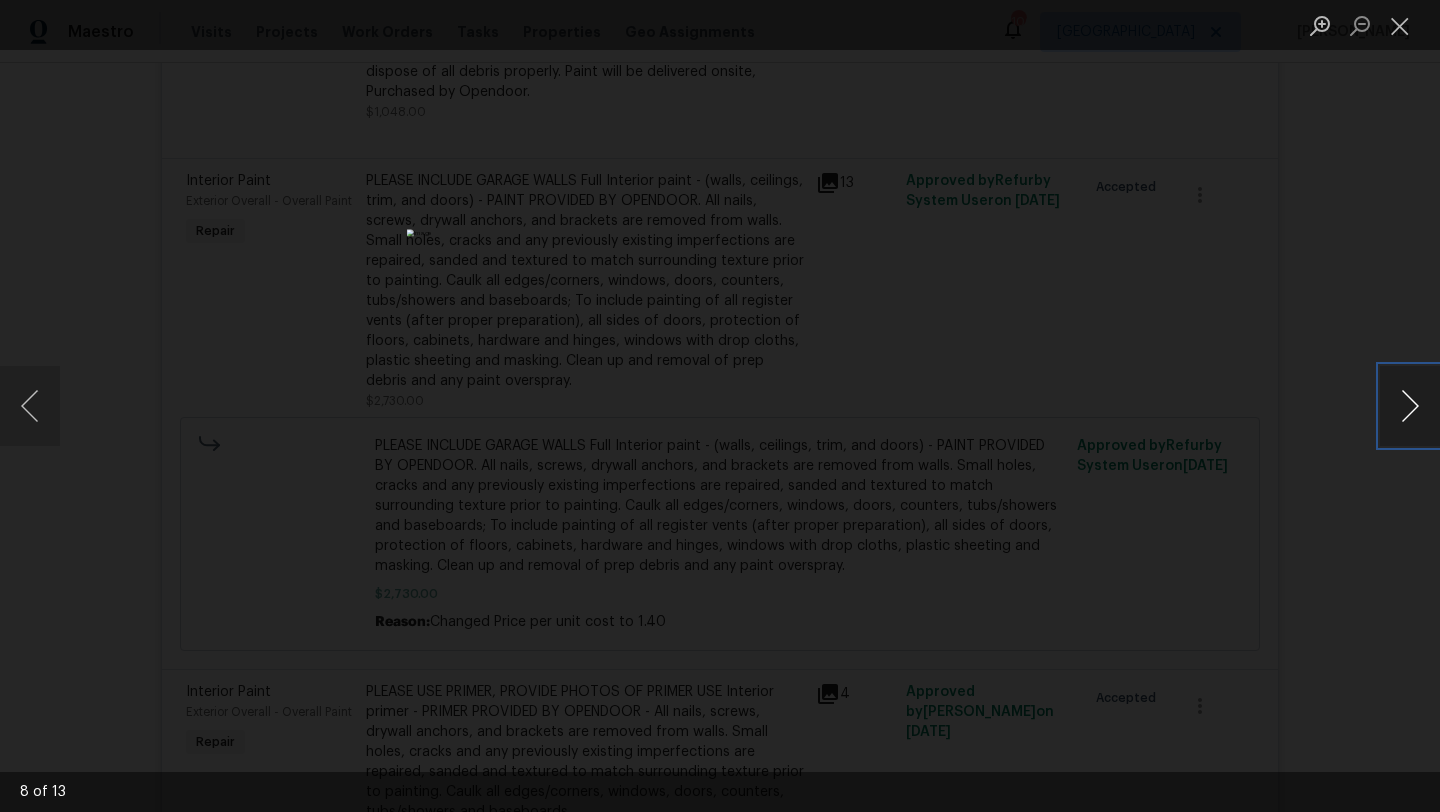 click at bounding box center [1410, 406] 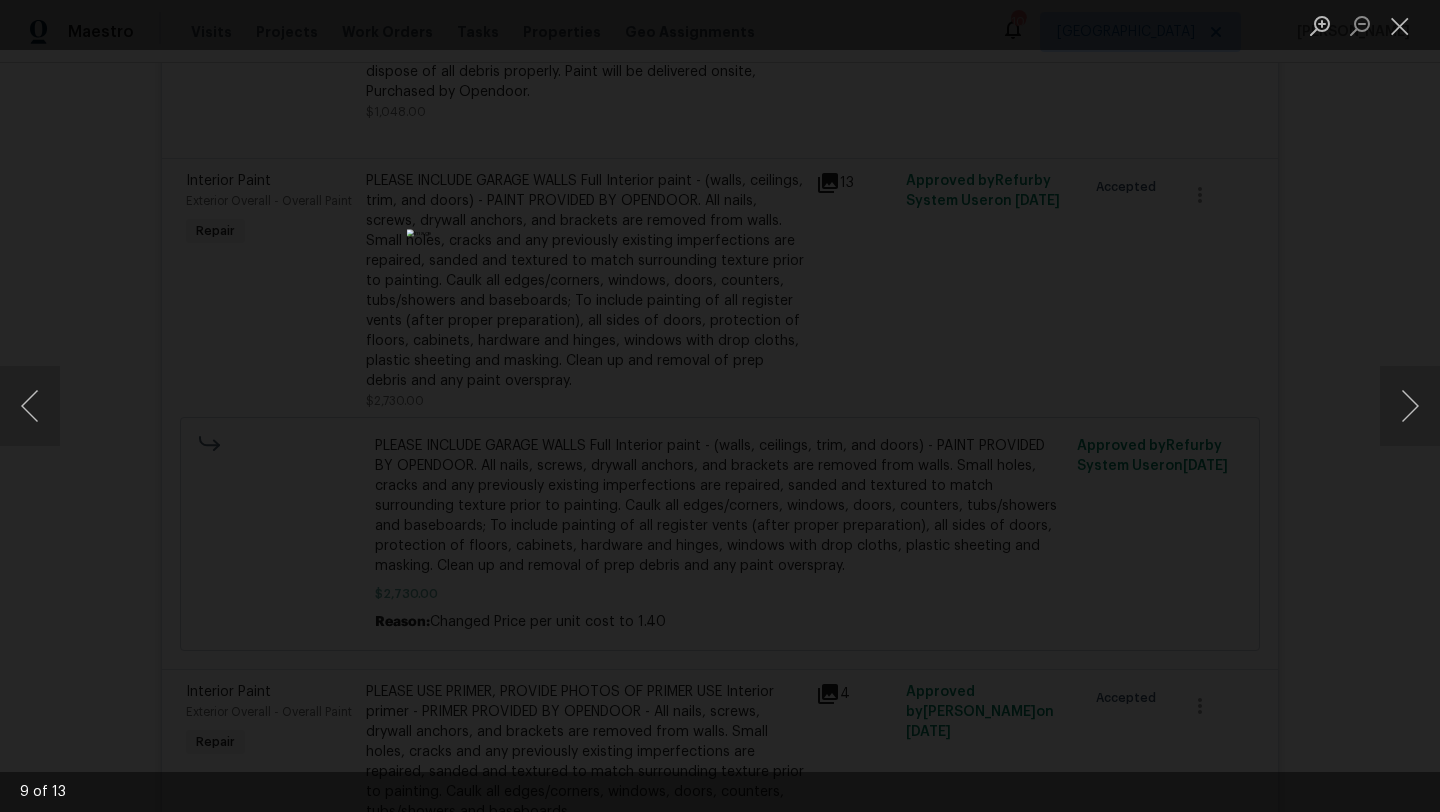 click at bounding box center (720, 406) 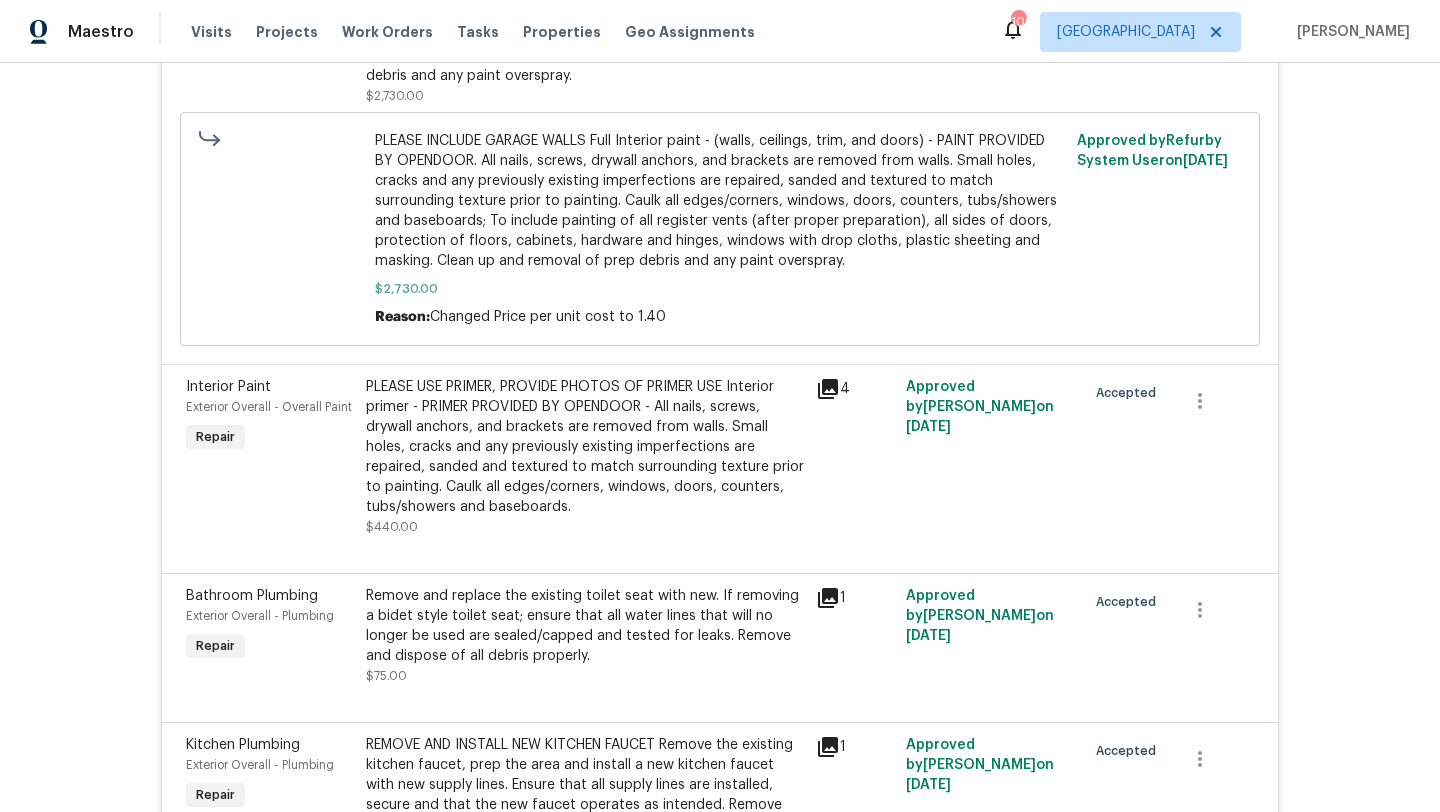 scroll, scrollTop: 5508, scrollLeft: 0, axis: vertical 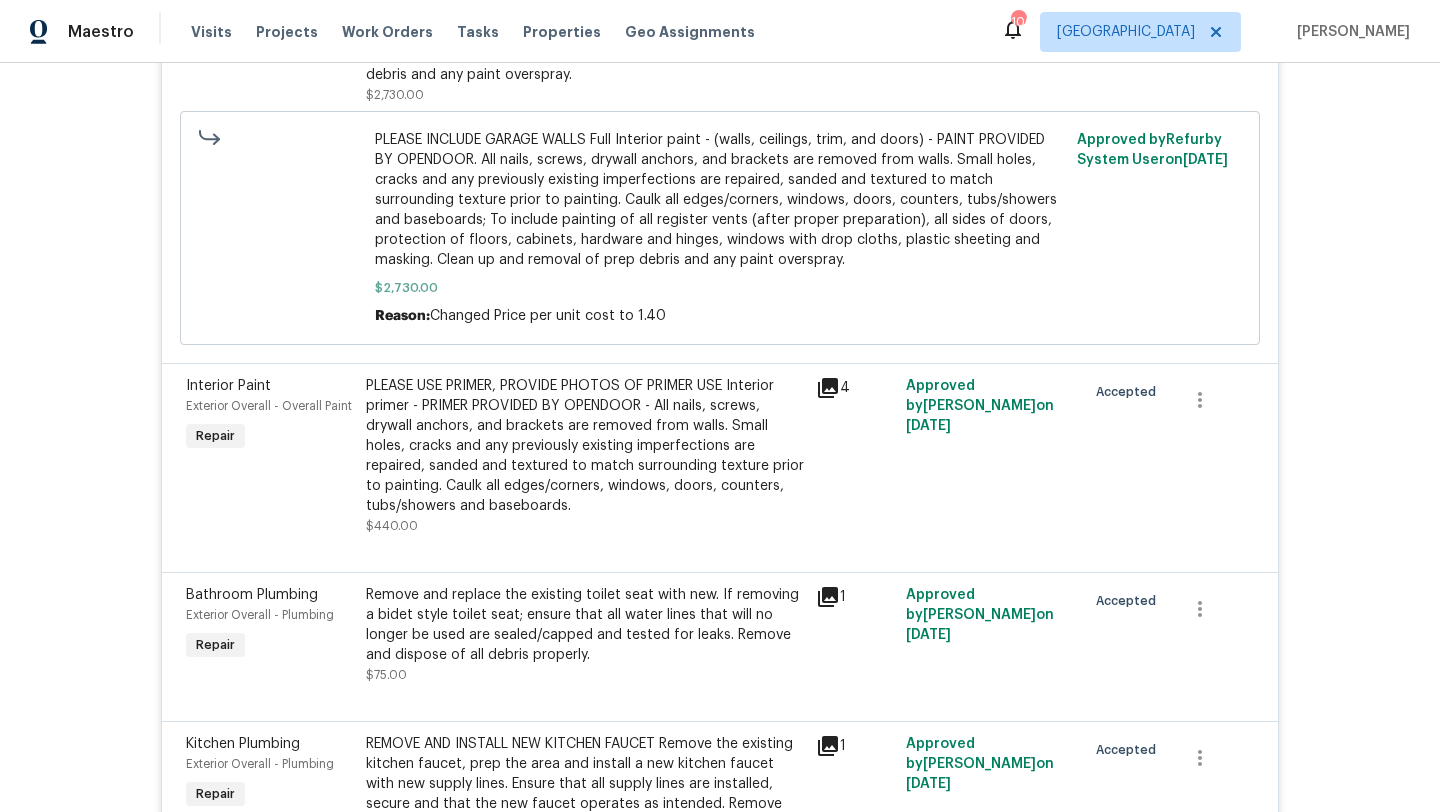 click 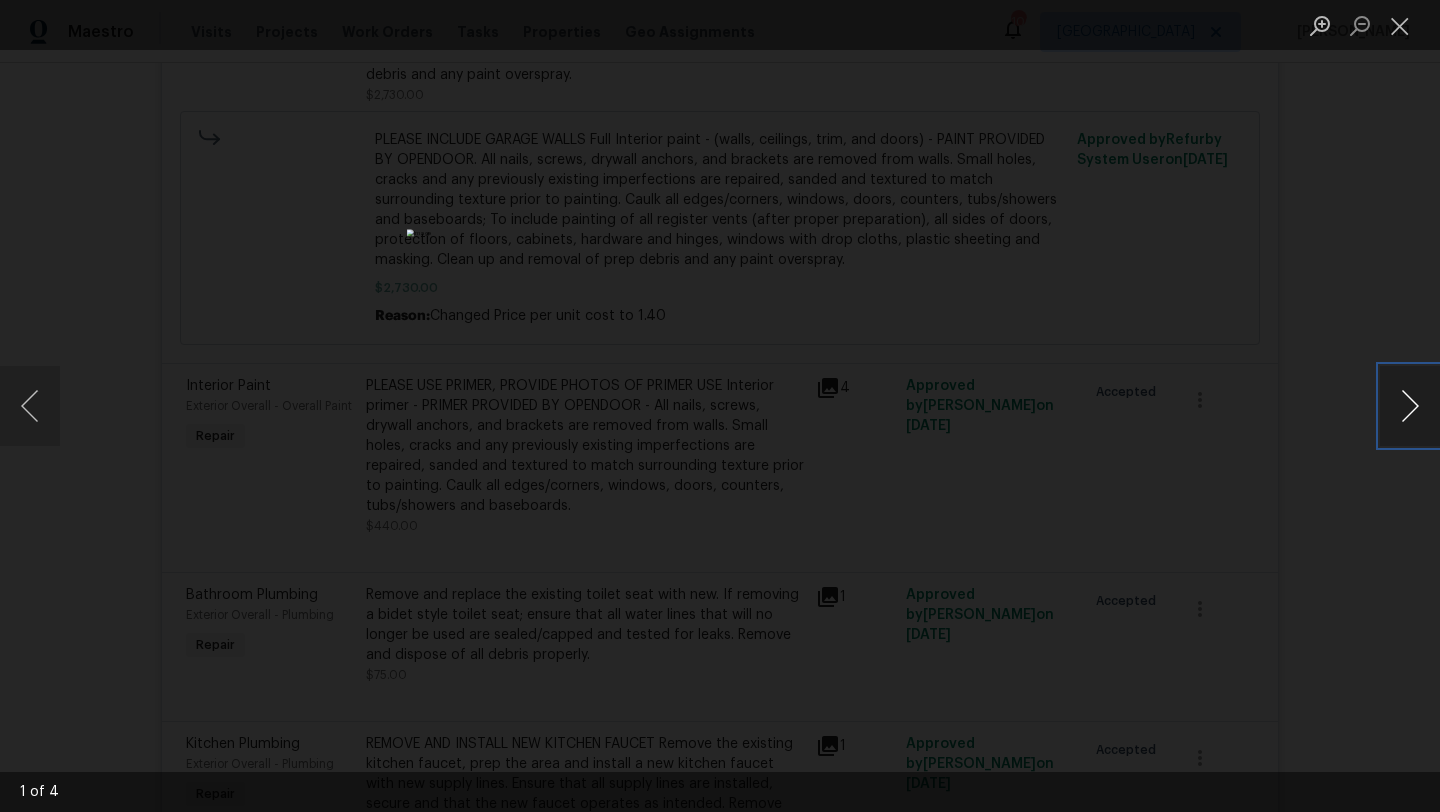 click at bounding box center (1410, 406) 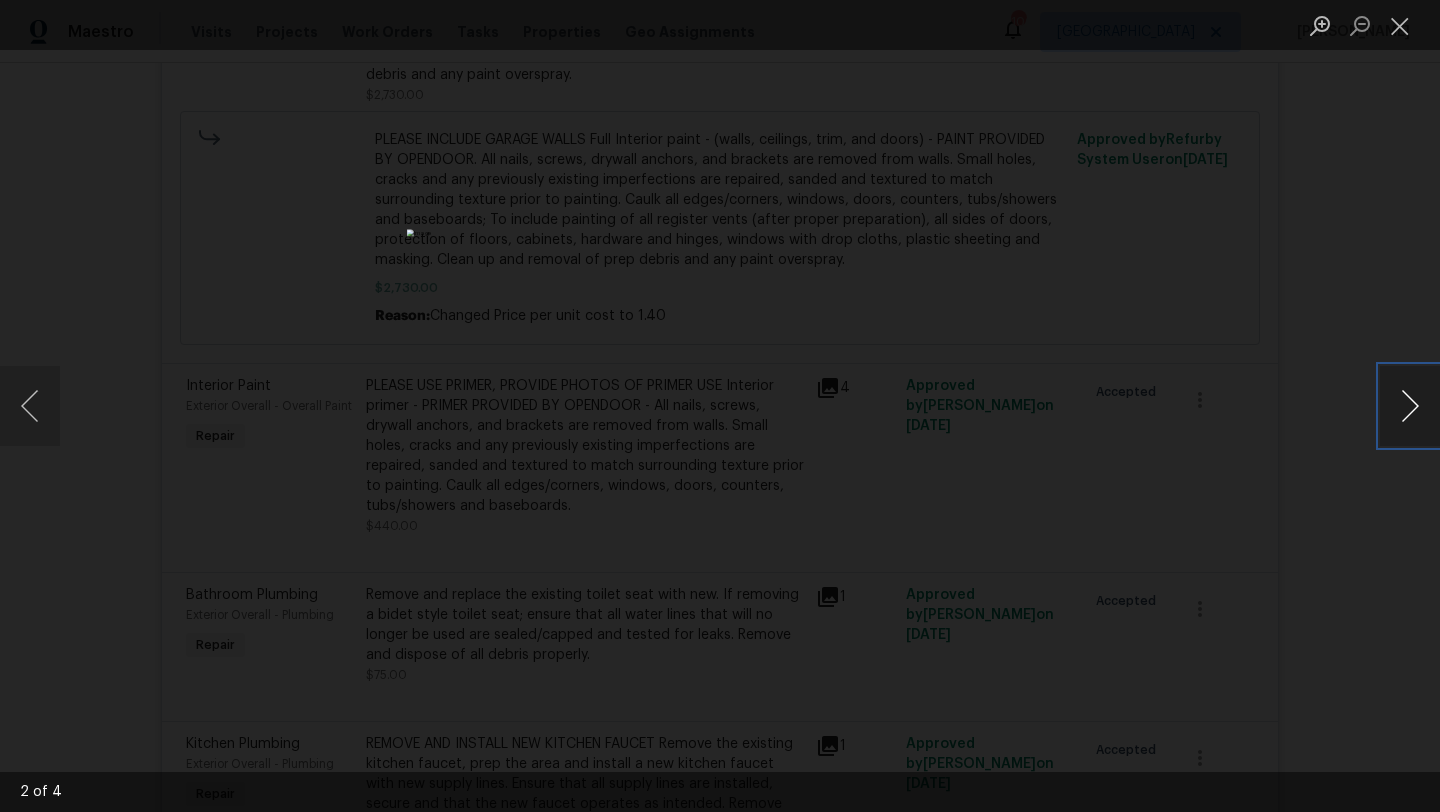 click at bounding box center (1410, 406) 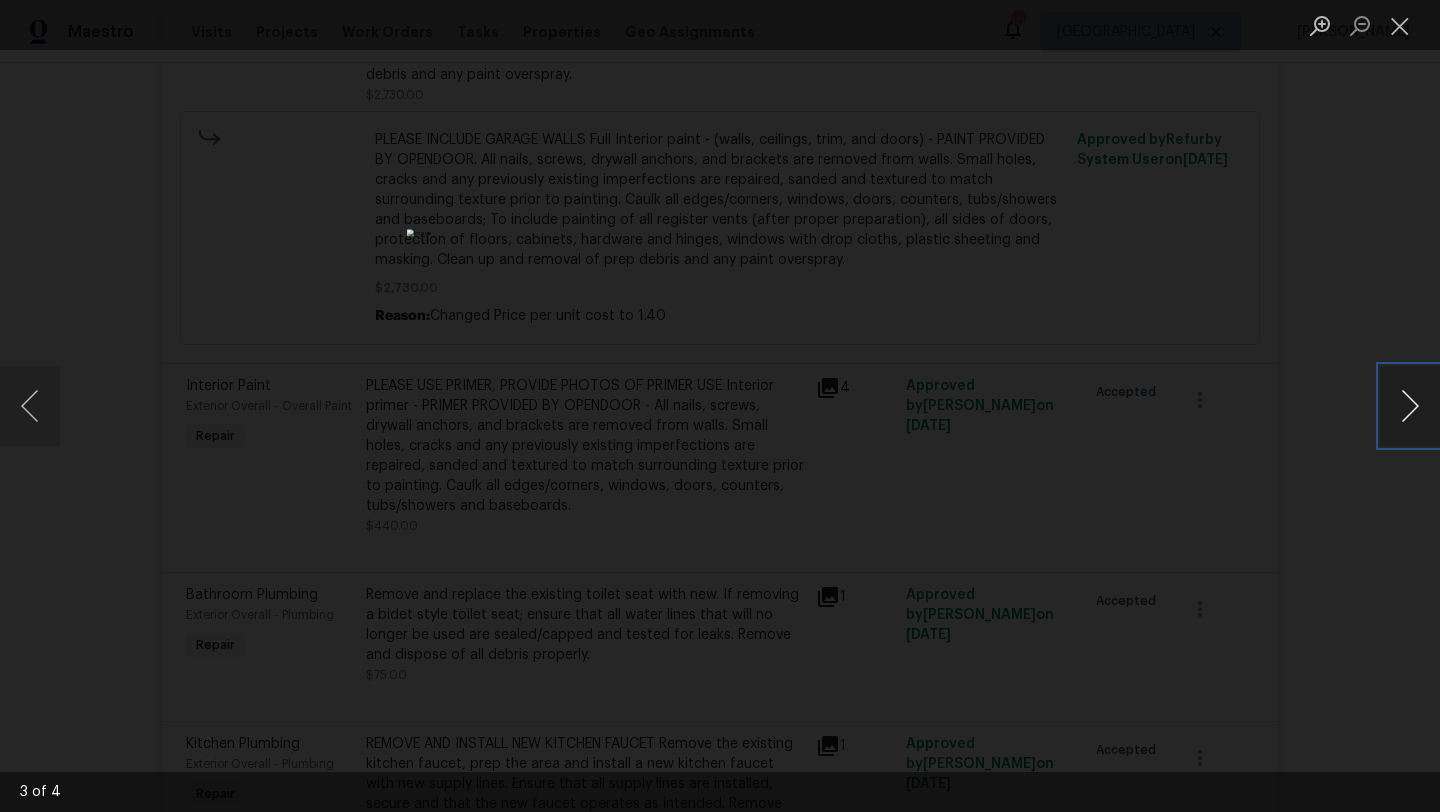 click at bounding box center (1410, 406) 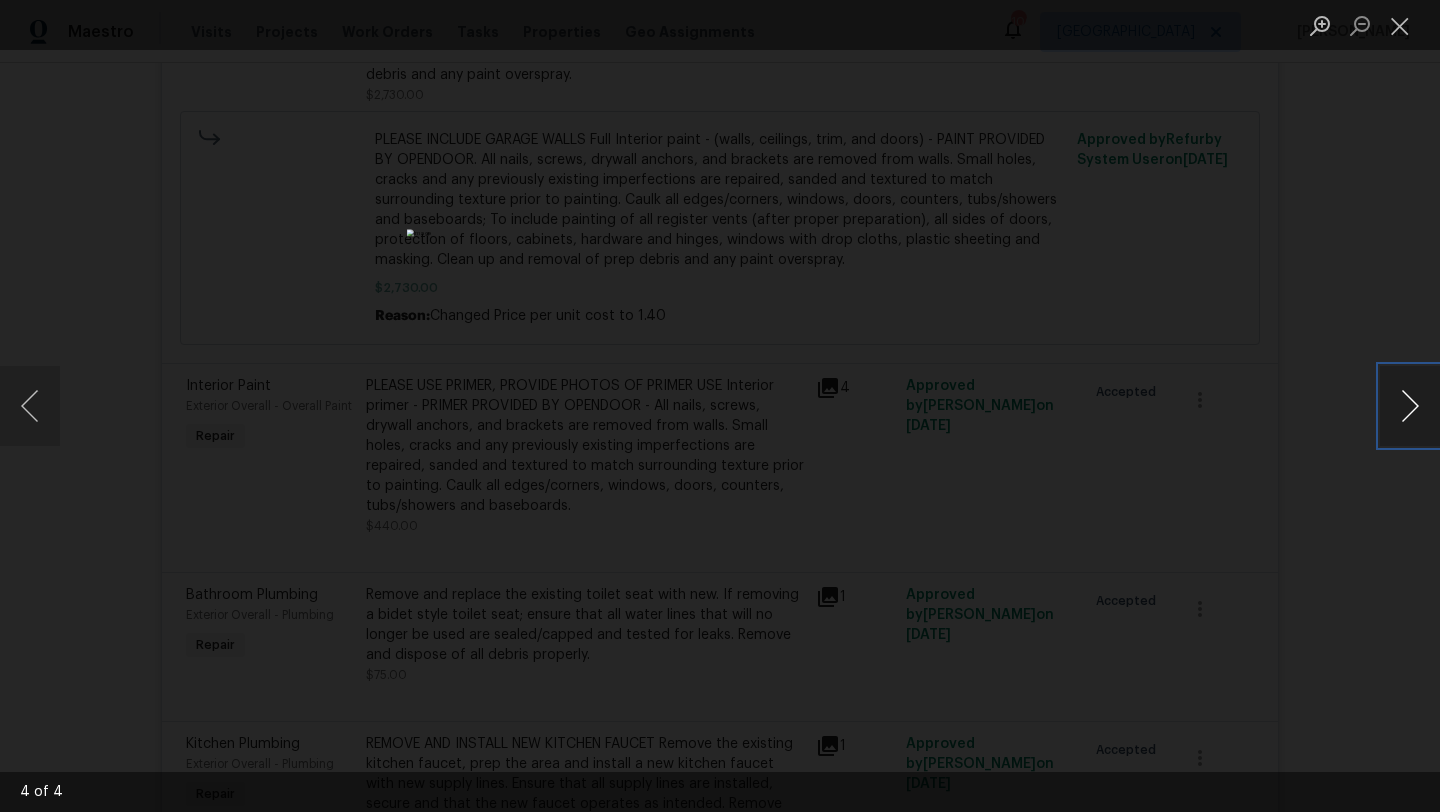 click at bounding box center (1410, 406) 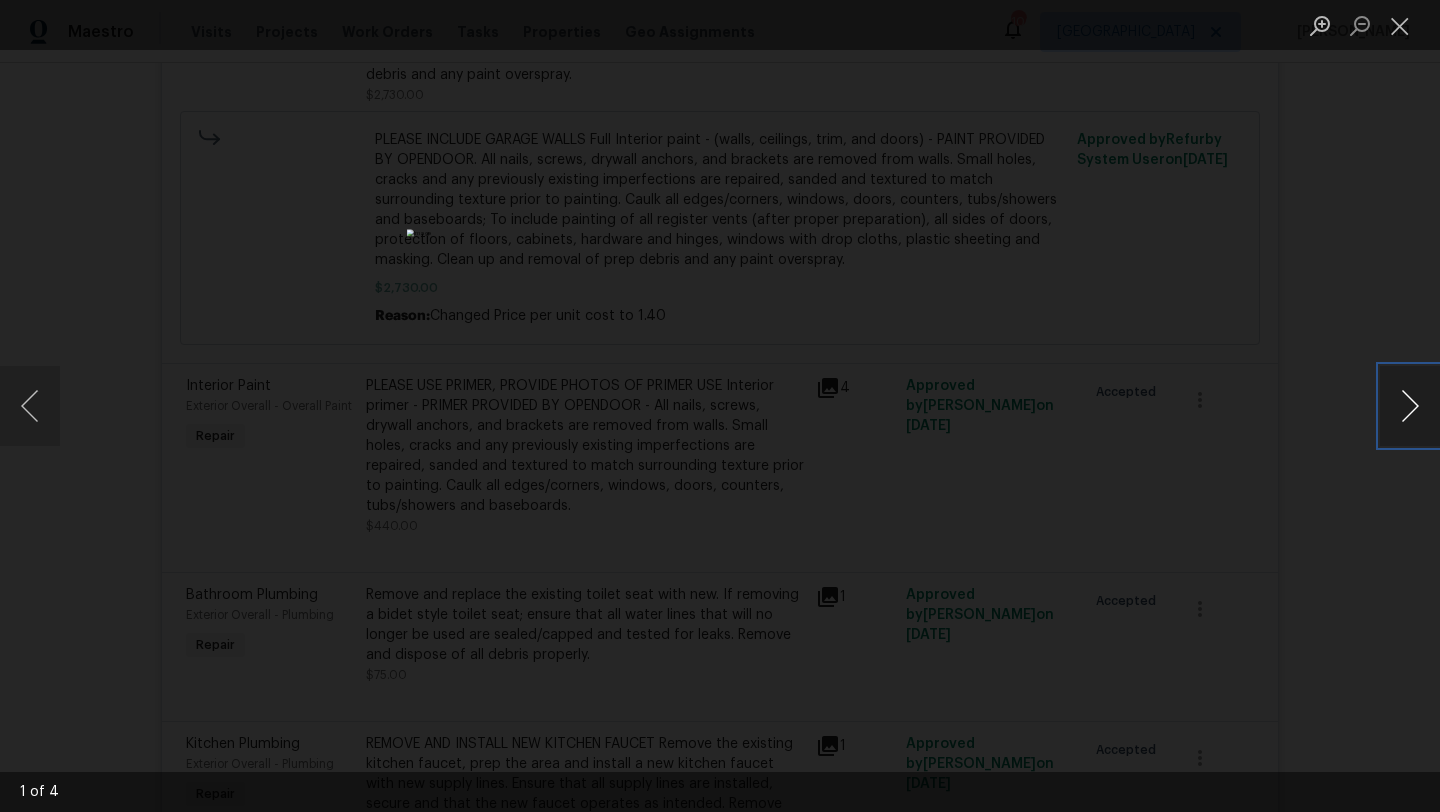click at bounding box center [1410, 406] 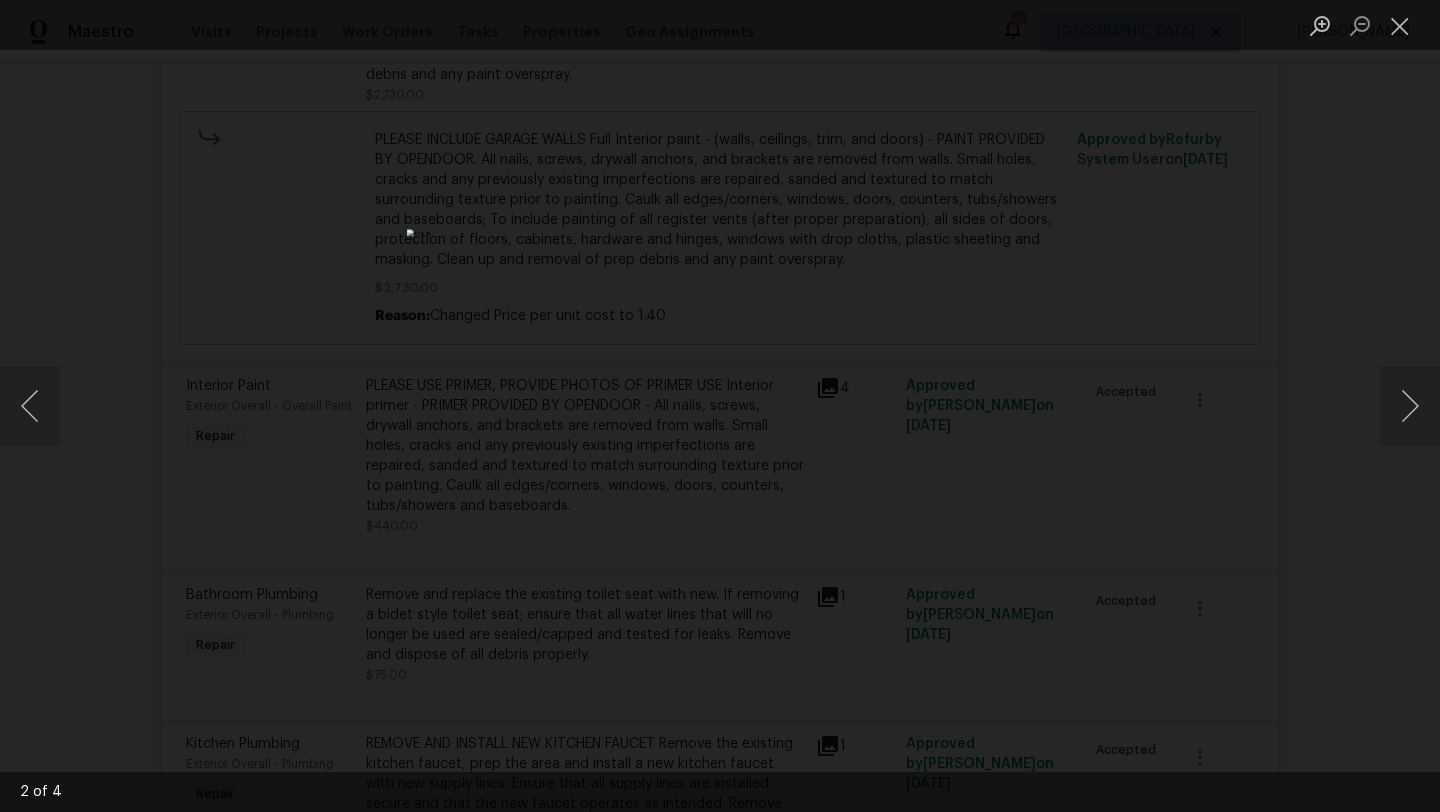 click at bounding box center (720, 406) 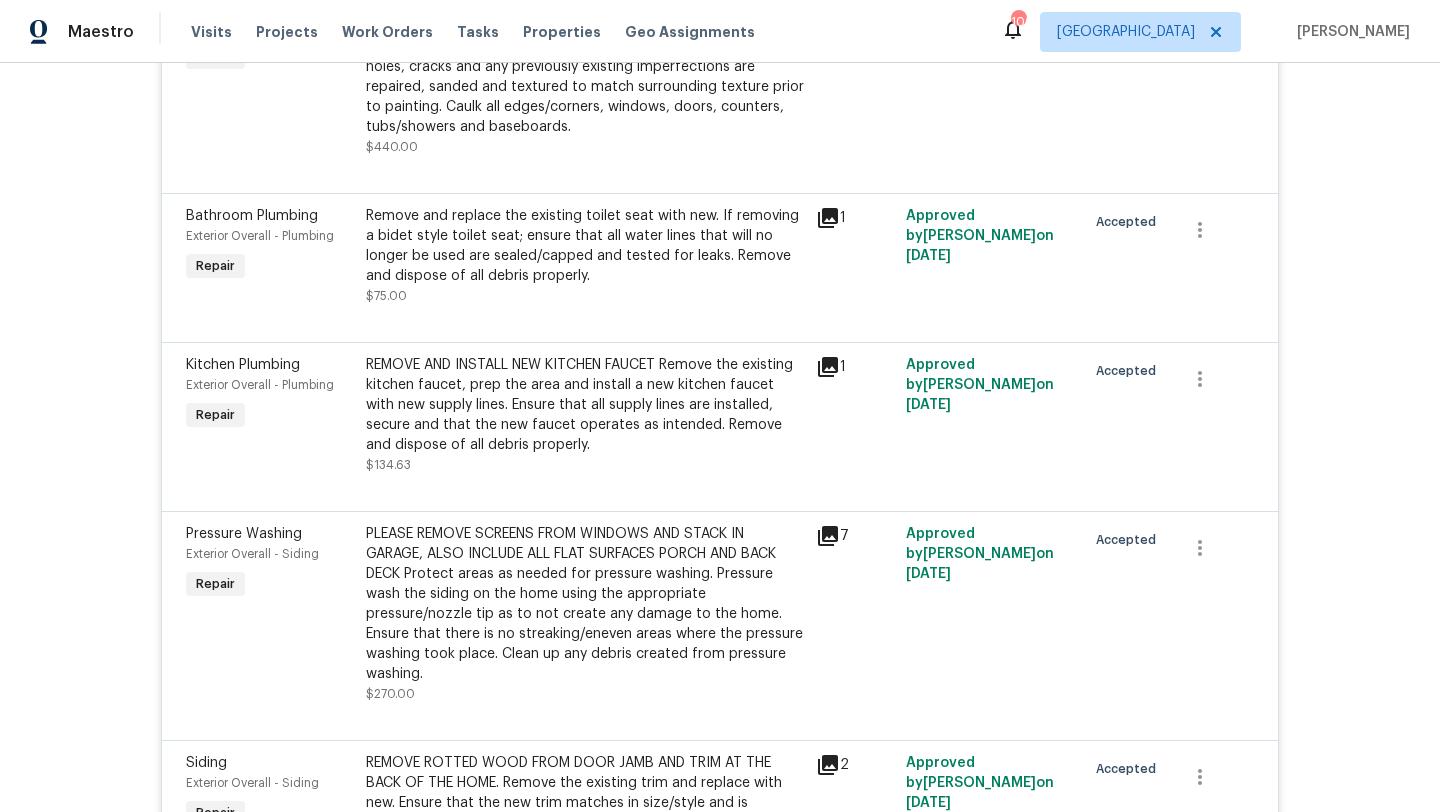 scroll, scrollTop: 5891, scrollLeft: 0, axis: vertical 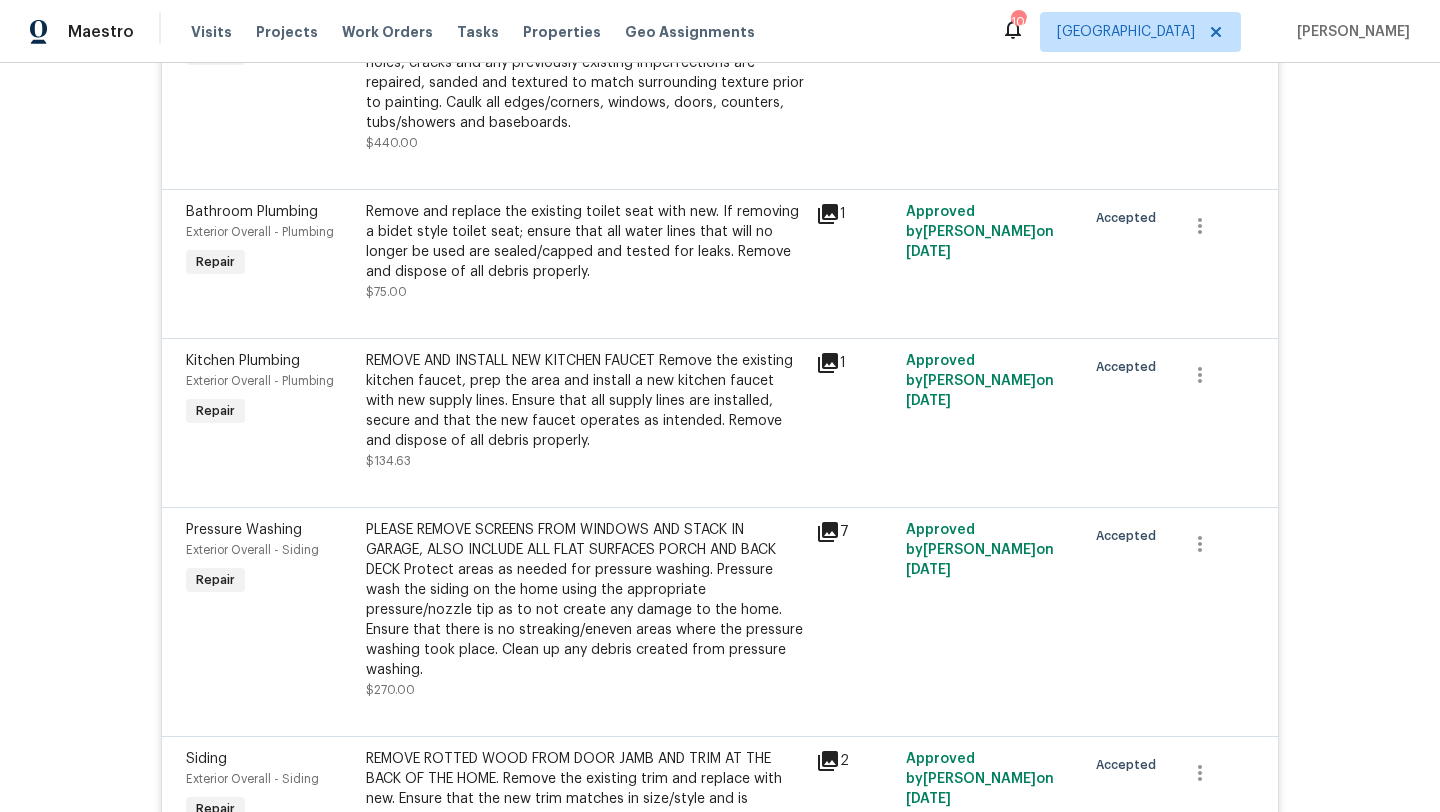 click 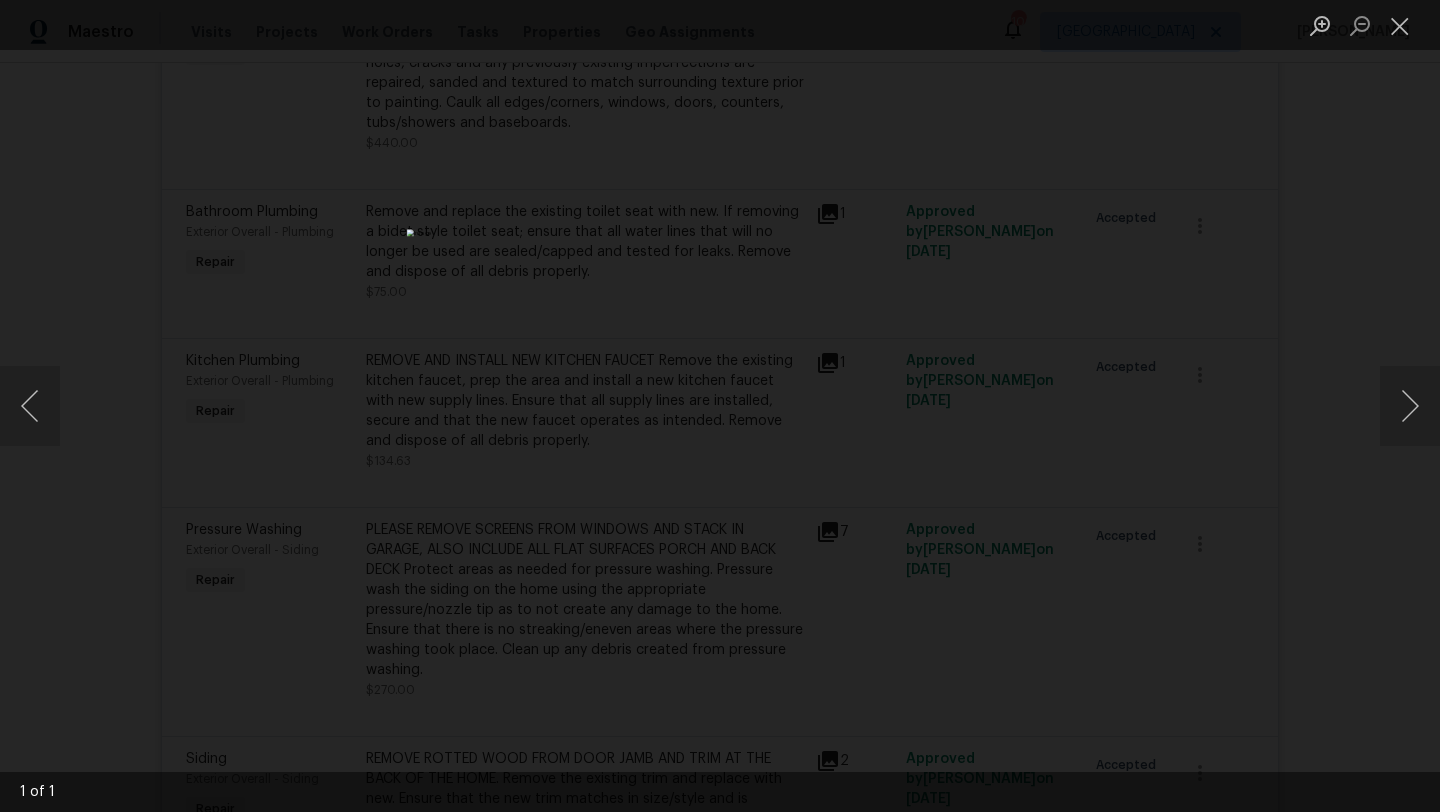 click at bounding box center [720, 406] 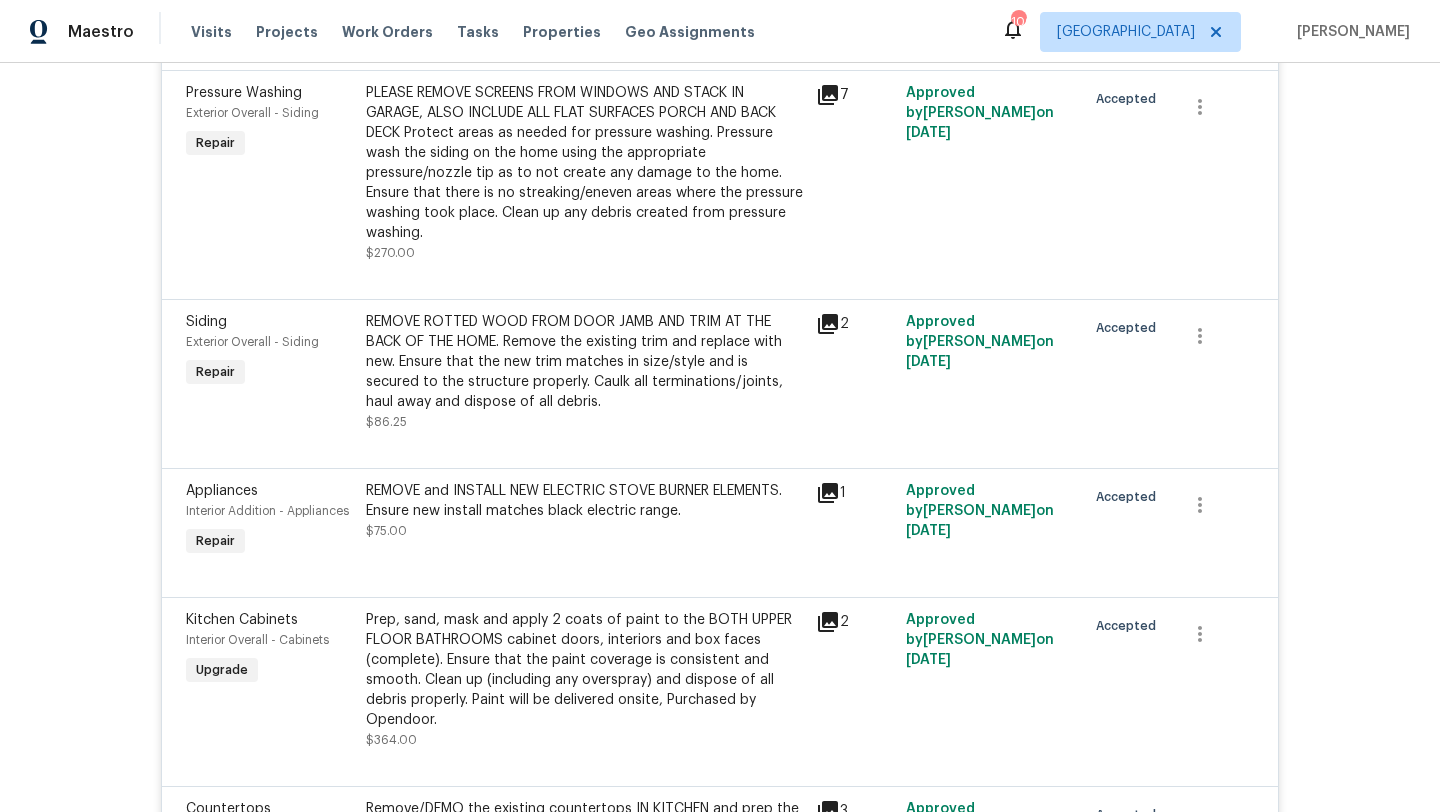 scroll, scrollTop: 6330, scrollLeft: 0, axis: vertical 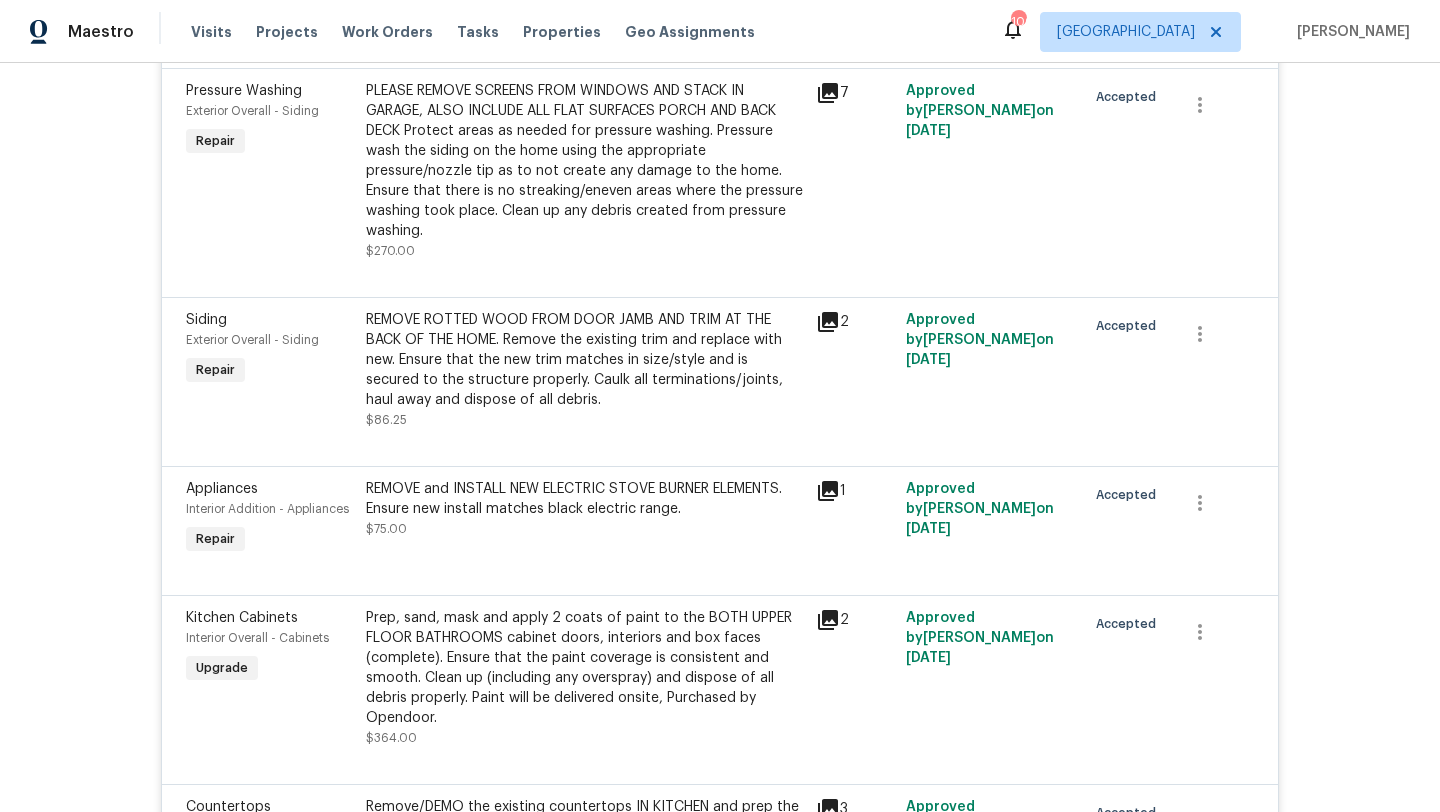click 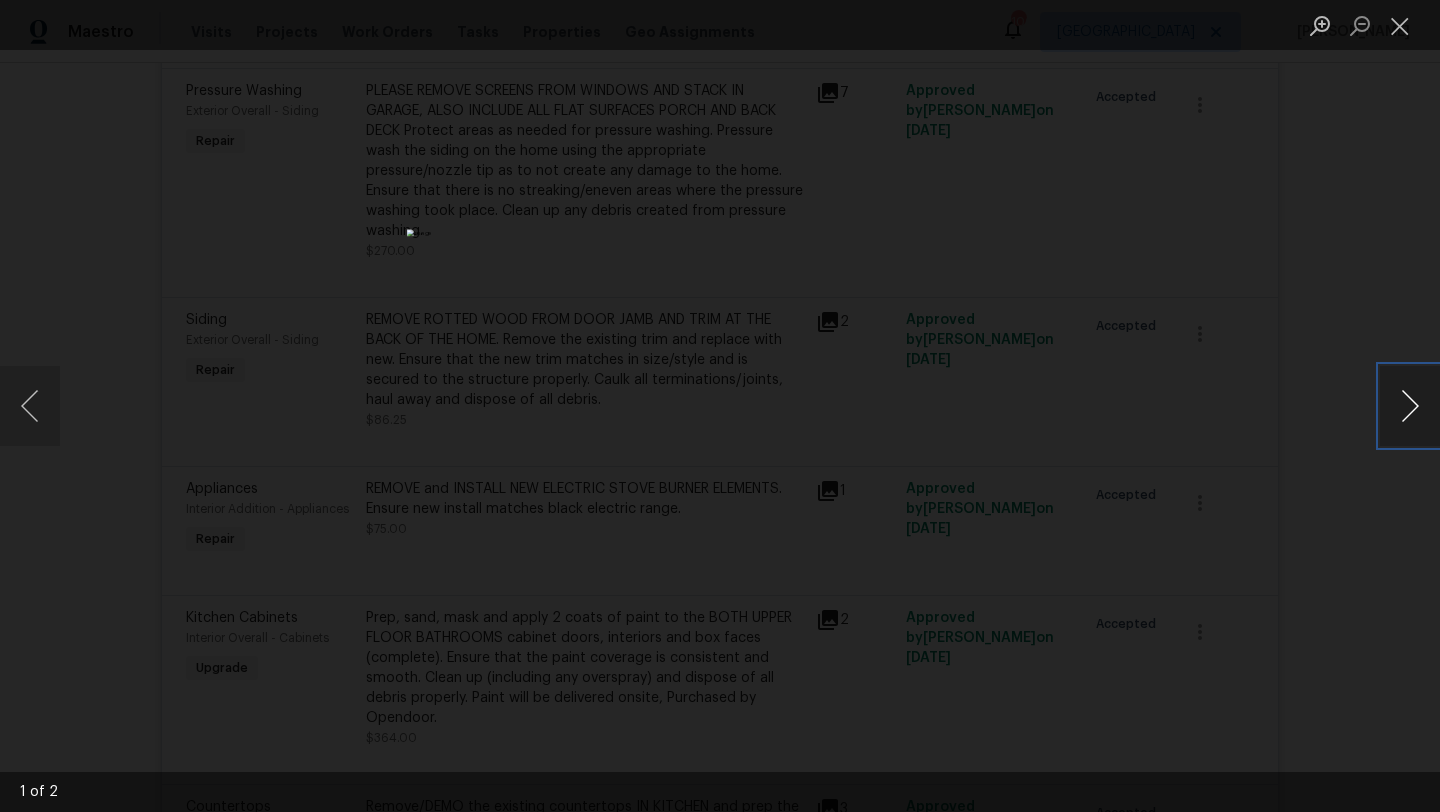 click at bounding box center [1410, 406] 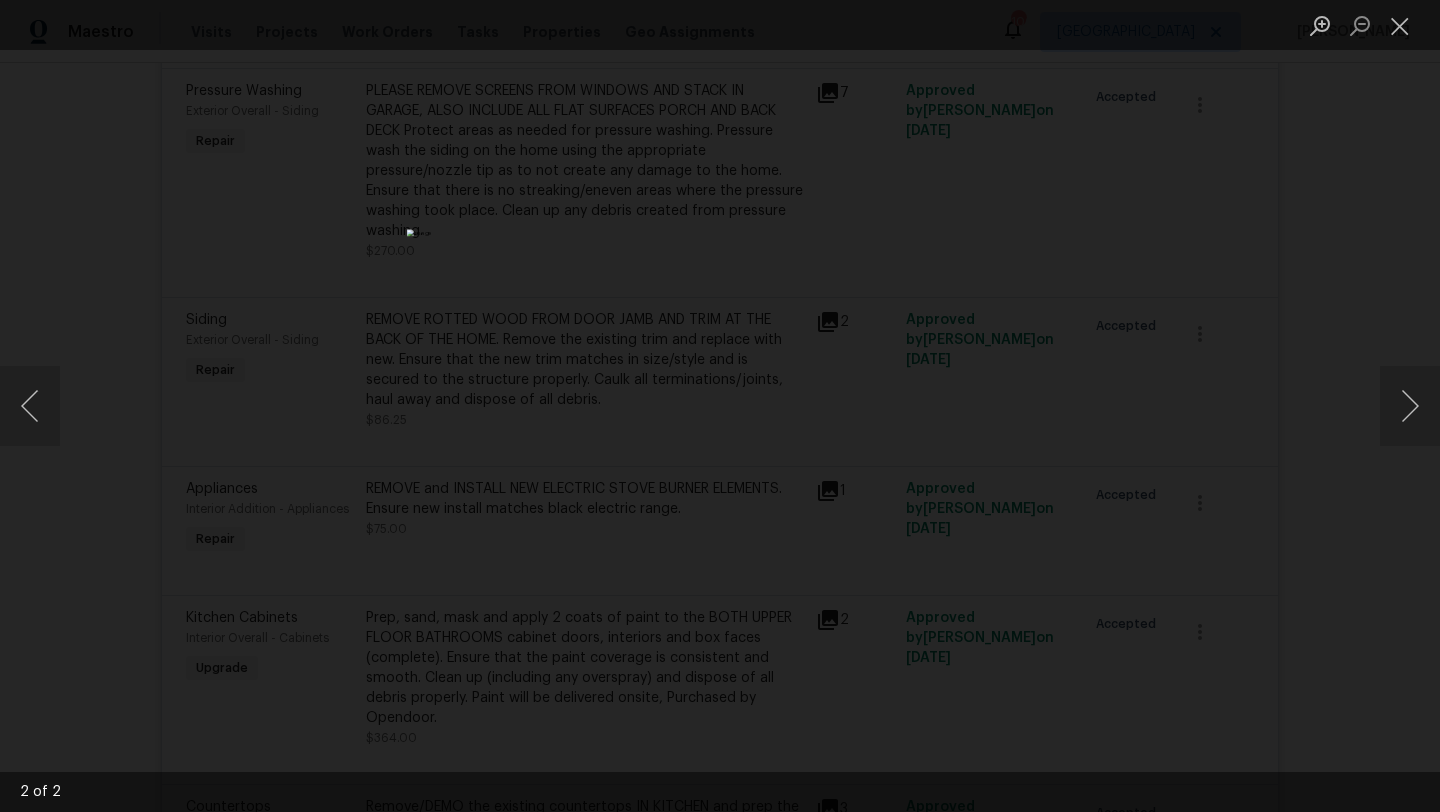 click at bounding box center (720, 406) 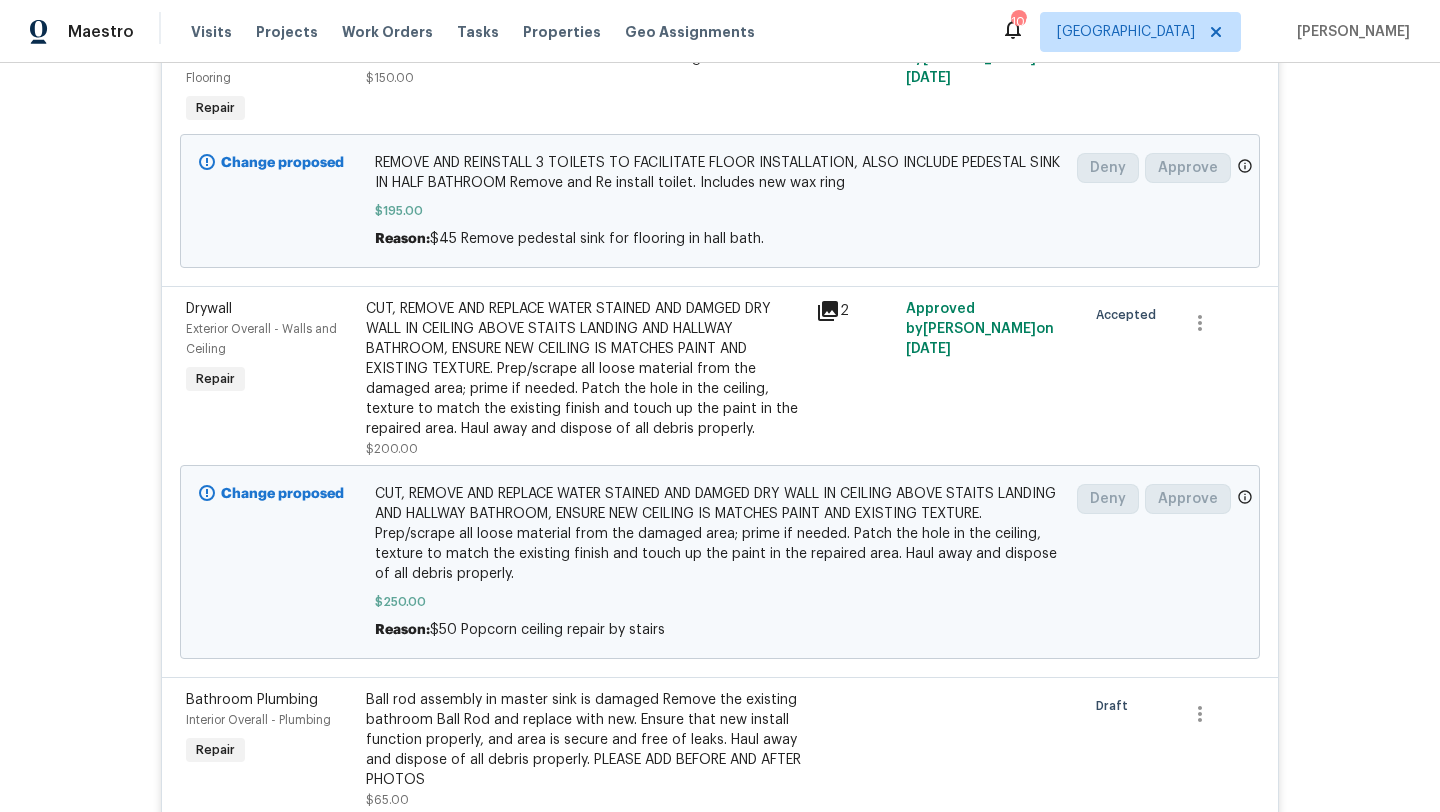 scroll, scrollTop: 0, scrollLeft: 0, axis: both 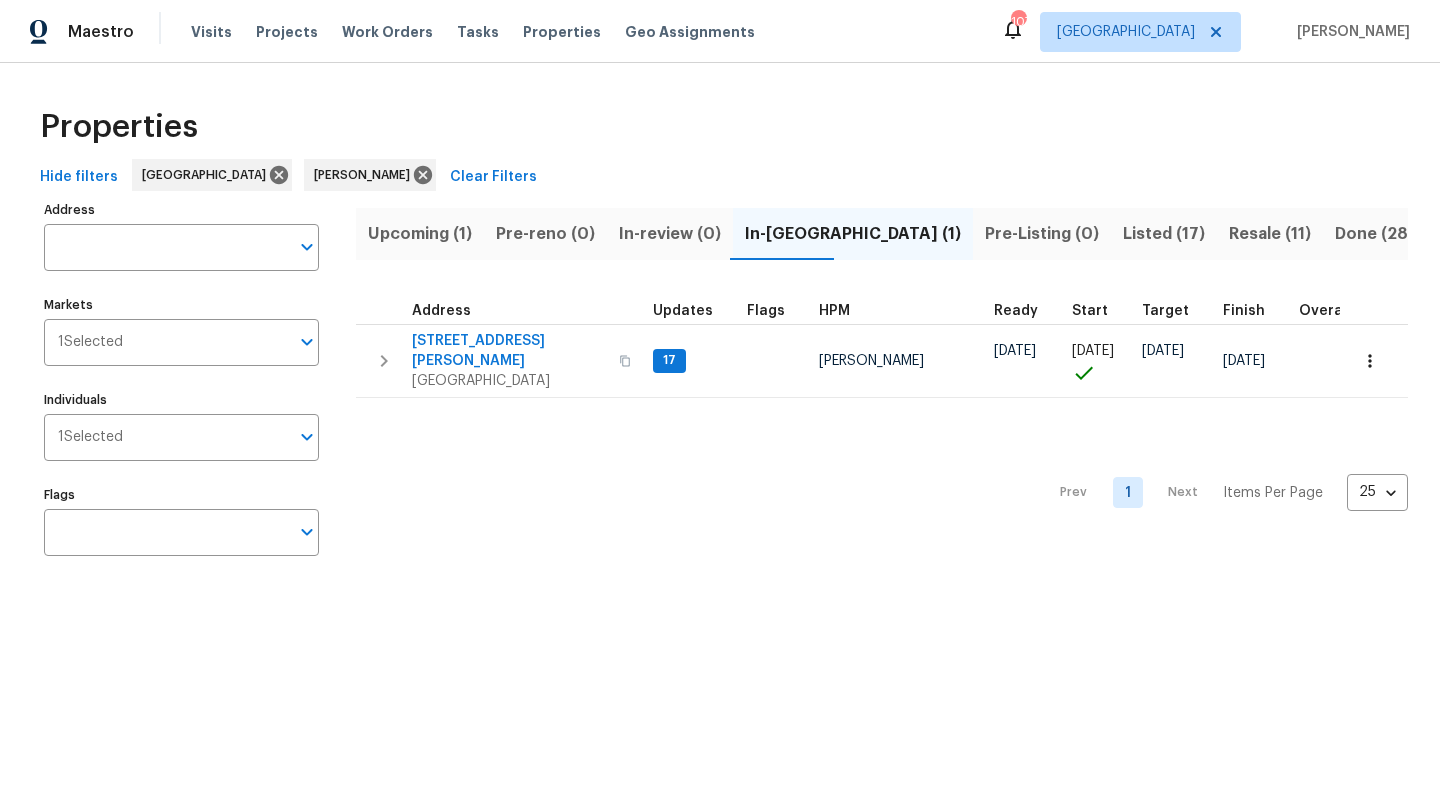 click on "Upcoming (1)" at bounding box center [420, 234] 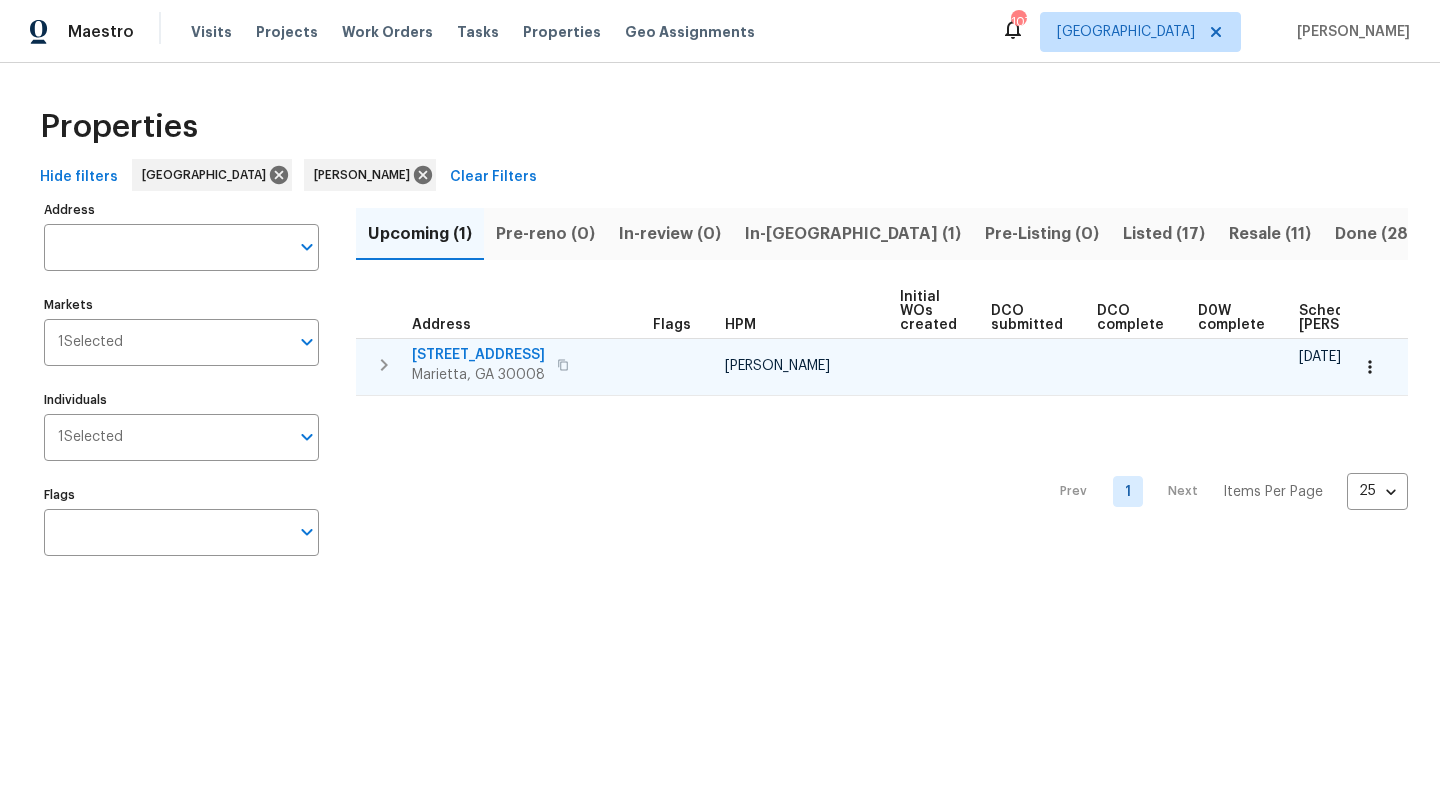 click on "[STREET_ADDRESS]" at bounding box center [478, 355] 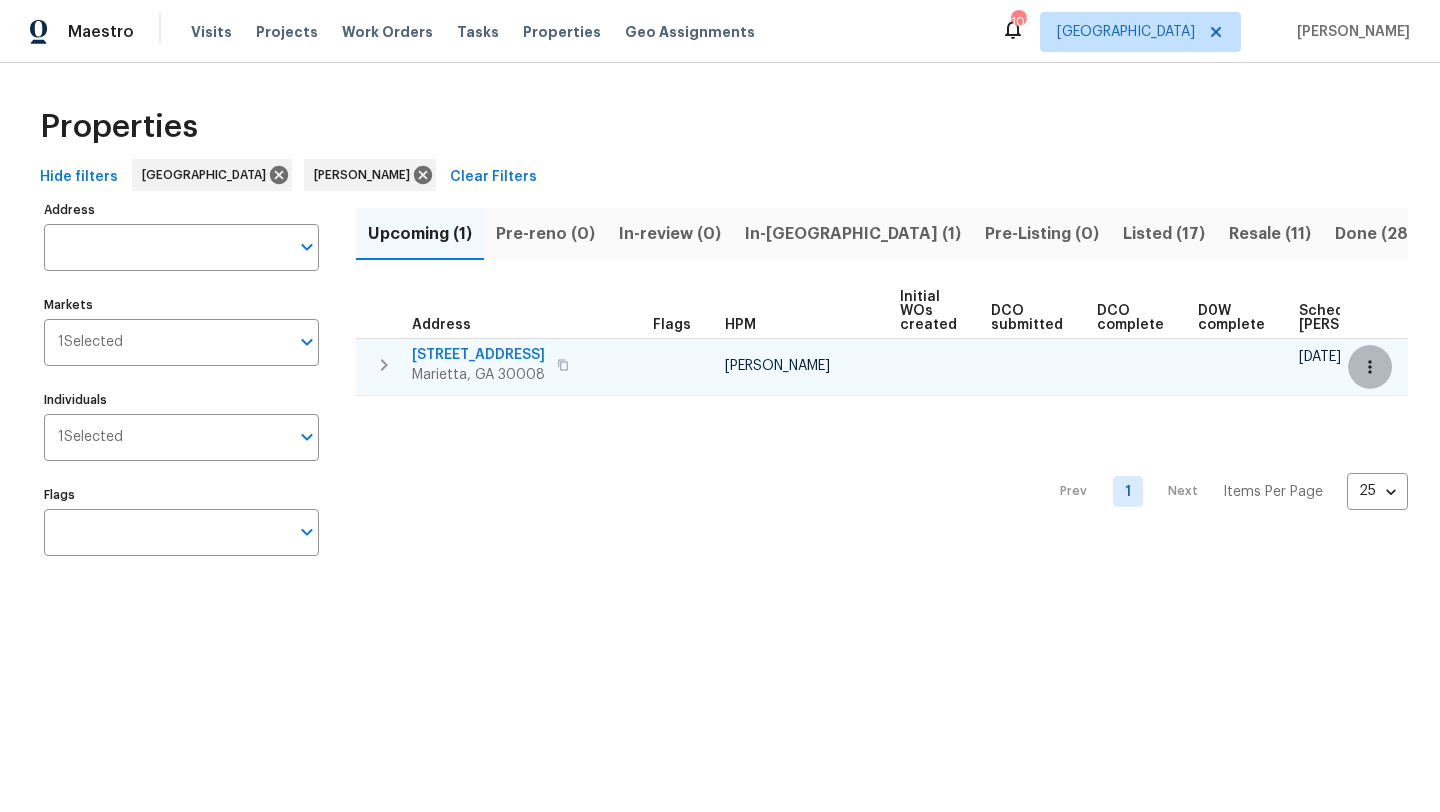click 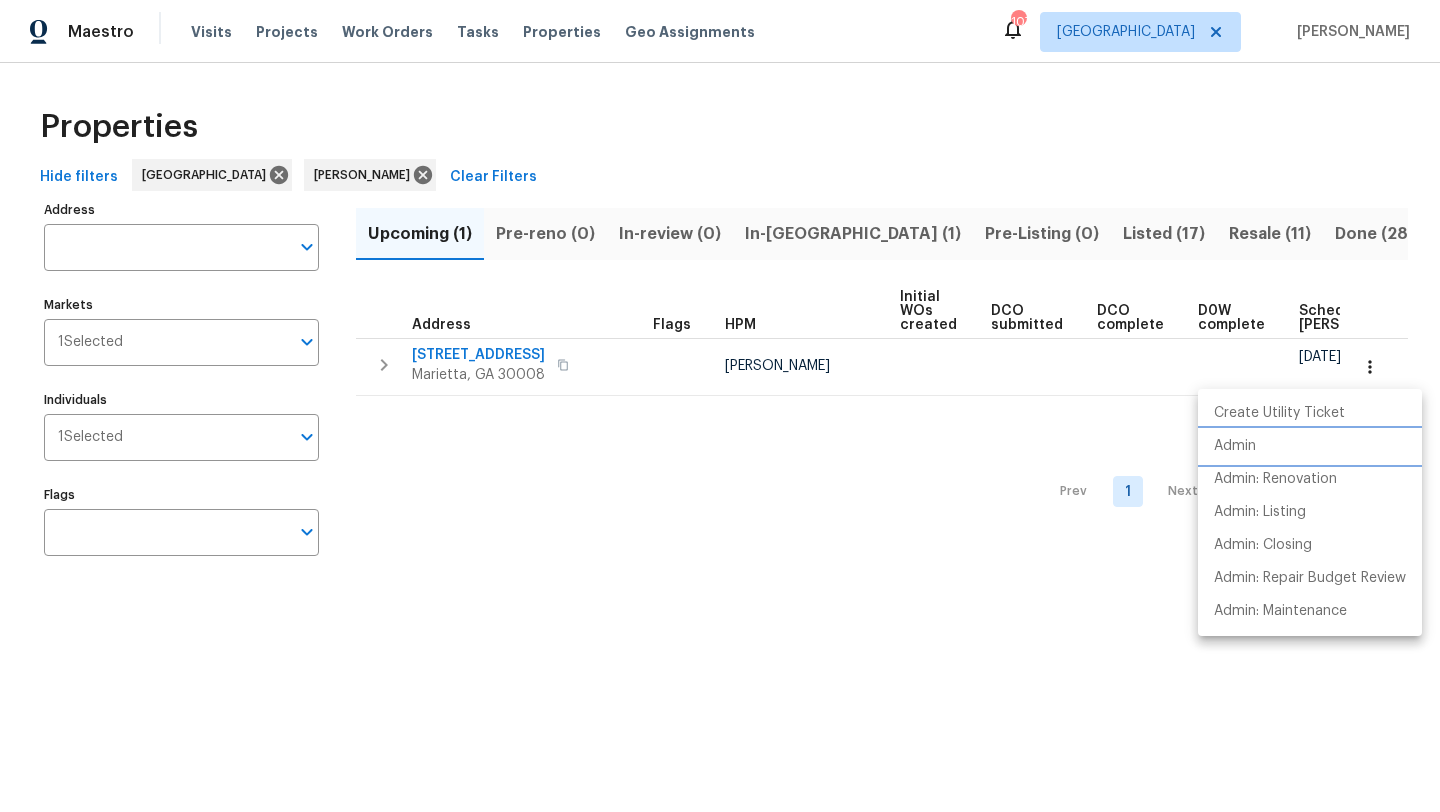 click on "Admin" at bounding box center [1310, 446] 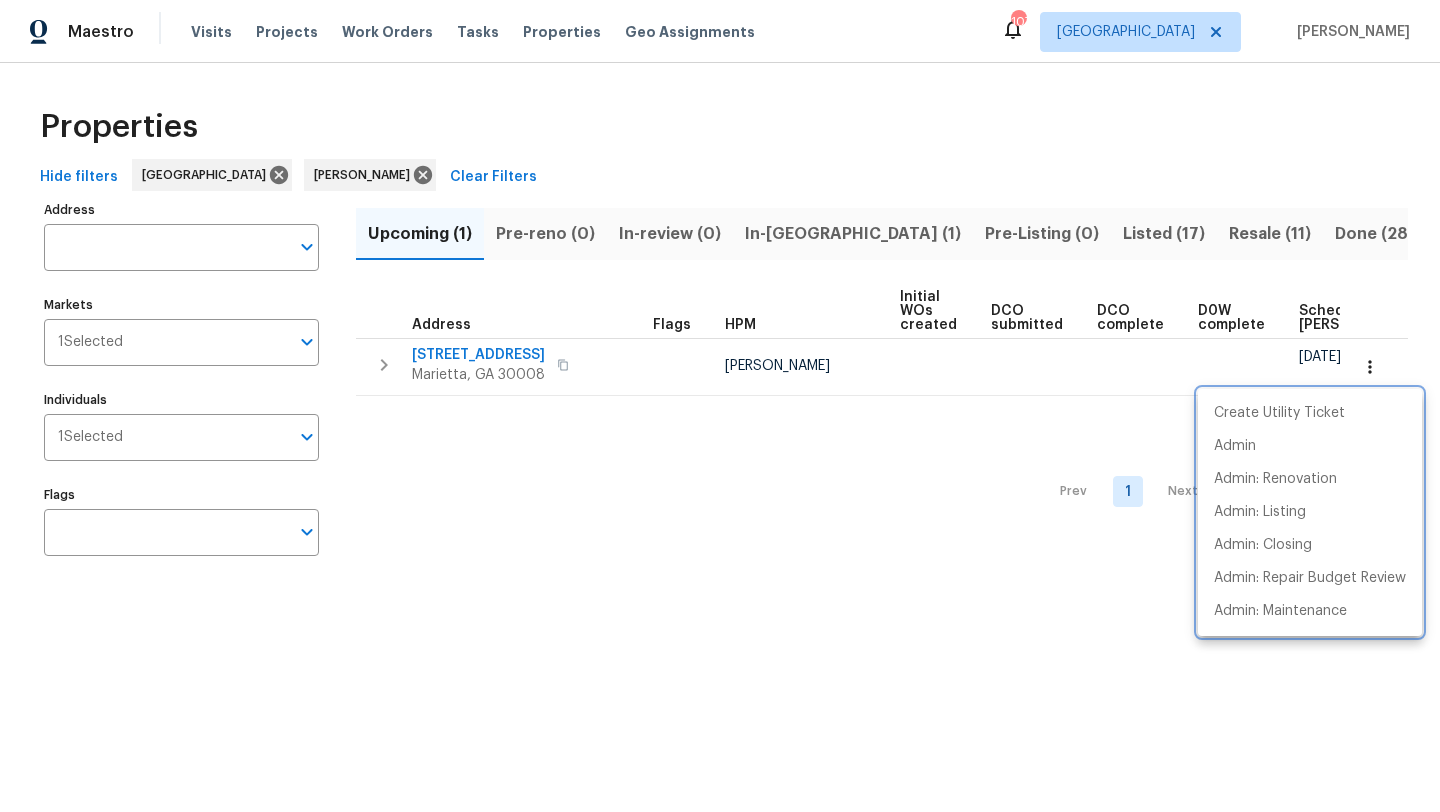 click at bounding box center (720, 406) 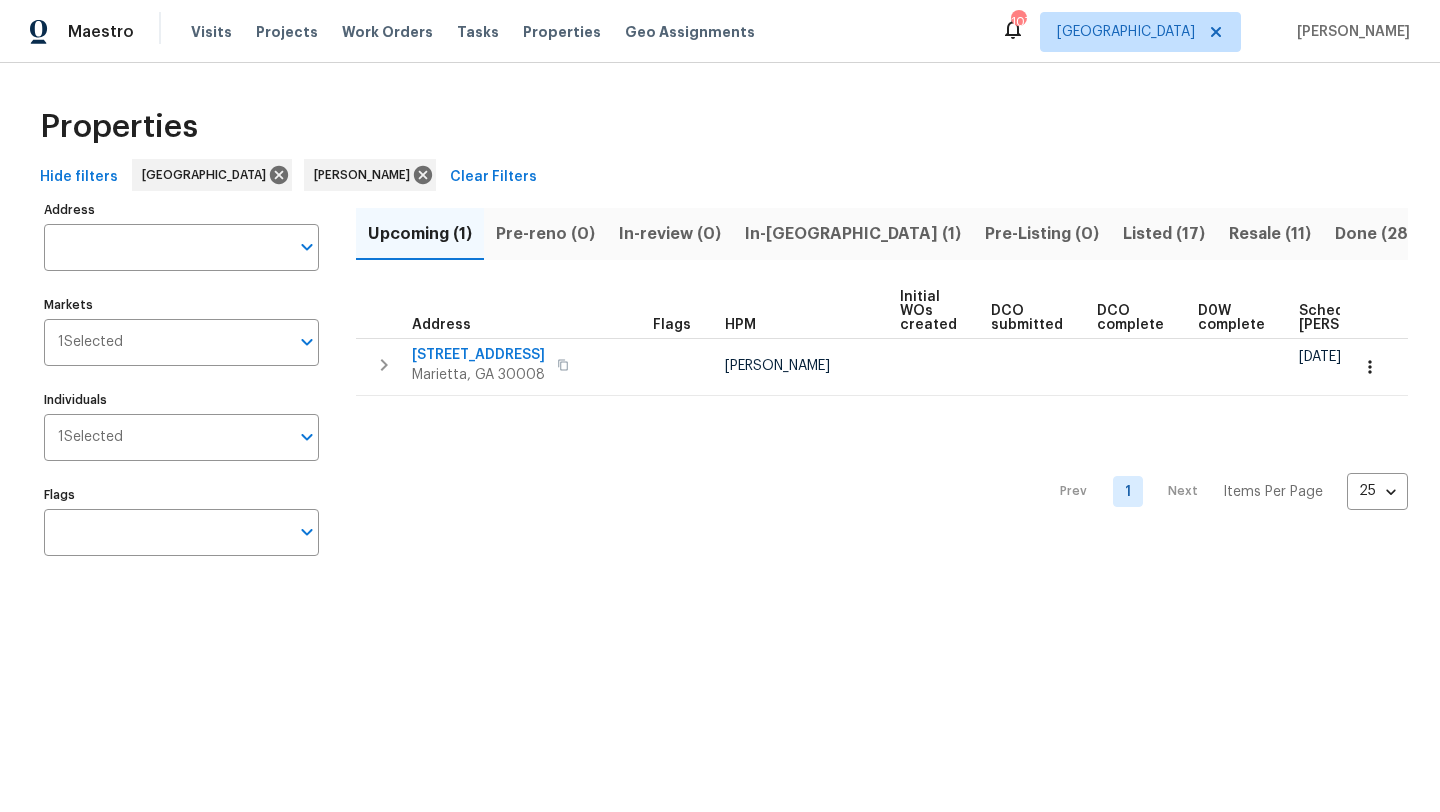 click on "Listed (17)" at bounding box center (1164, 234) 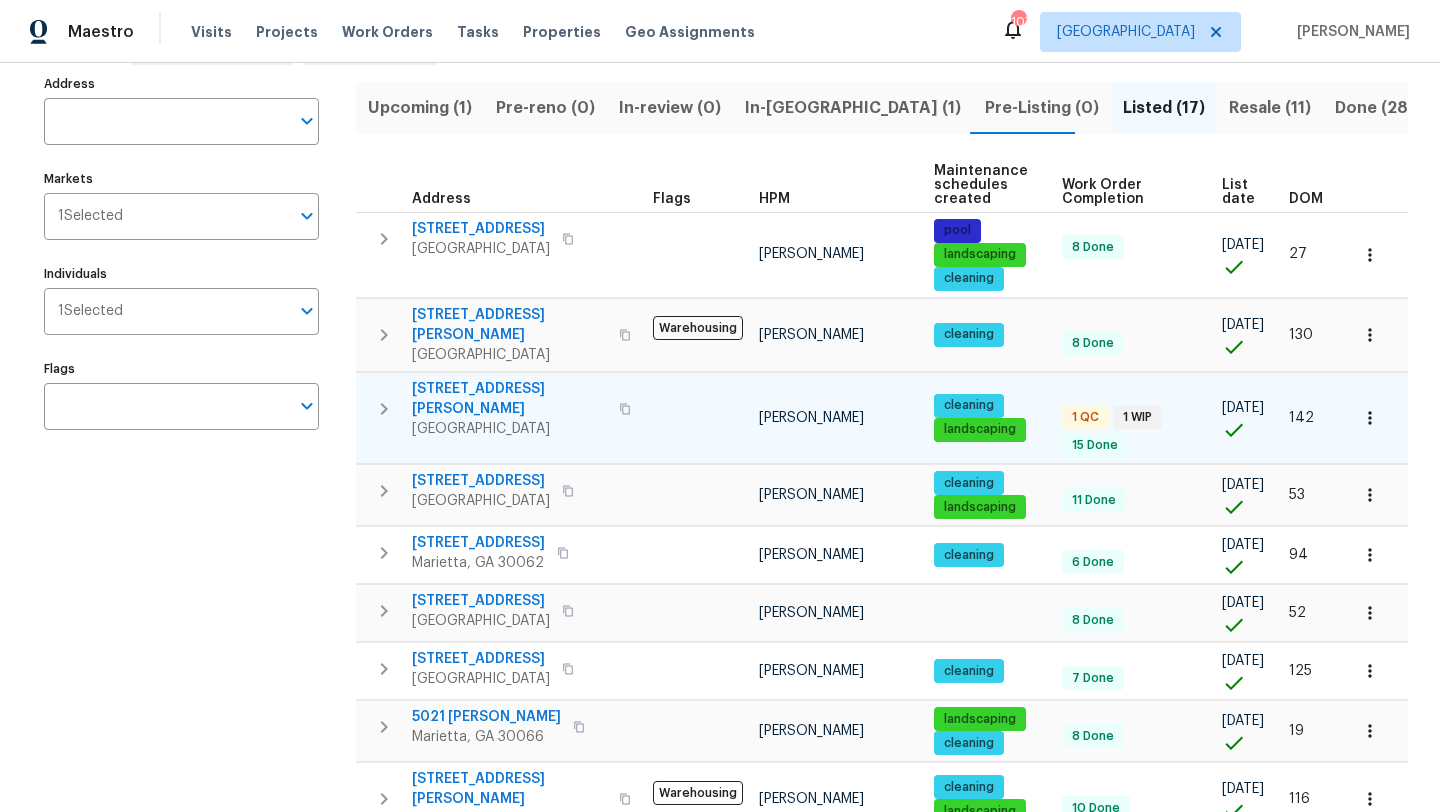 scroll, scrollTop: 128, scrollLeft: 0, axis: vertical 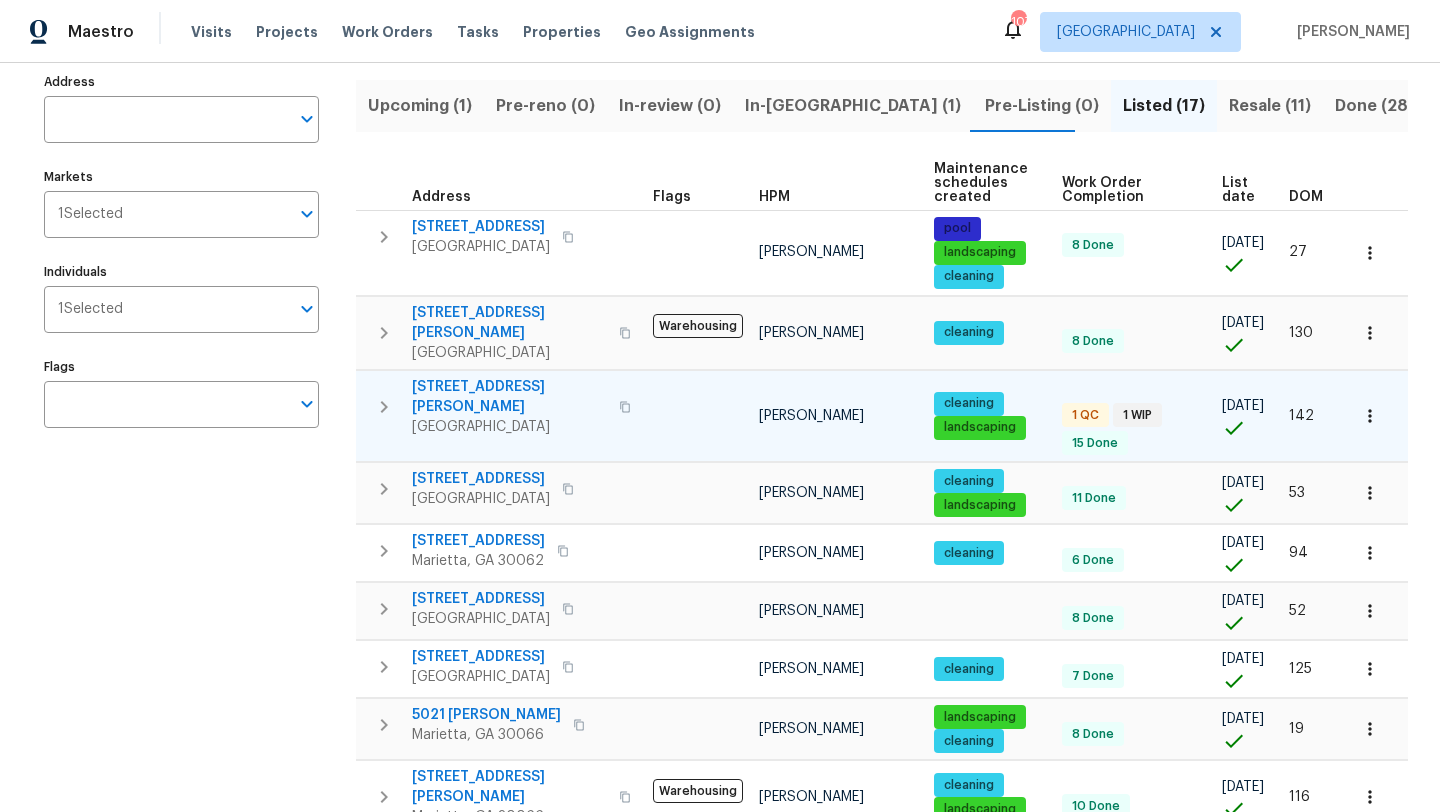 click on "4190 Haynes Mill Ct NW" at bounding box center (509, 397) 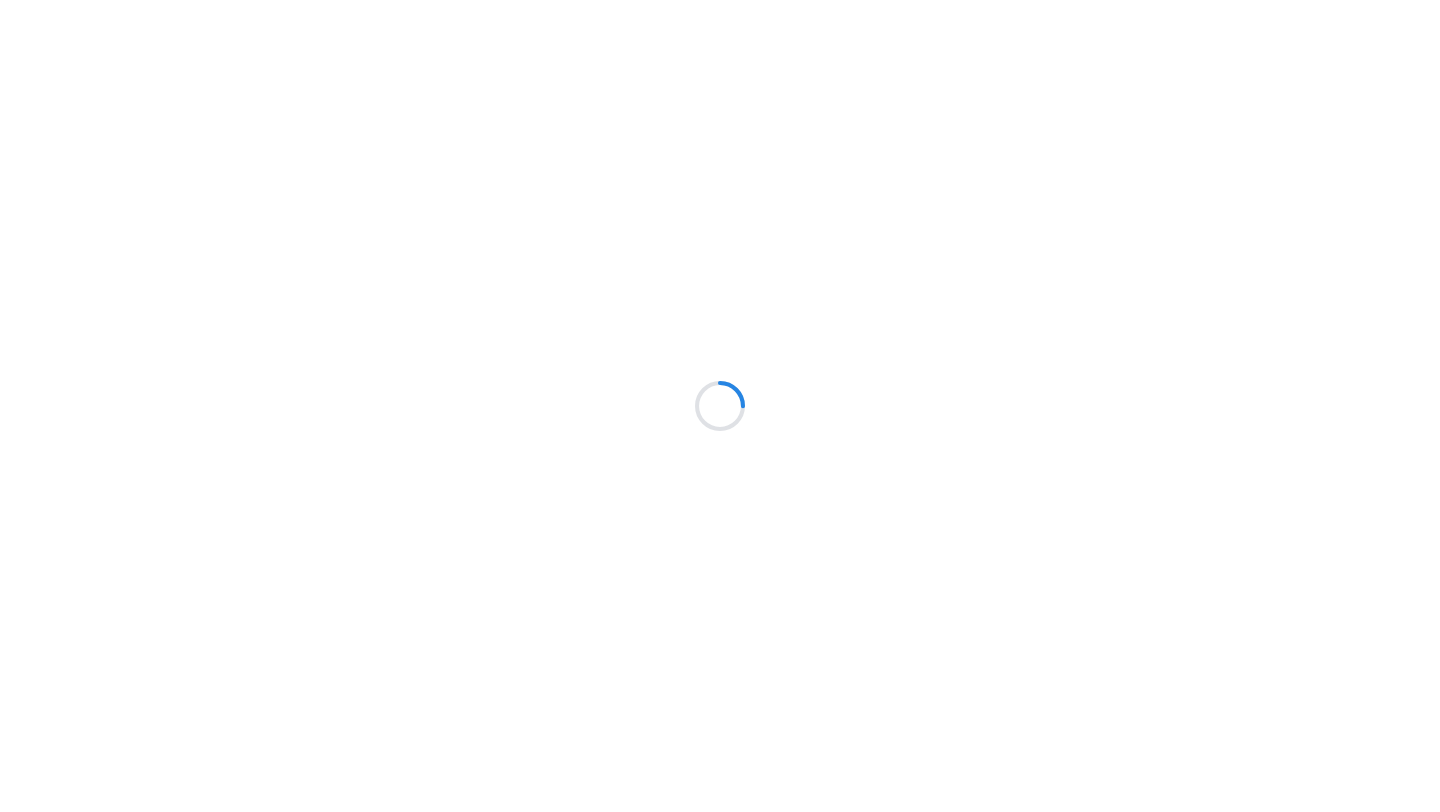 scroll, scrollTop: 0, scrollLeft: 0, axis: both 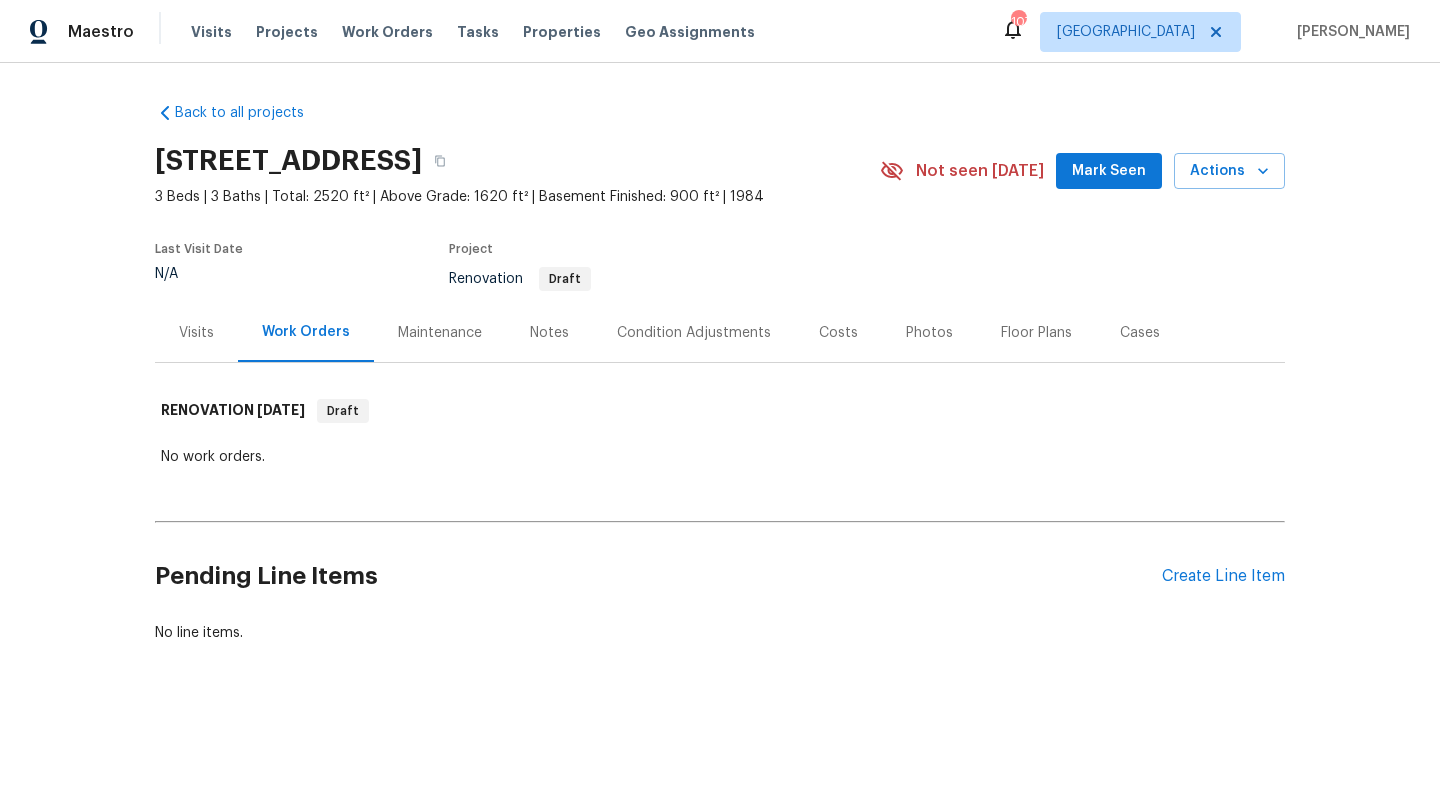 click on "Visits" at bounding box center [196, 333] 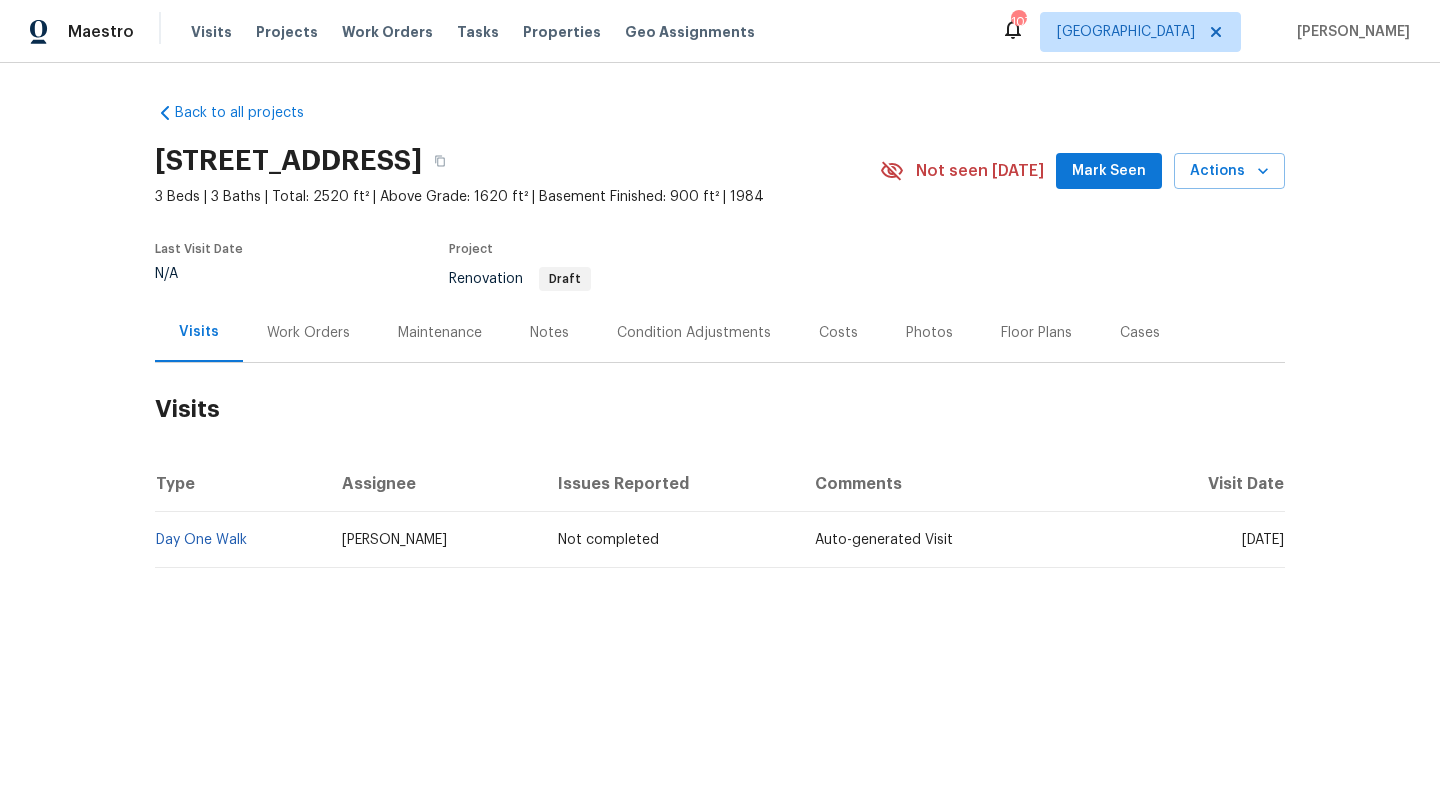 click on "Condition Adjustments" at bounding box center [694, 333] 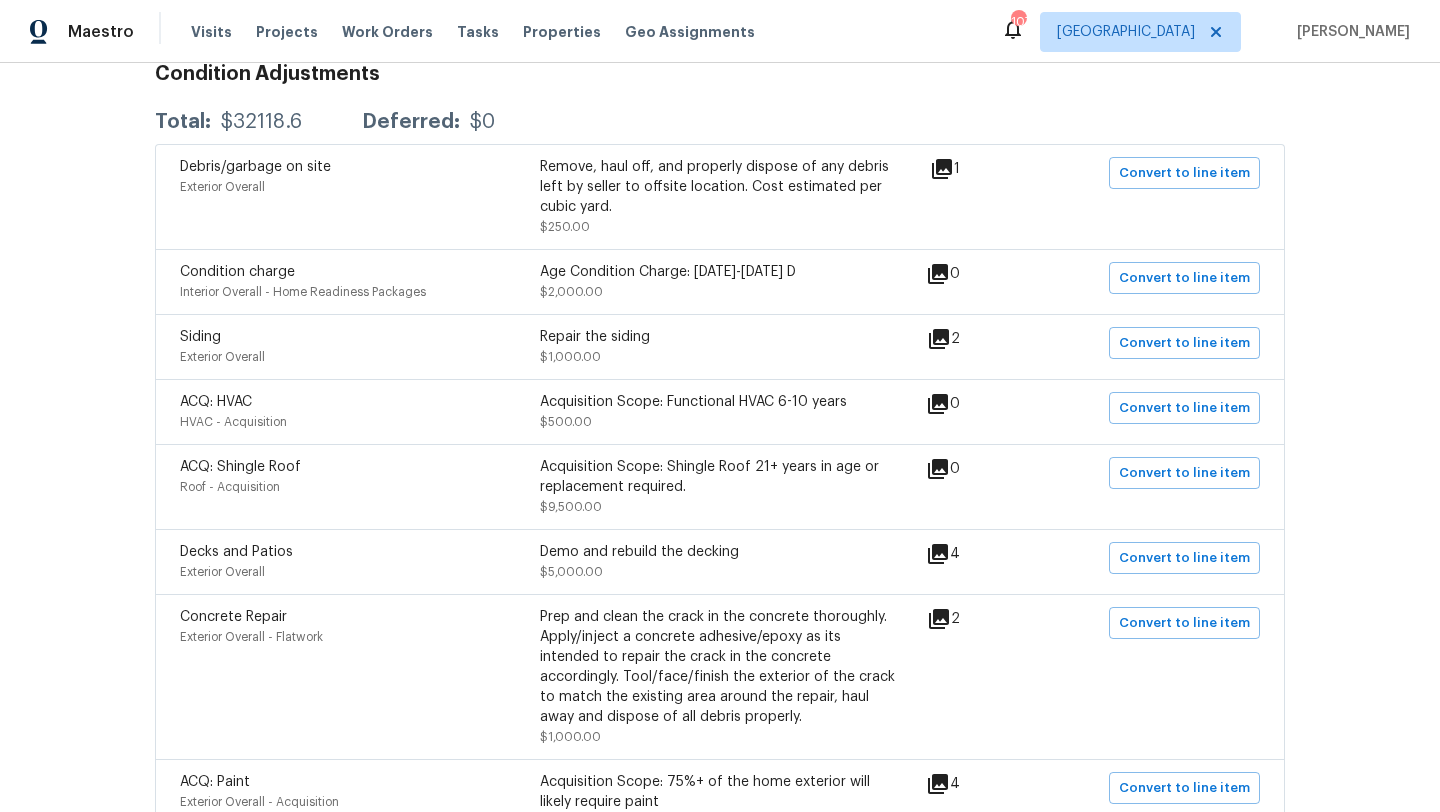 scroll, scrollTop: 369, scrollLeft: 0, axis: vertical 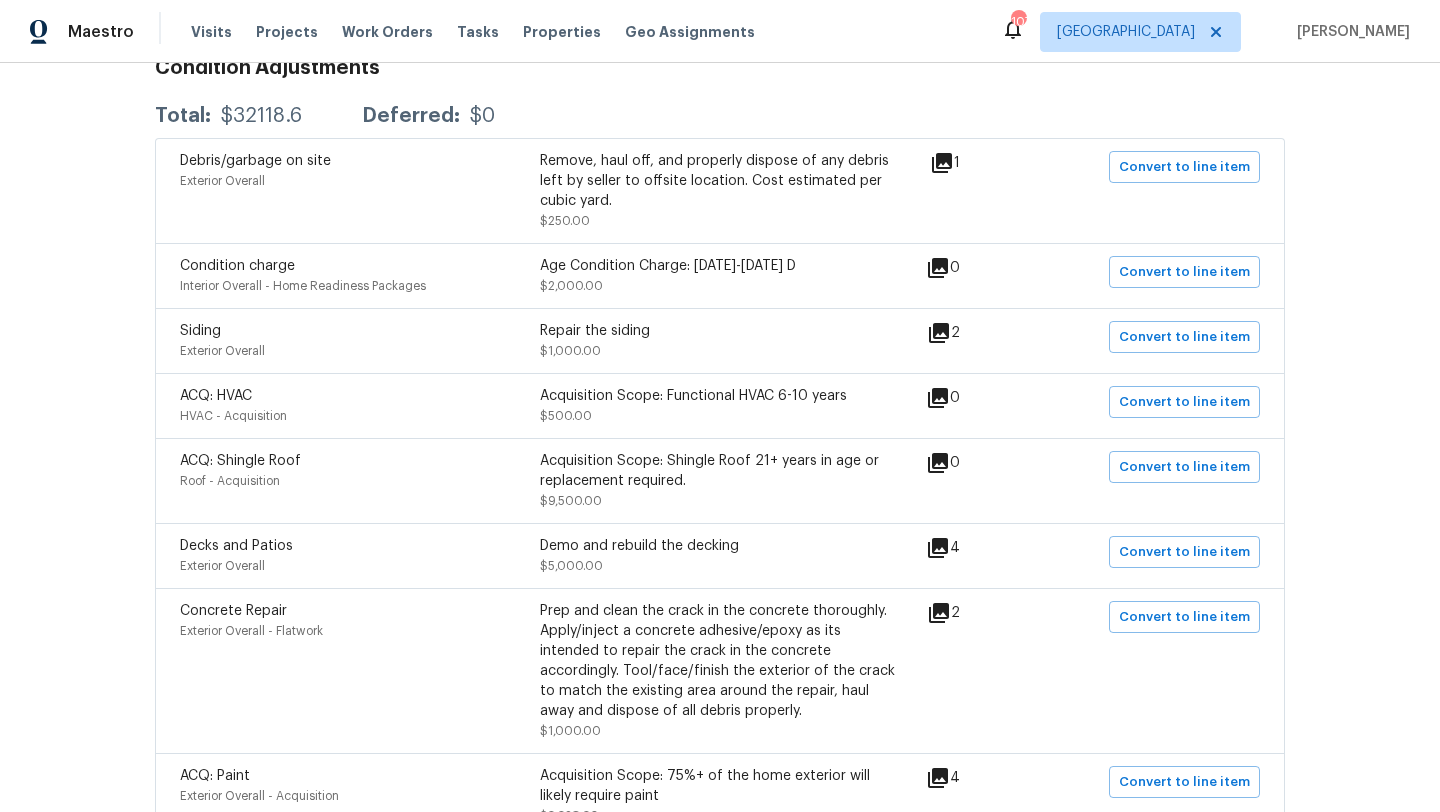 click 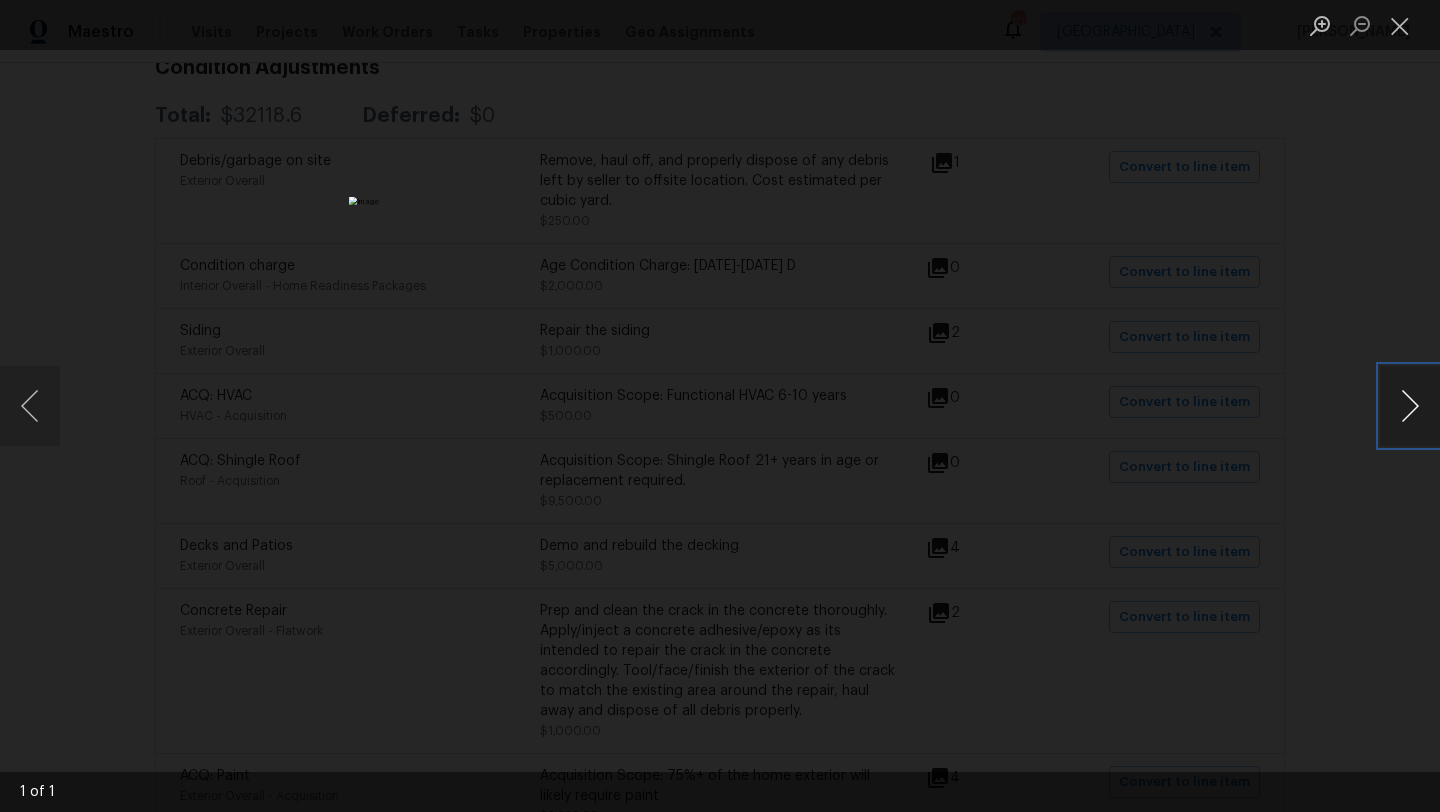 click at bounding box center (1410, 406) 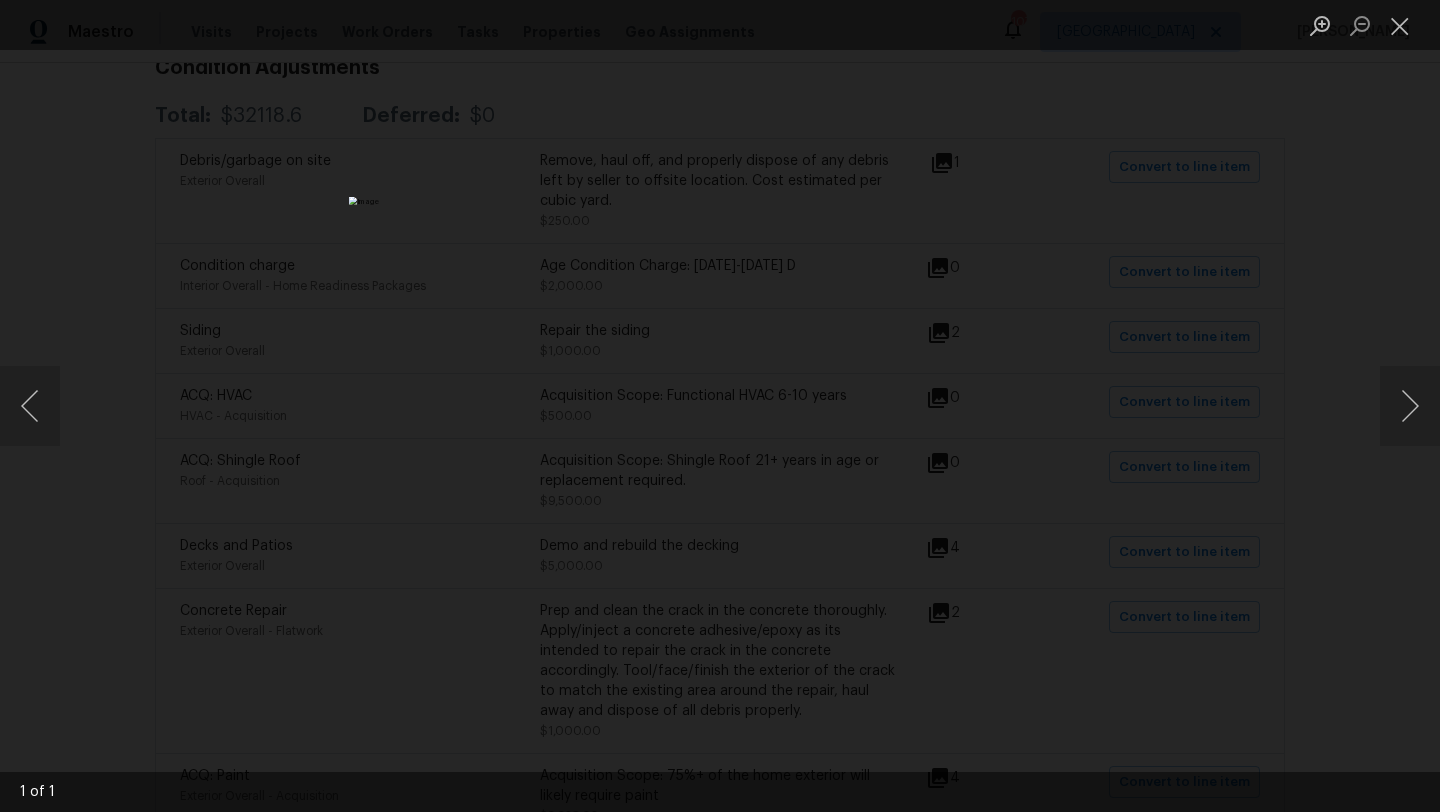click at bounding box center [720, 406] 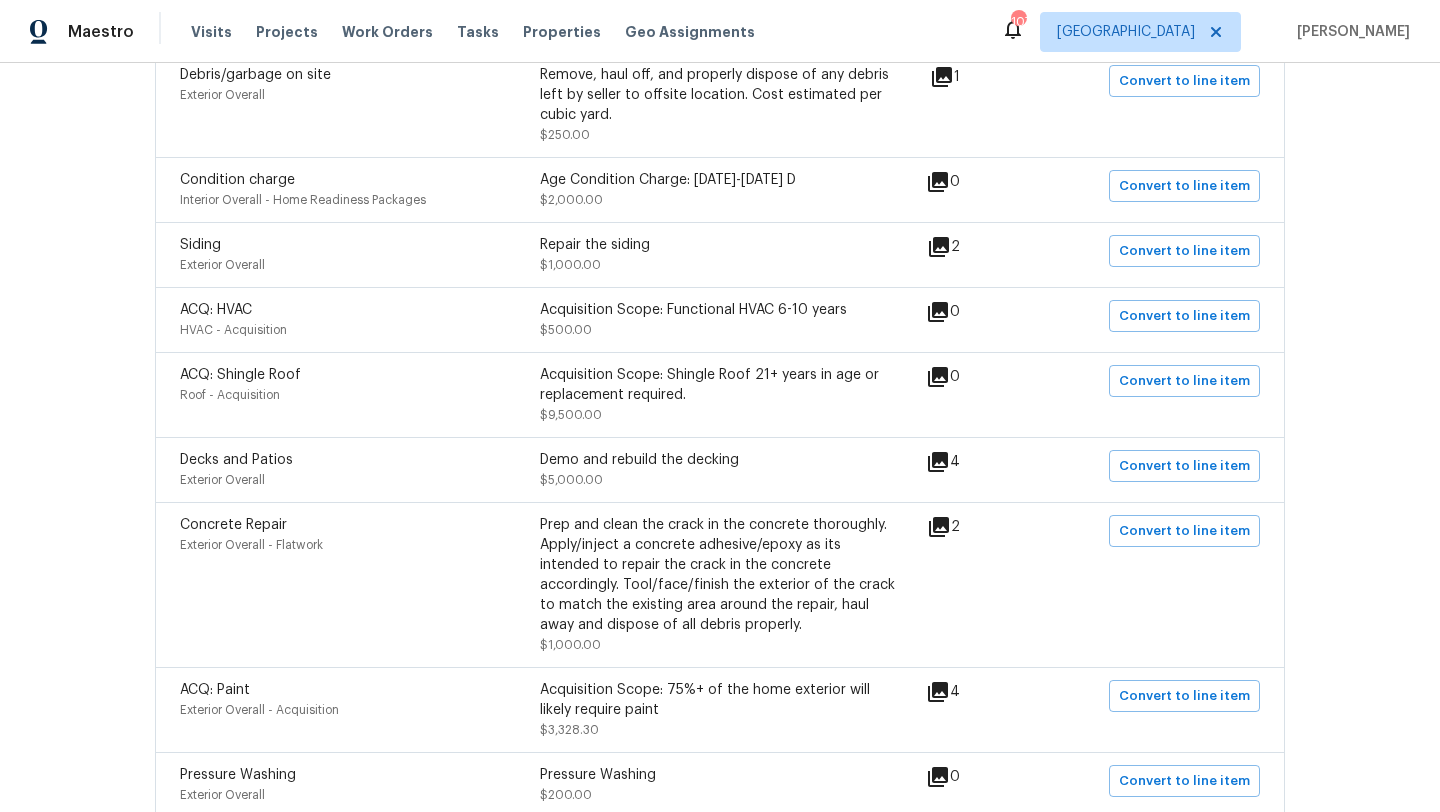 scroll, scrollTop: 456, scrollLeft: 0, axis: vertical 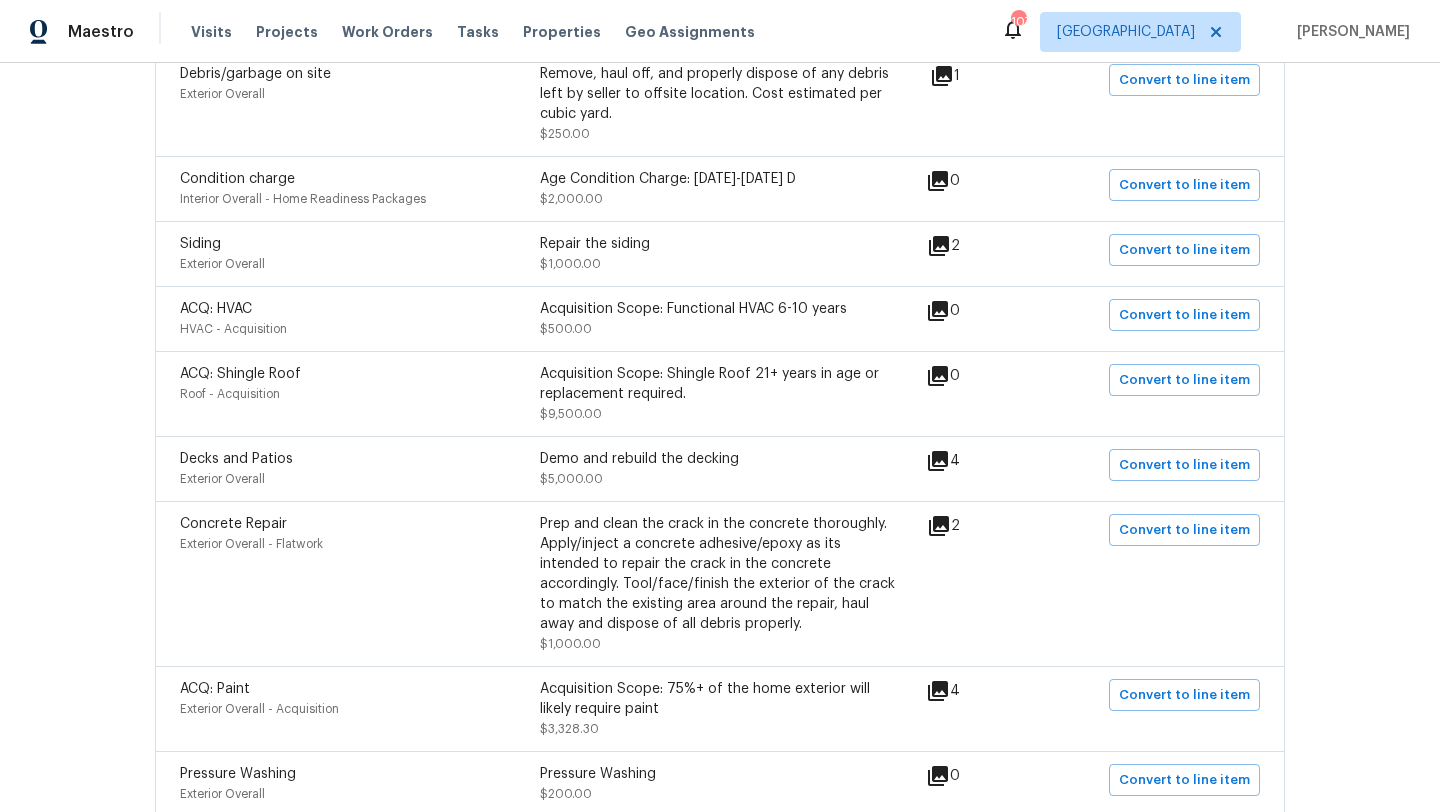 click 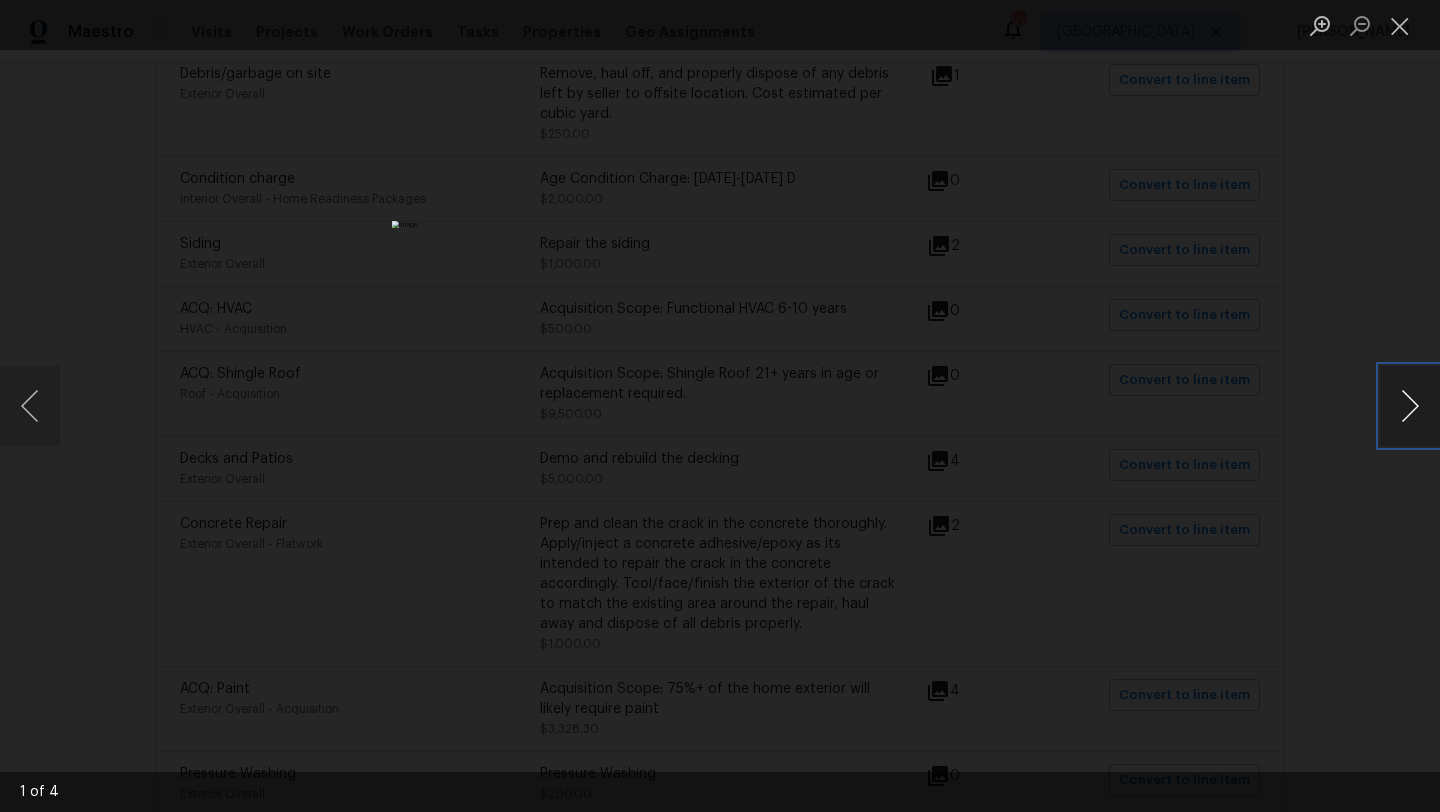 click at bounding box center (1410, 406) 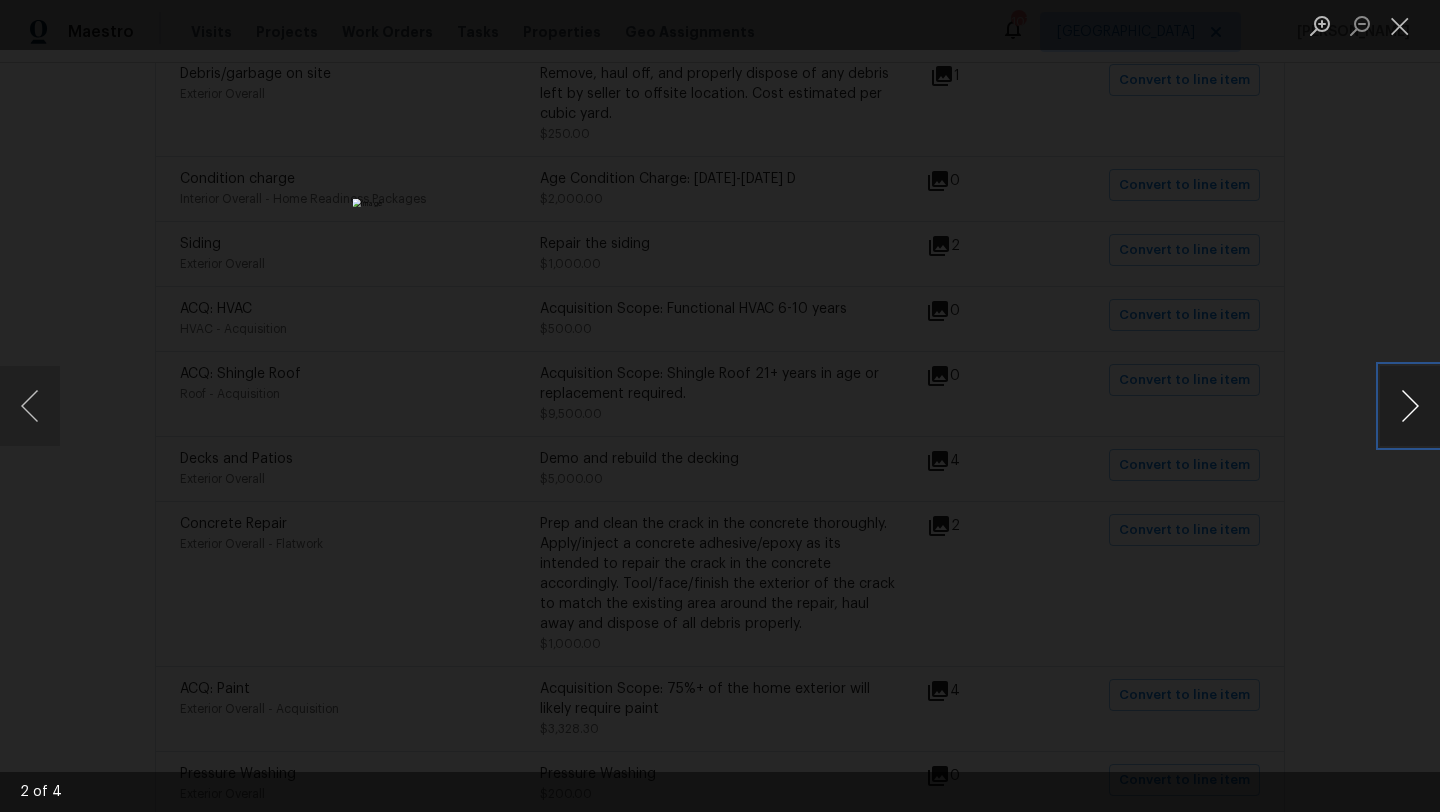click at bounding box center (1410, 406) 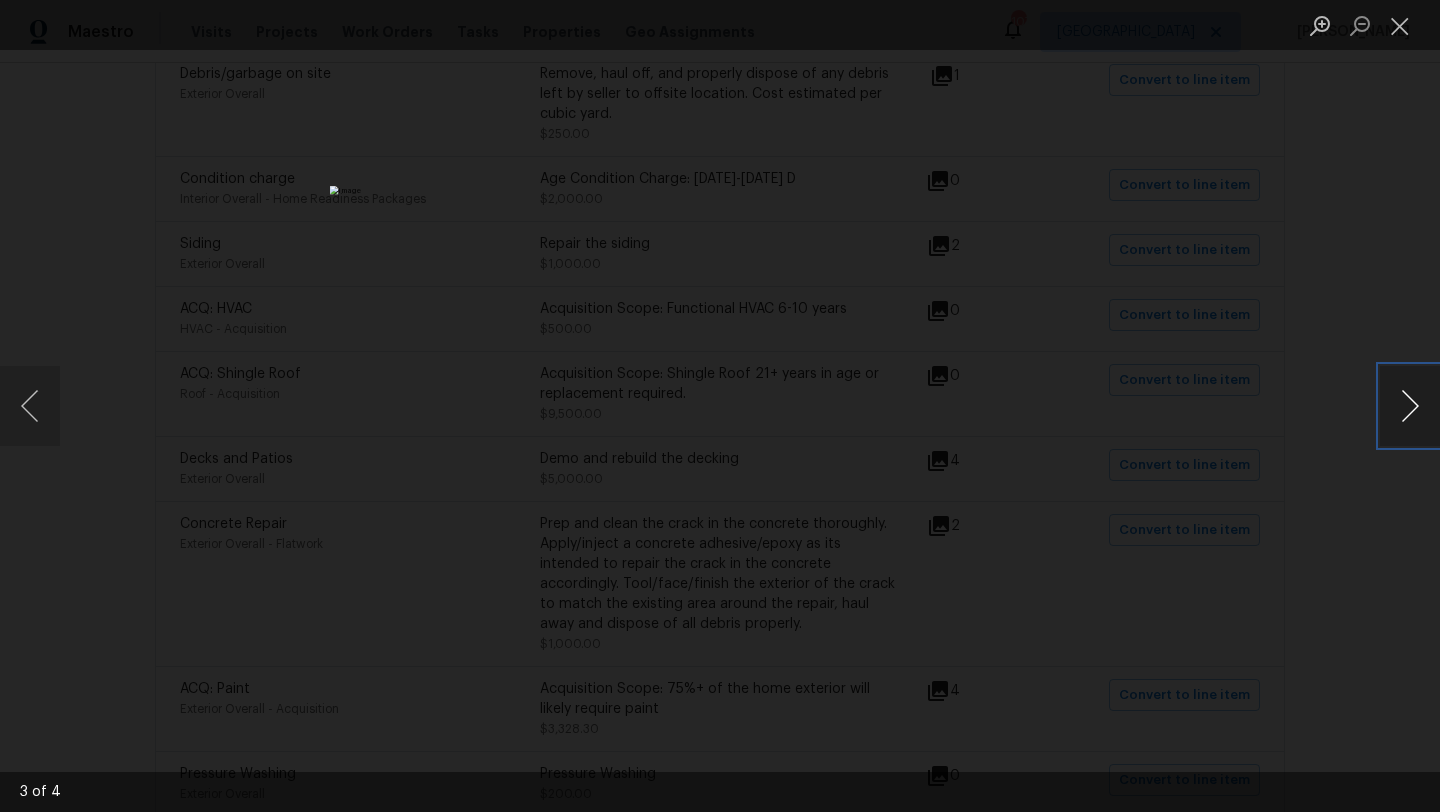 click at bounding box center [1410, 406] 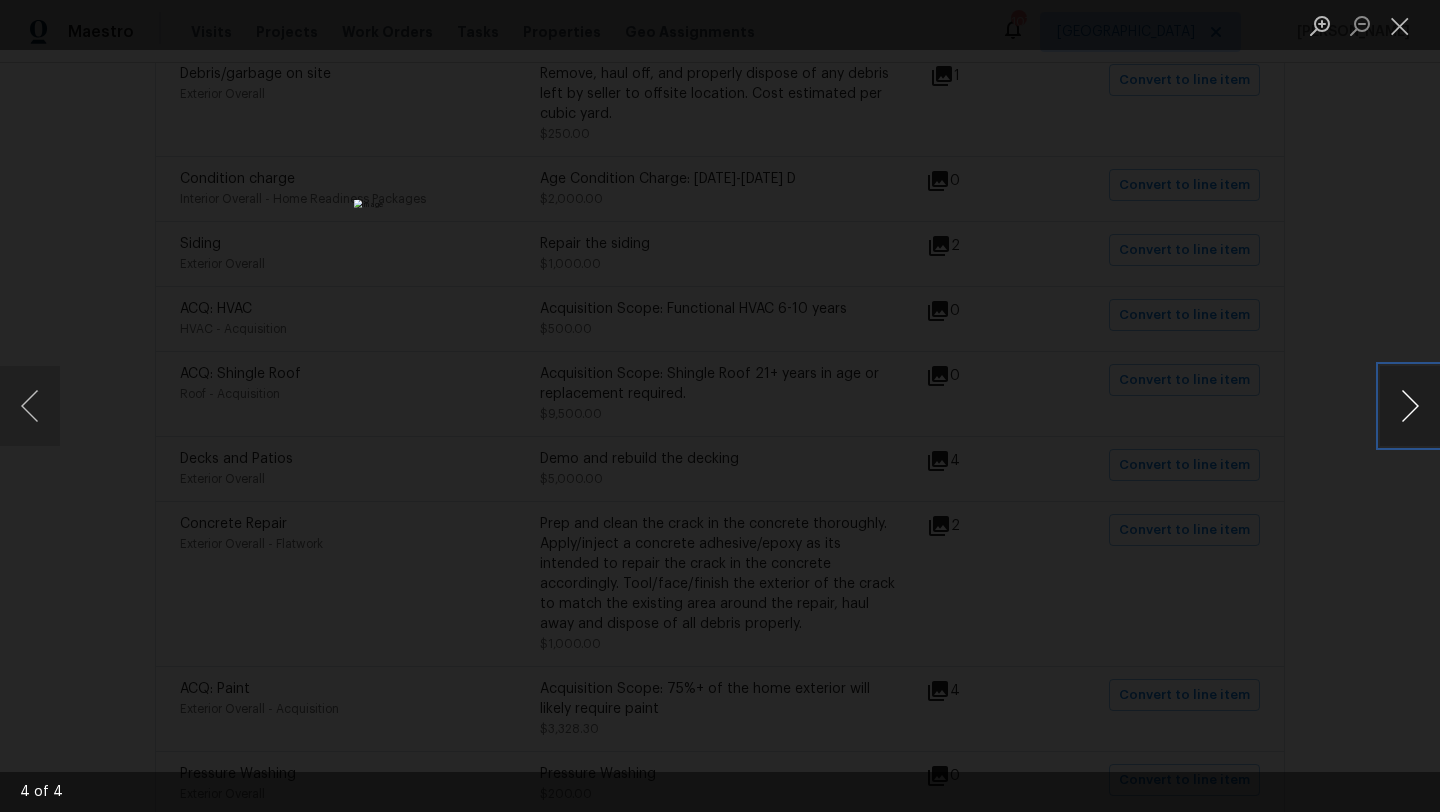 click at bounding box center [1410, 406] 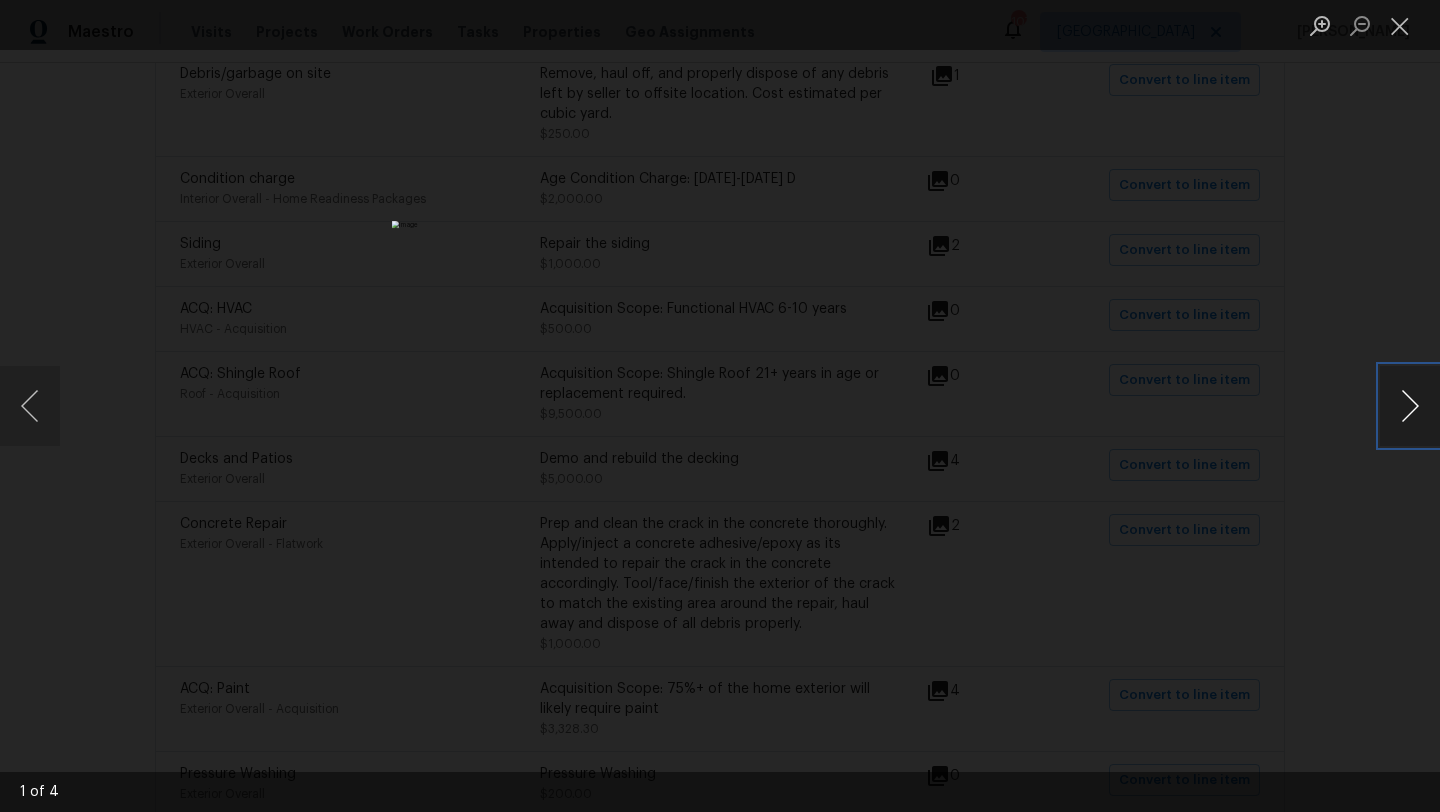 click at bounding box center (1410, 406) 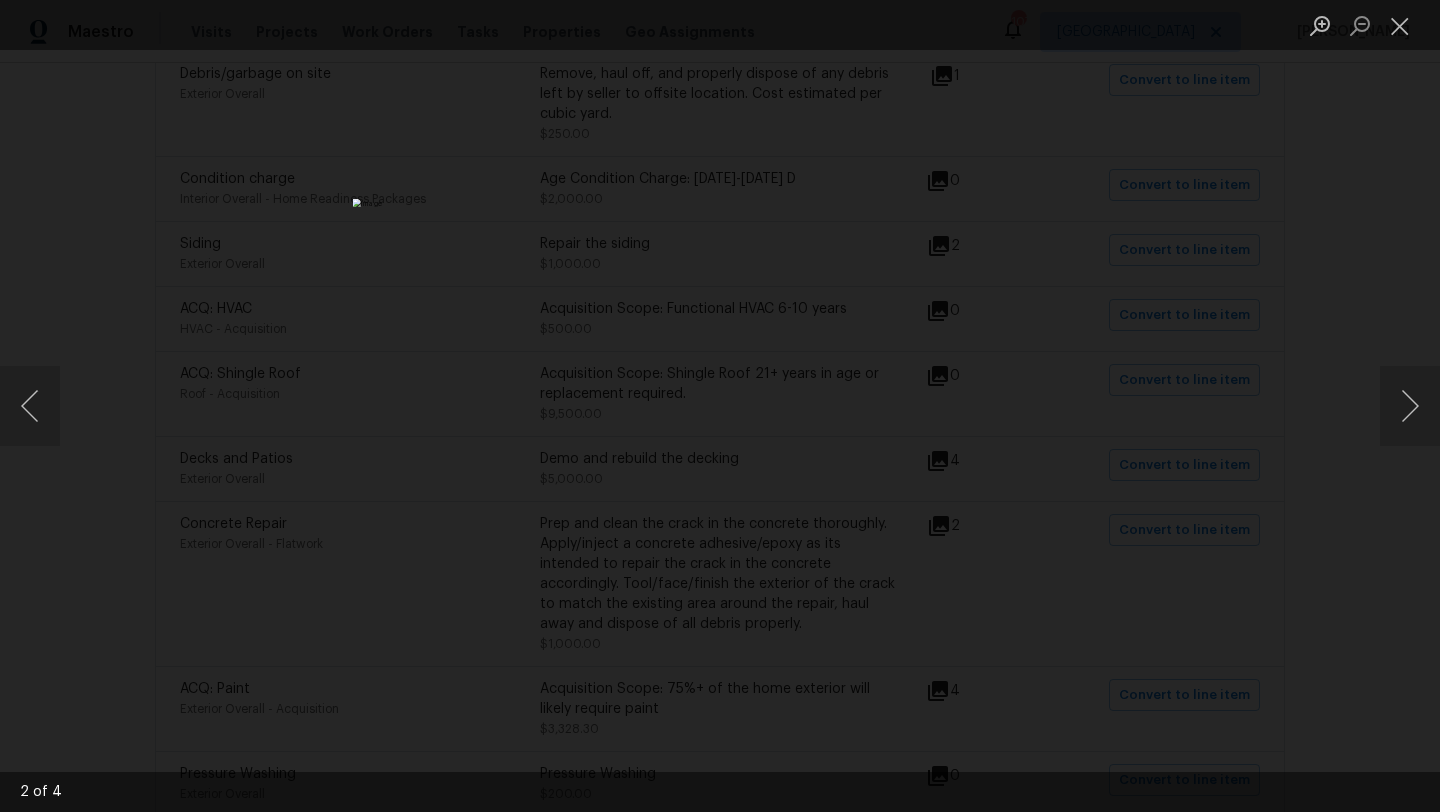 click at bounding box center [720, 406] 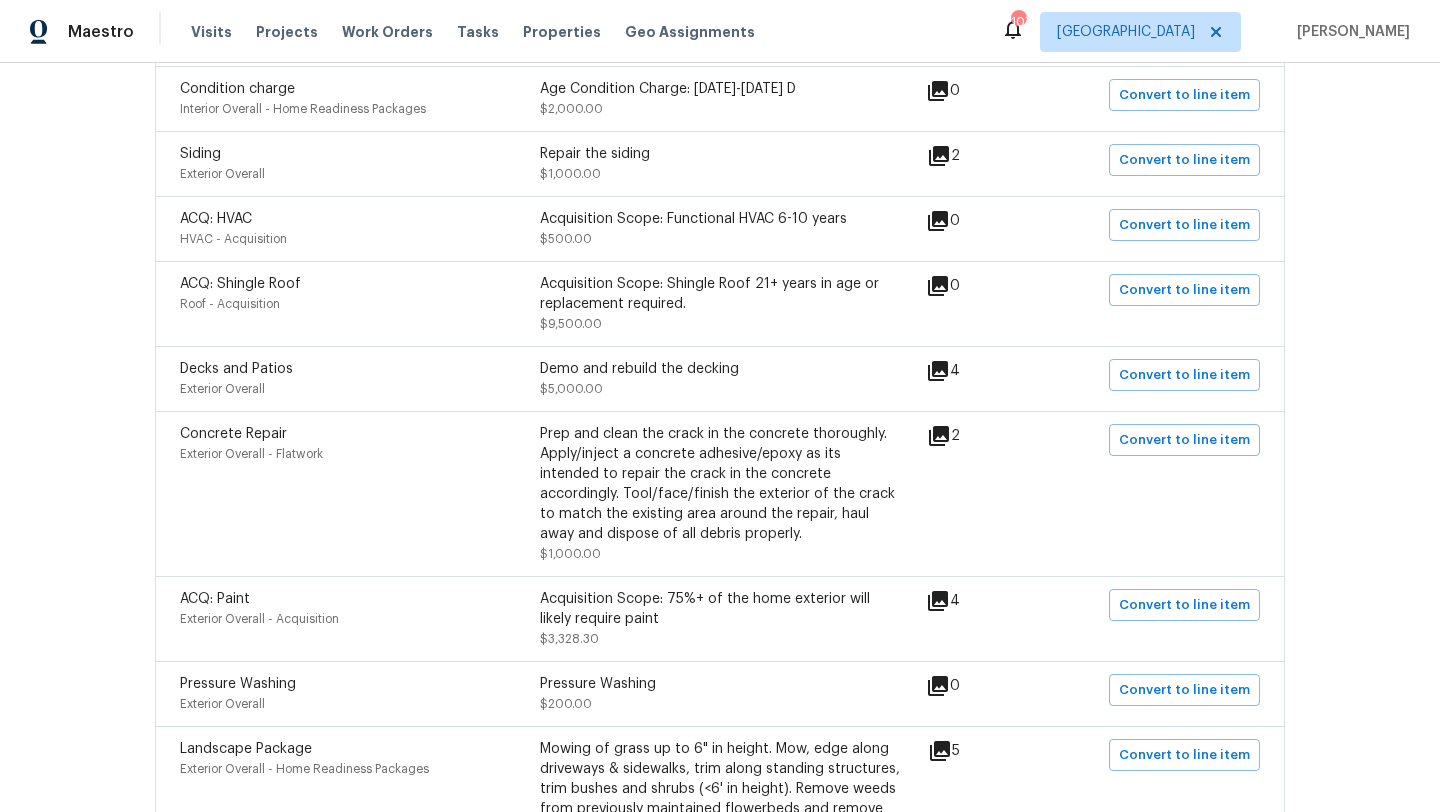 scroll, scrollTop: 554, scrollLeft: 0, axis: vertical 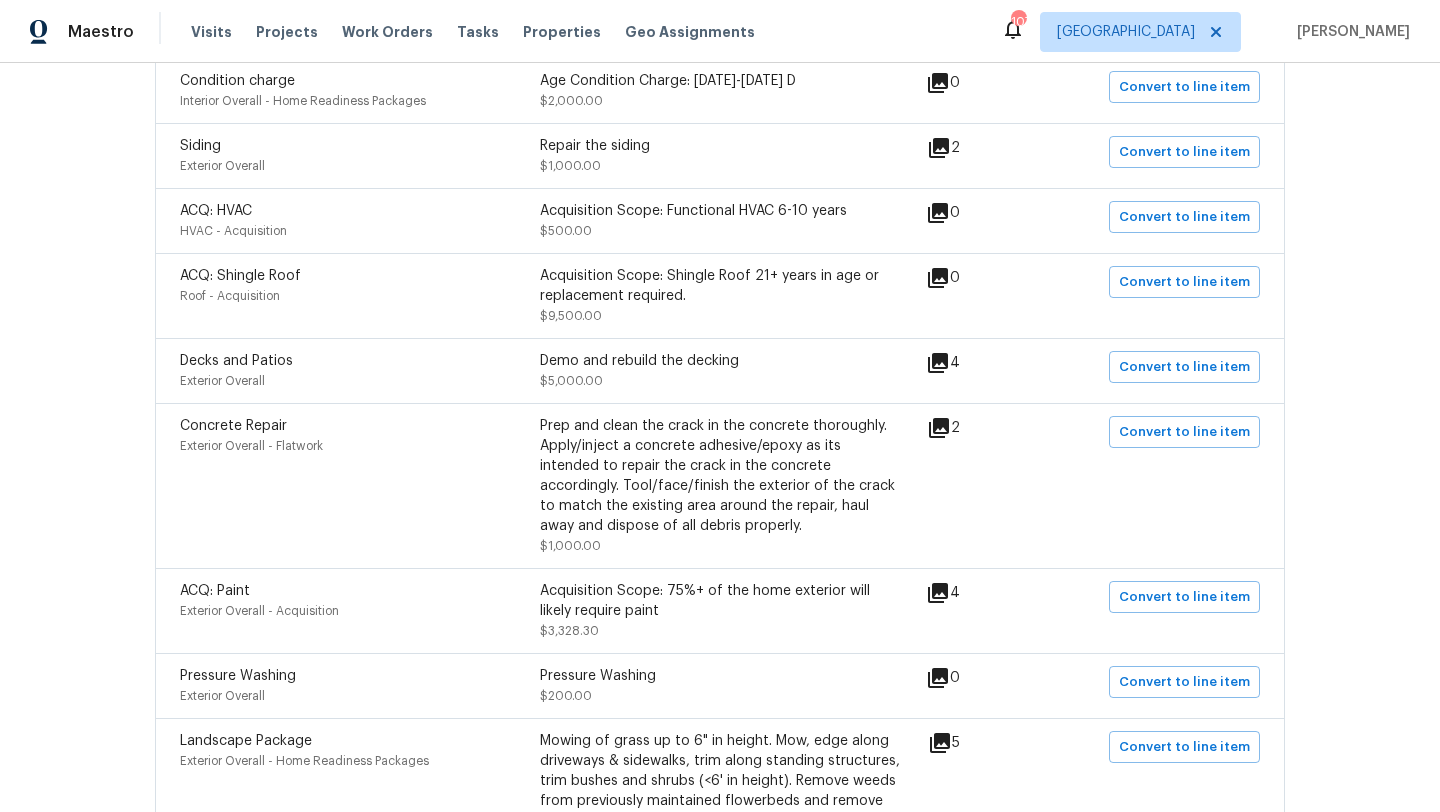 click 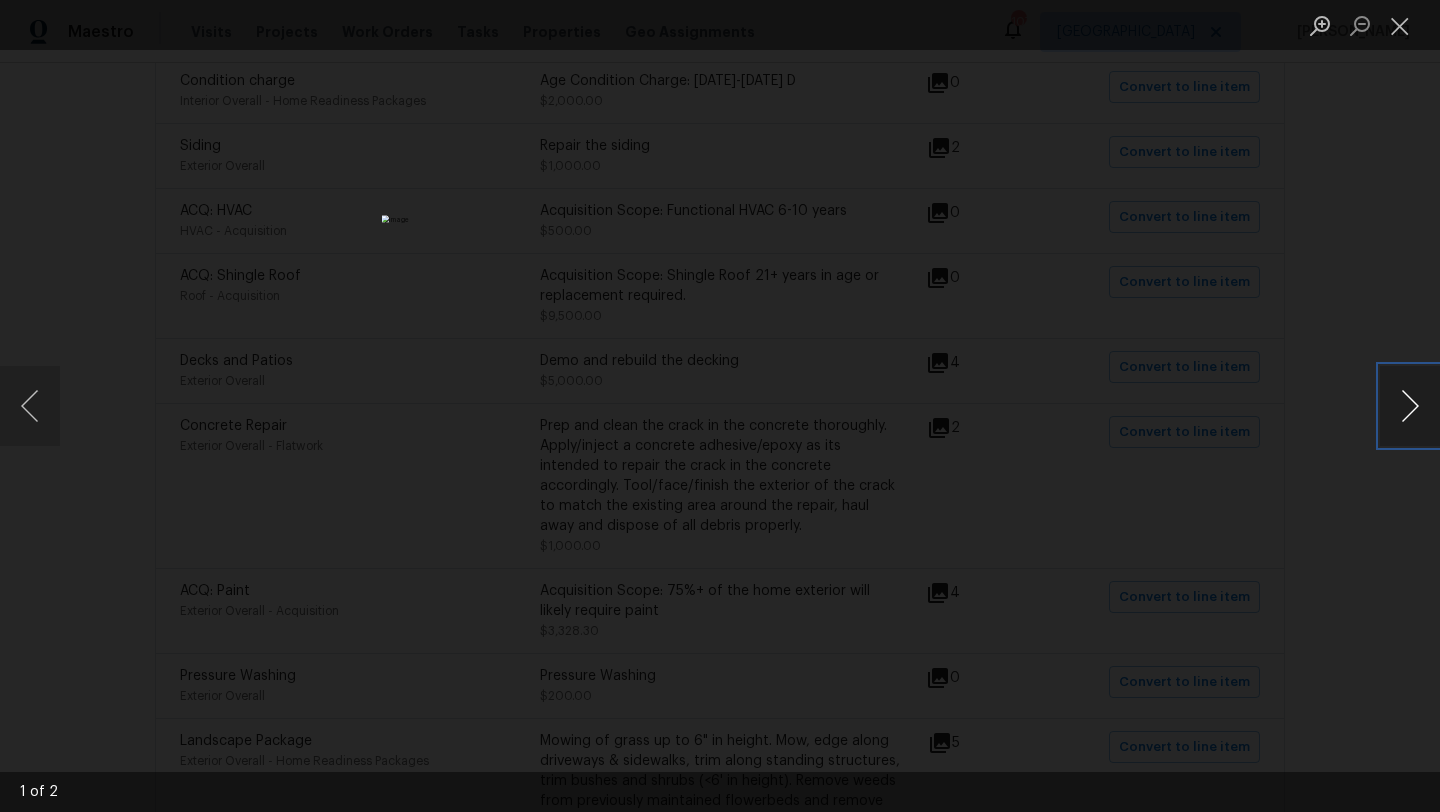 click at bounding box center (1410, 406) 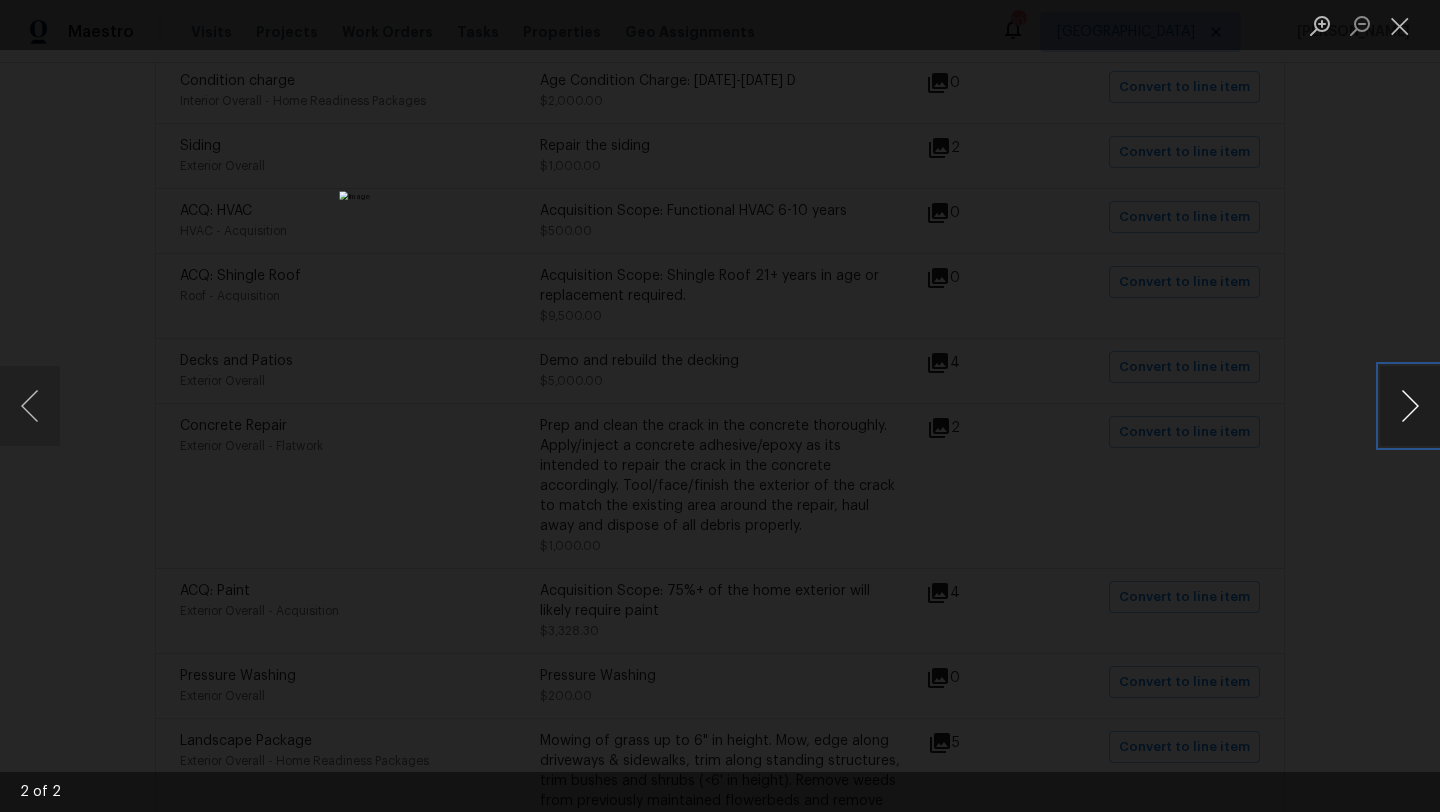 click at bounding box center [1410, 406] 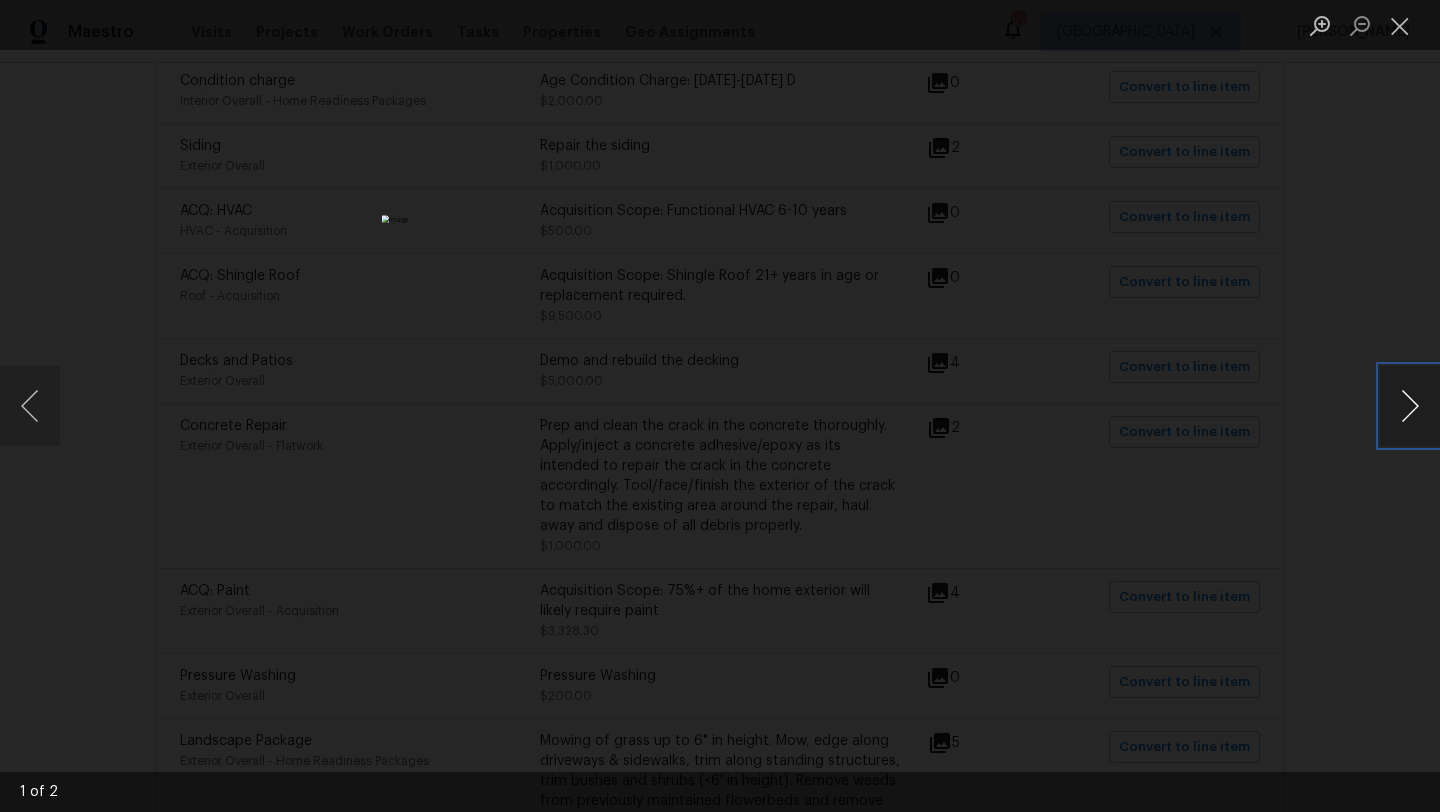 click at bounding box center (1410, 406) 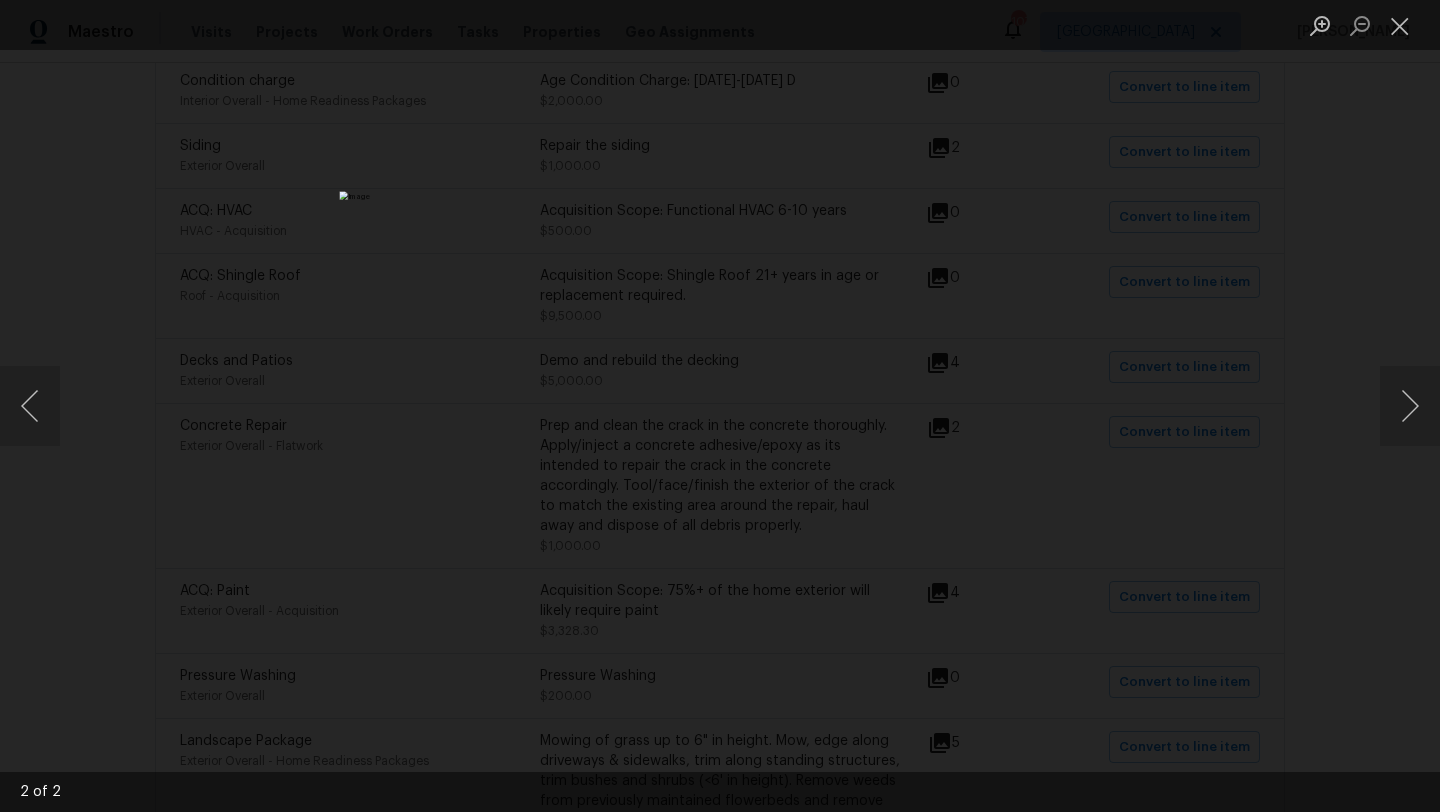 click at bounding box center (720, 406) 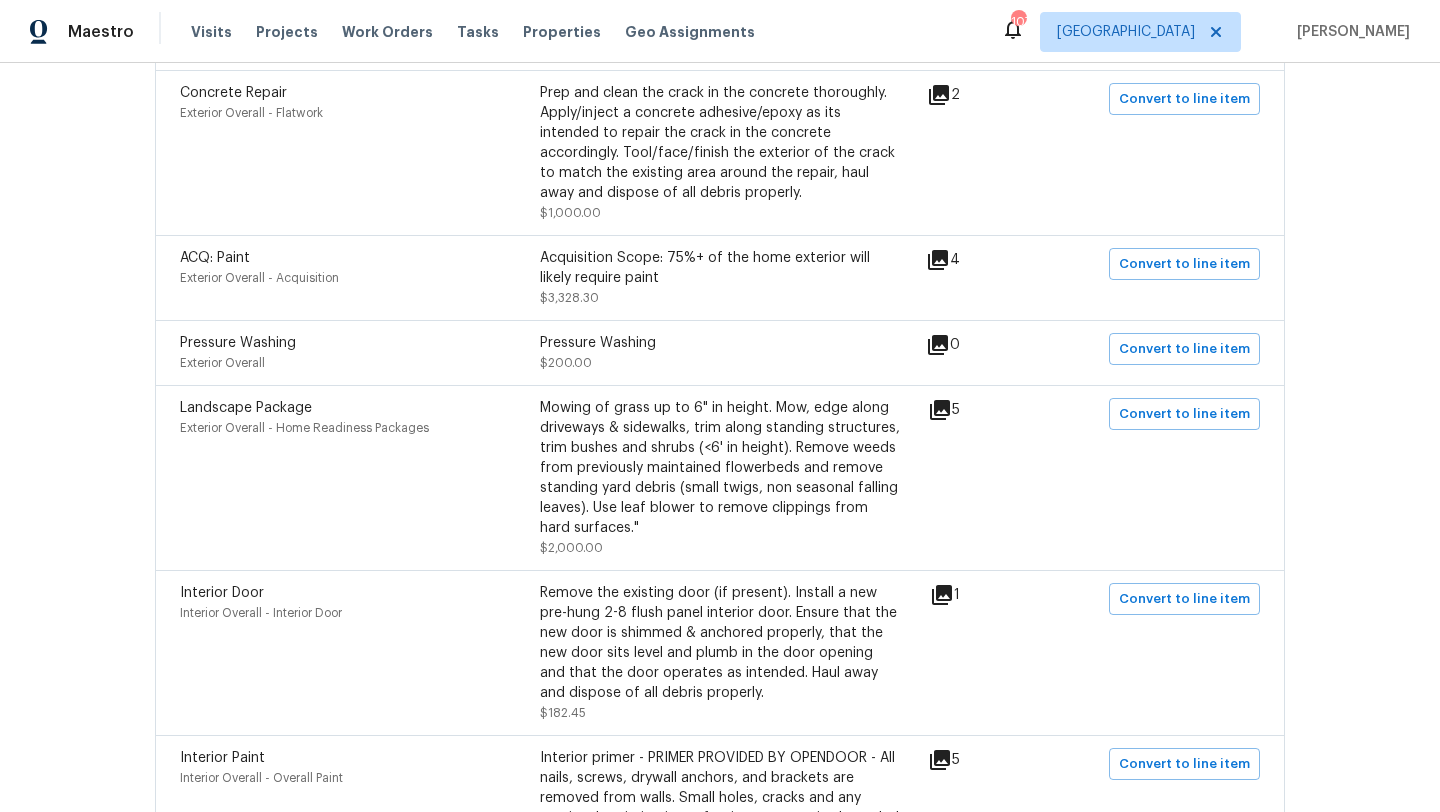 scroll, scrollTop: 892, scrollLeft: 0, axis: vertical 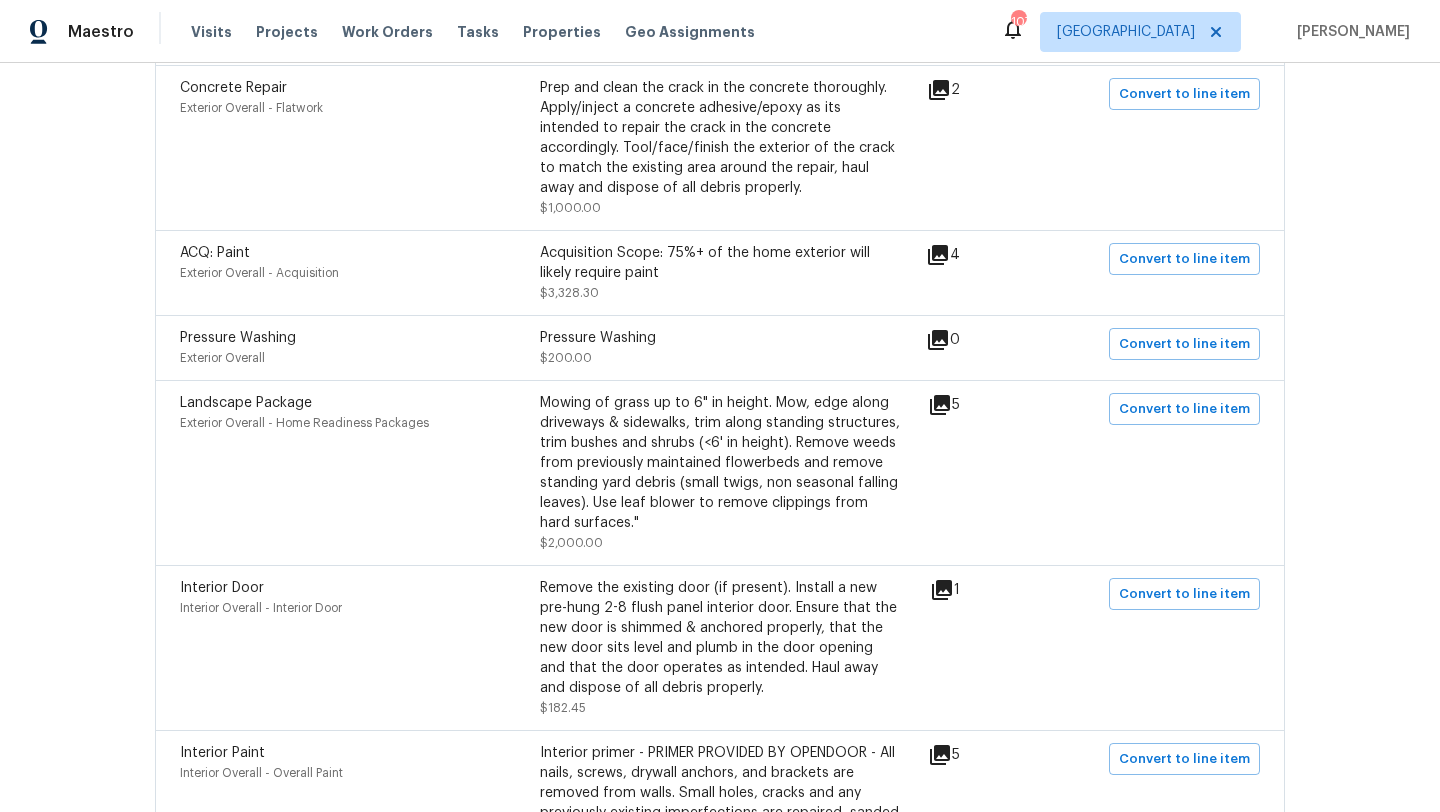 click 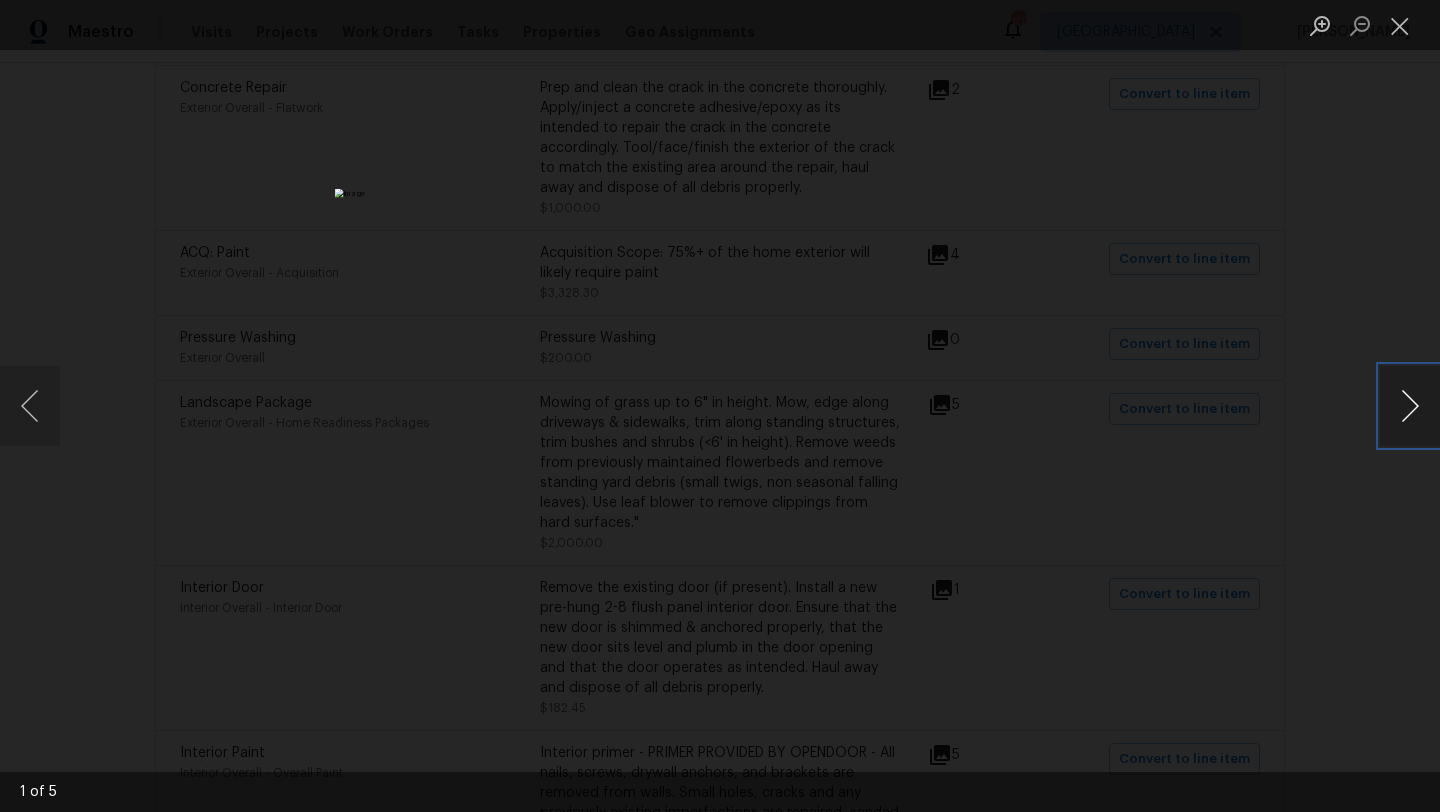 click at bounding box center [1410, 406] 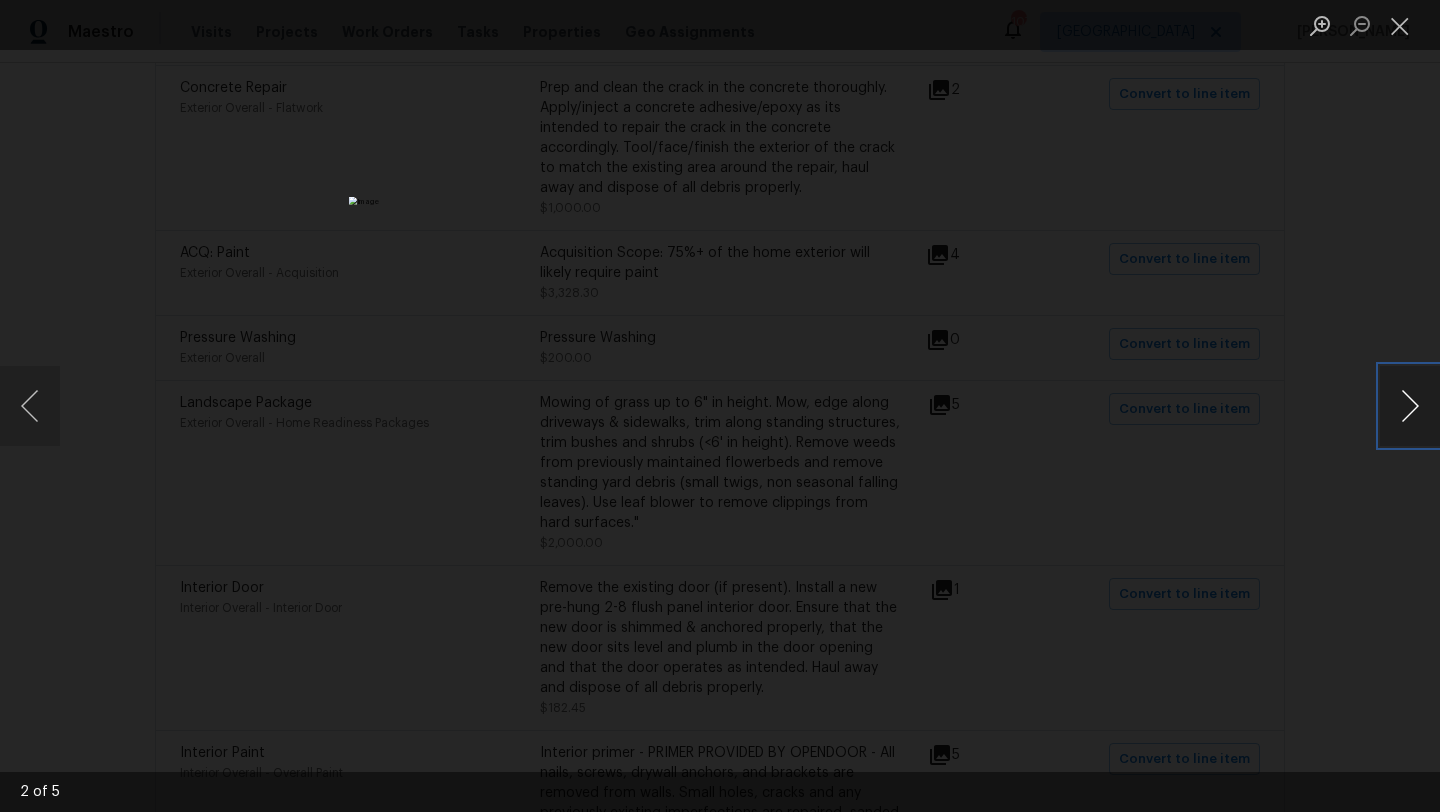 click at bounding box center (1410, 406) 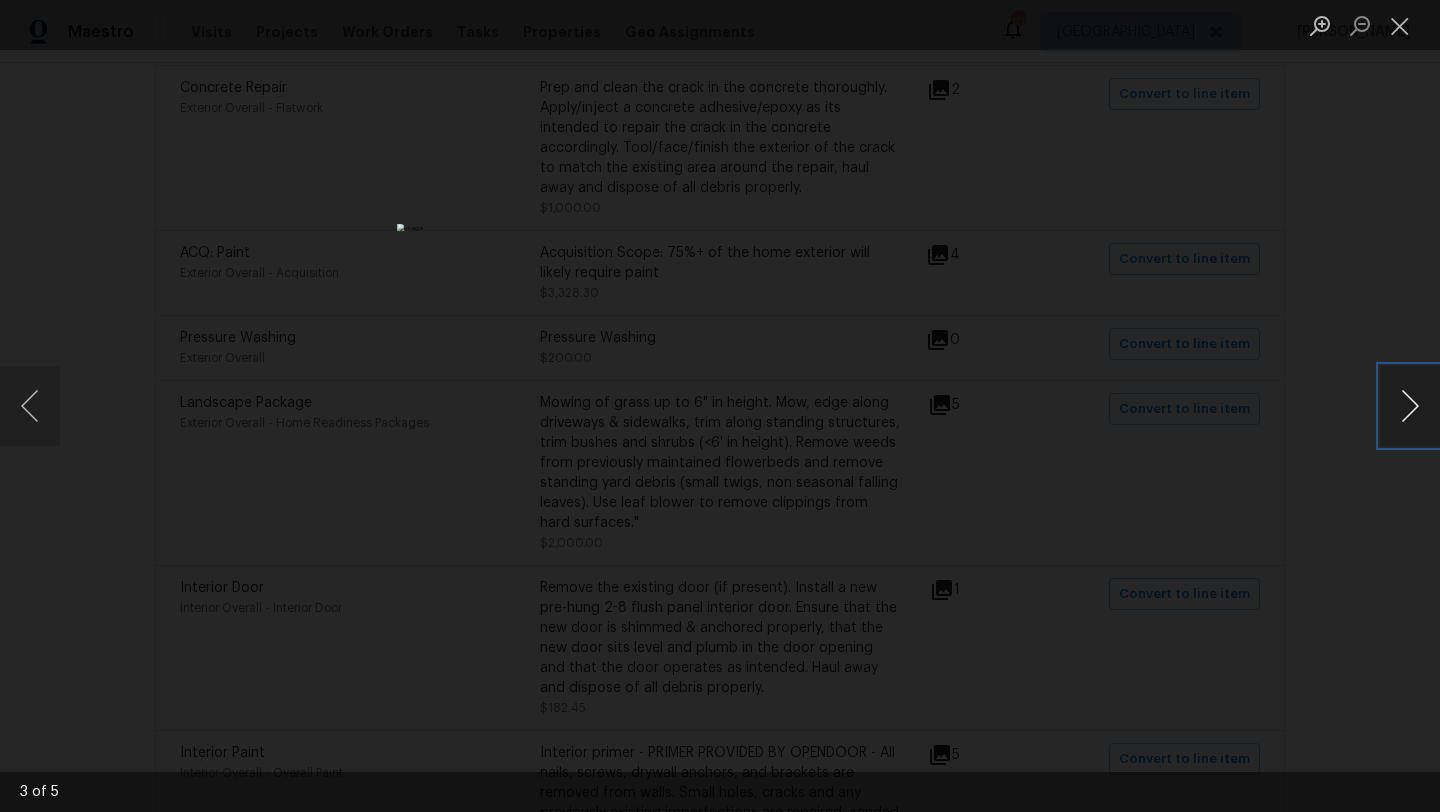 click at bounding box center (1410, 406) 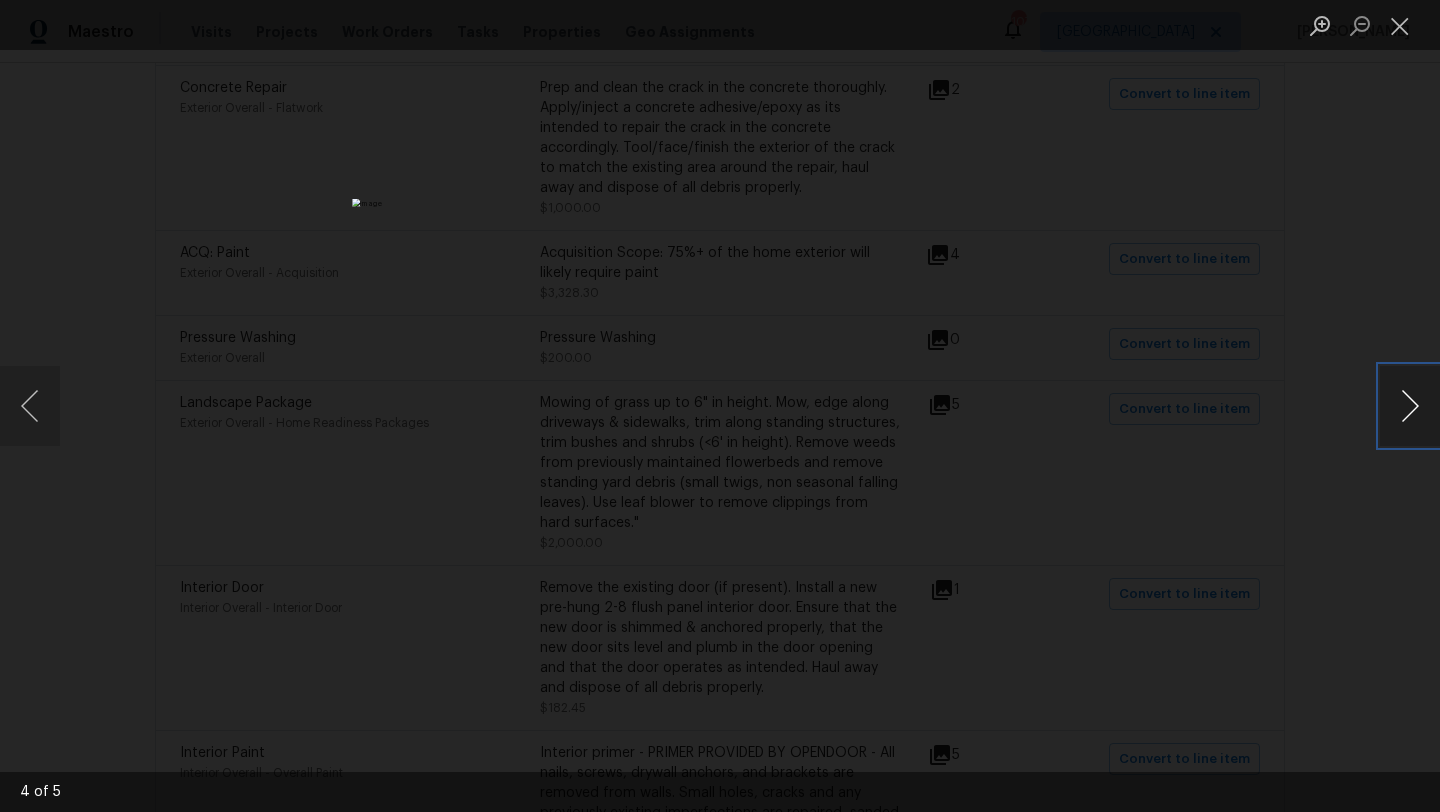 click at bounding box center [1410, 406] 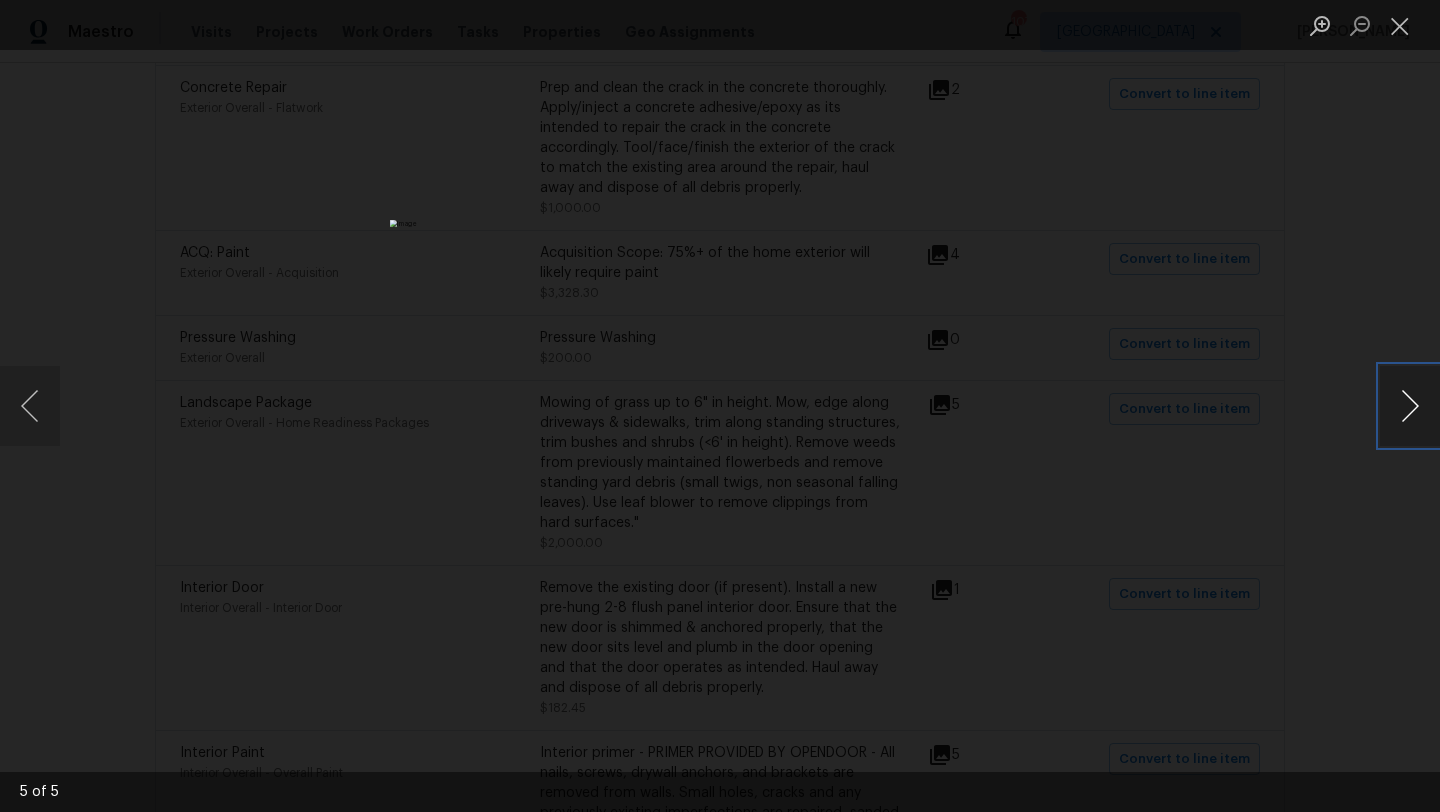 click at bounding box center (1410, 406) 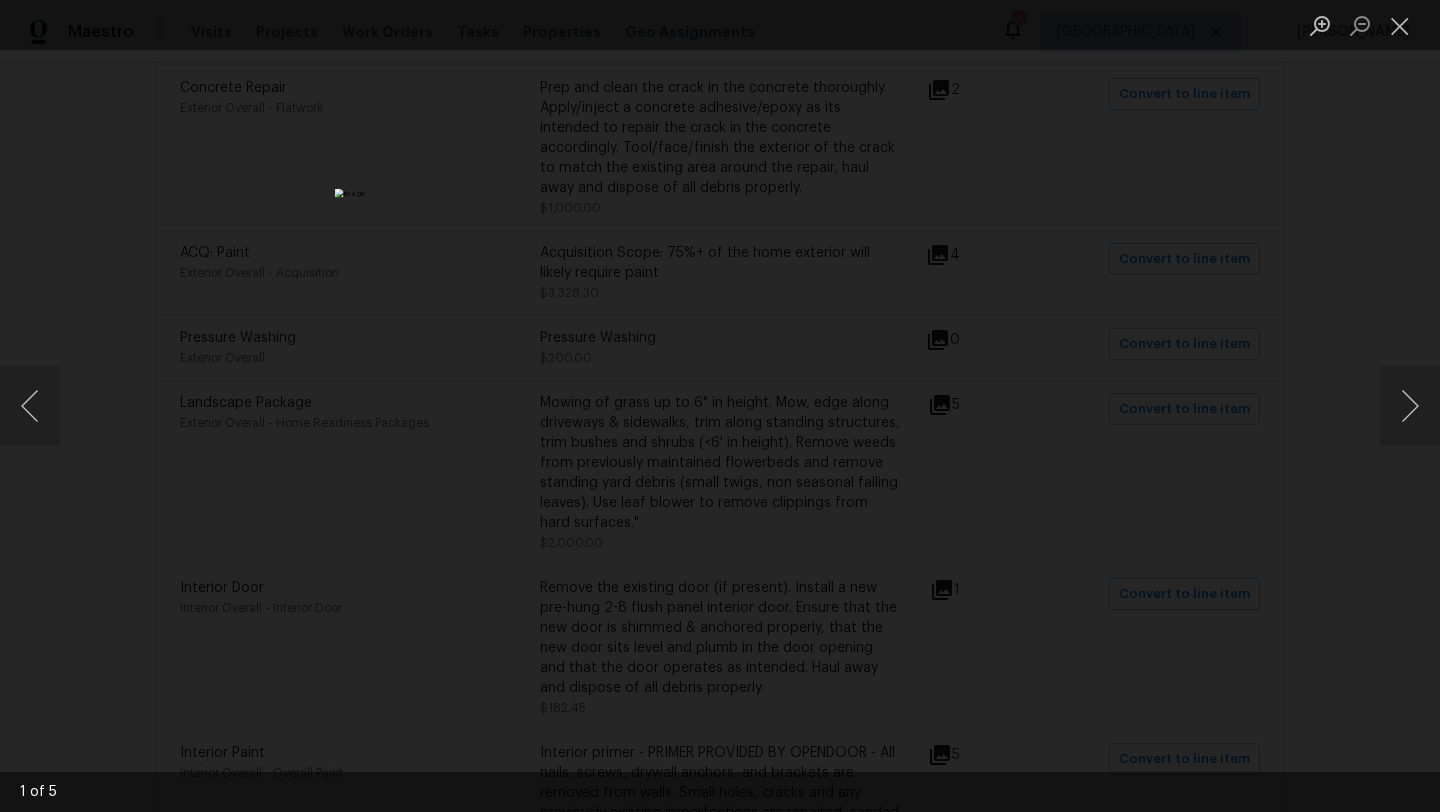 click at bounding box center (720, 406) 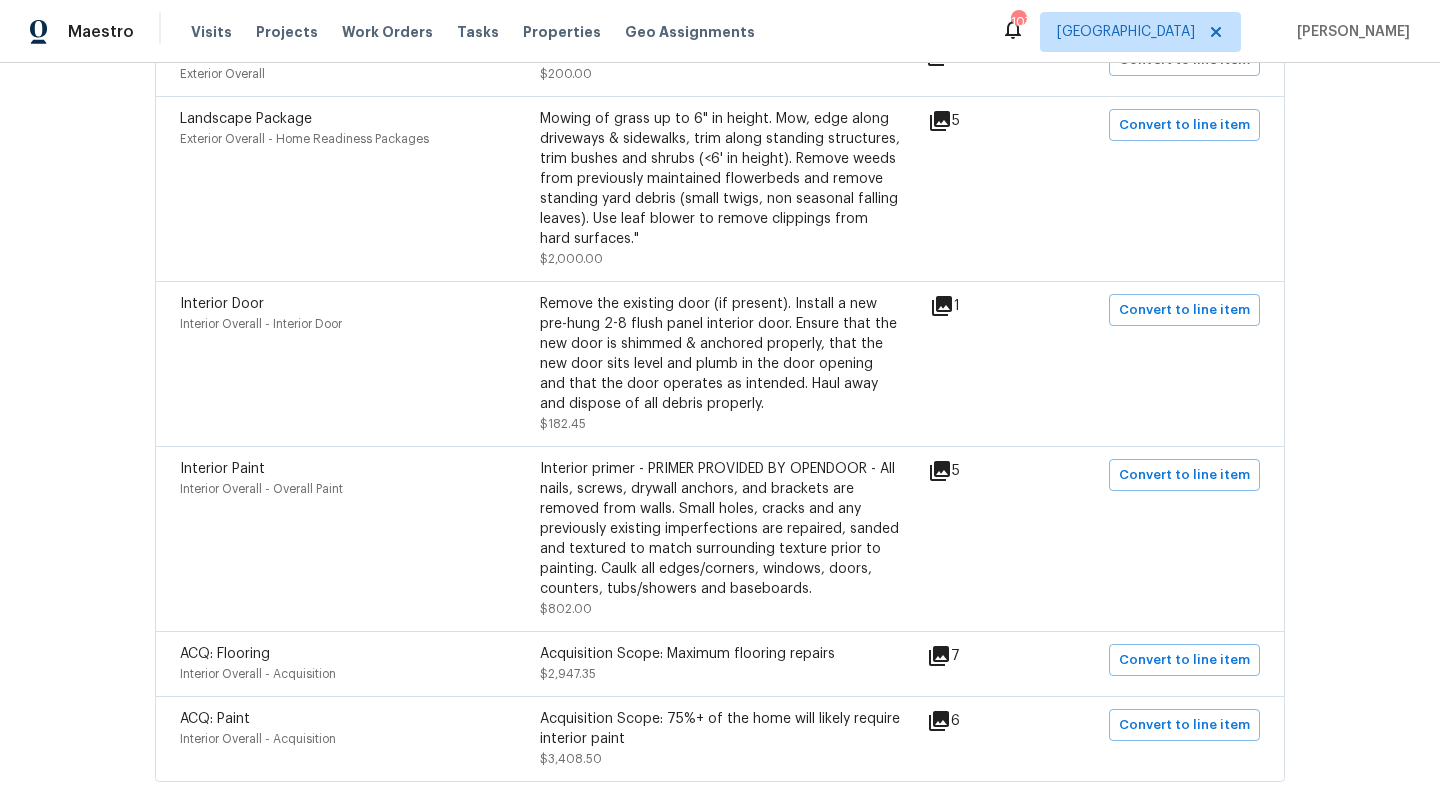 scroll, scrollTop: 1185, scrollLeft: 0, axis: vertical 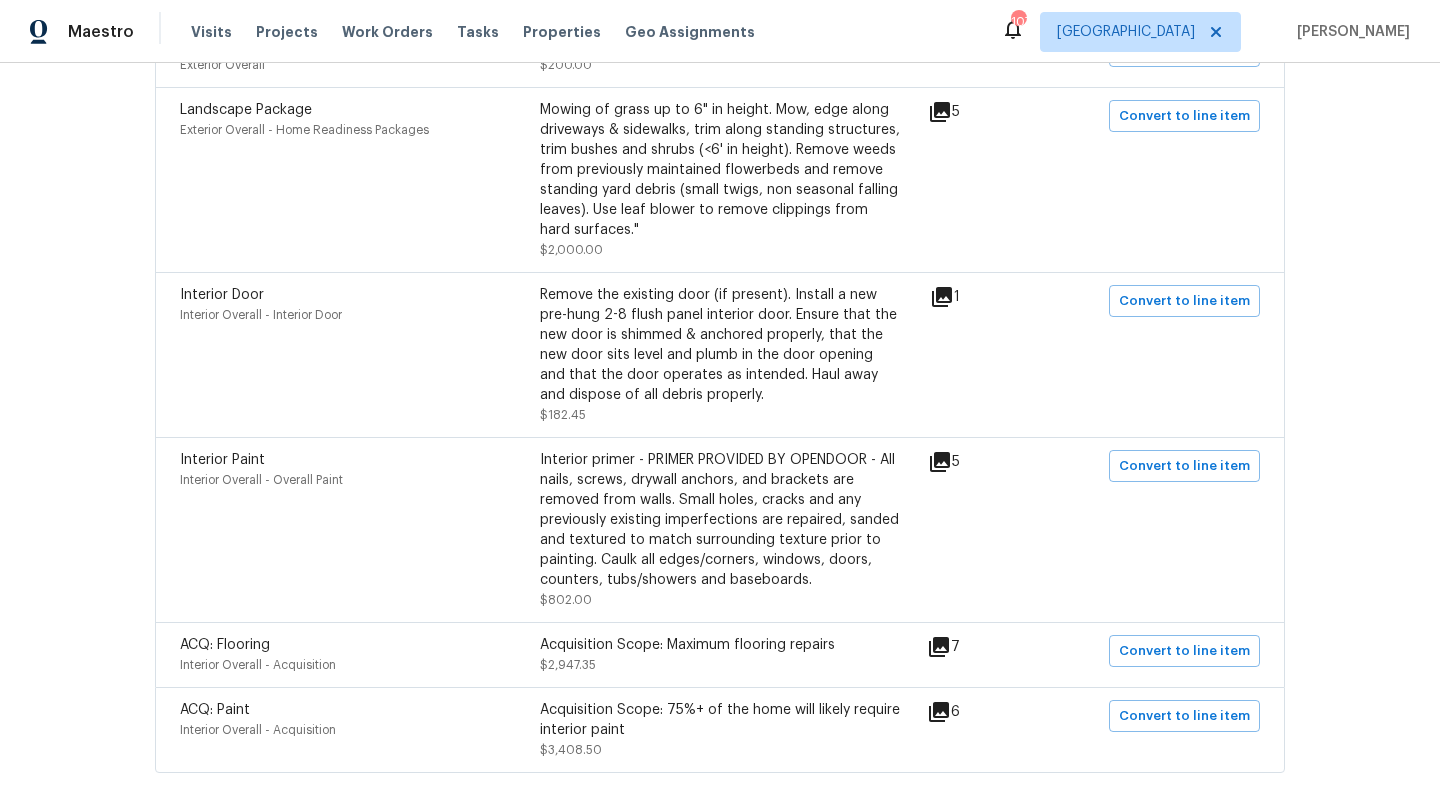 click 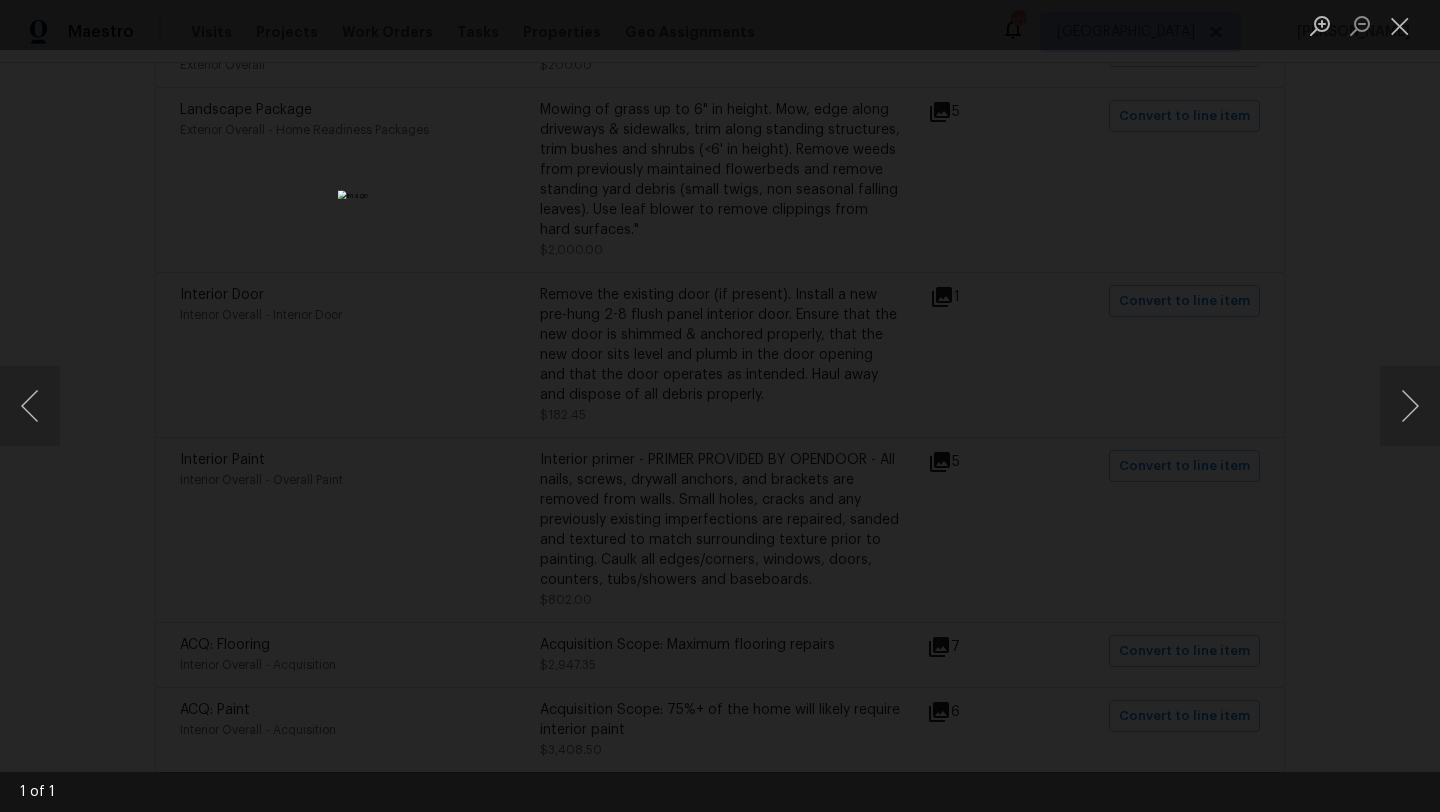 click at bounding box center (720, 406) 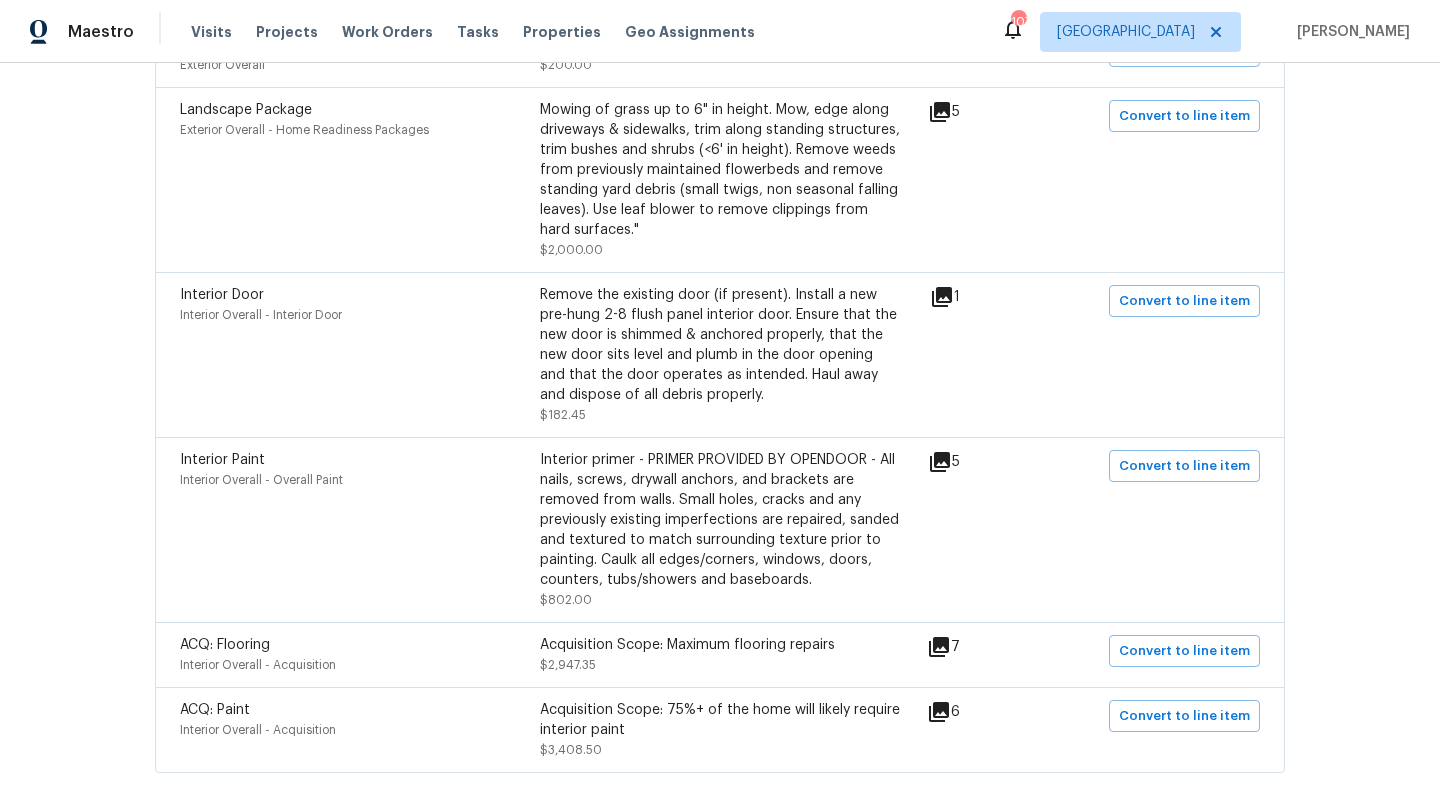 click 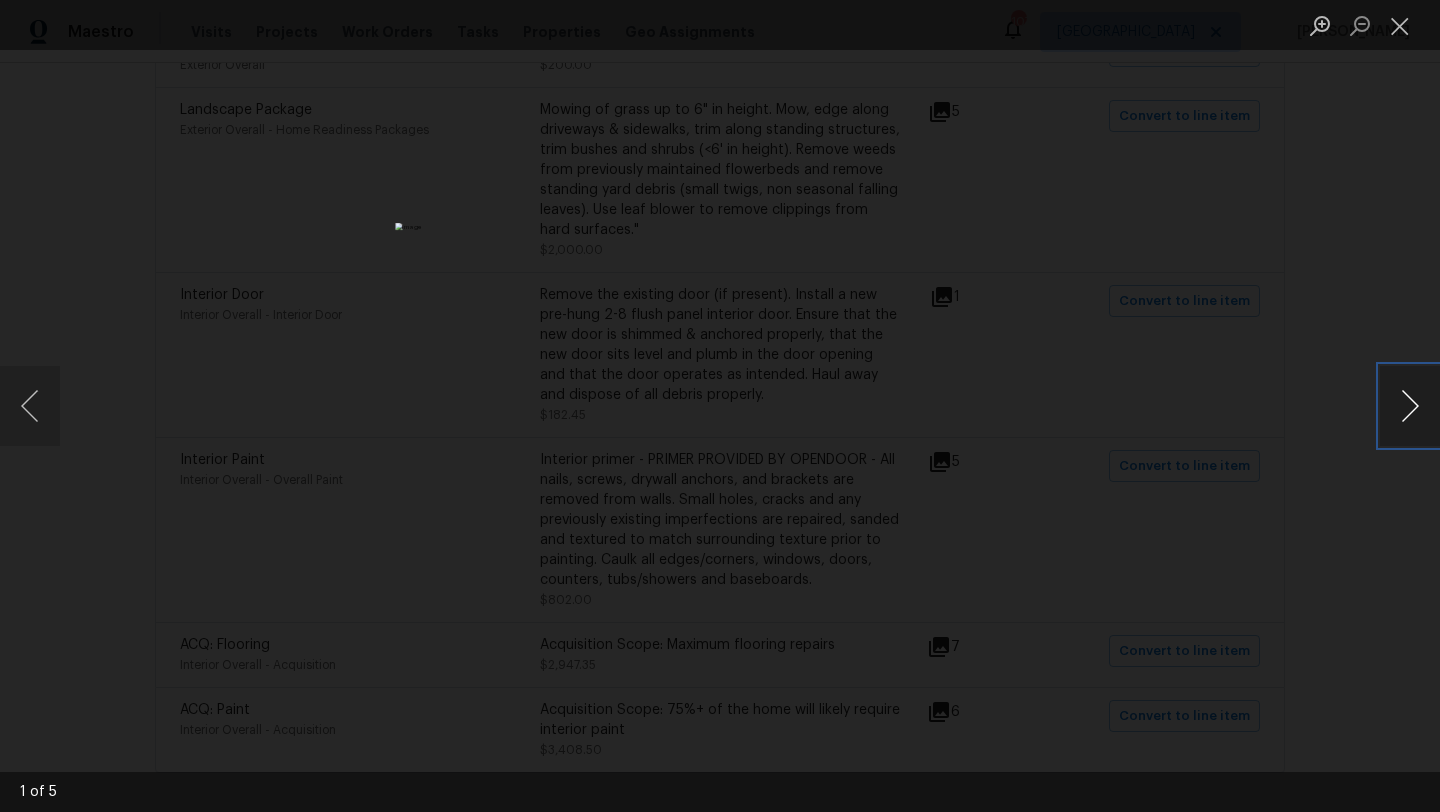 click at bounding box center [1410, 406] 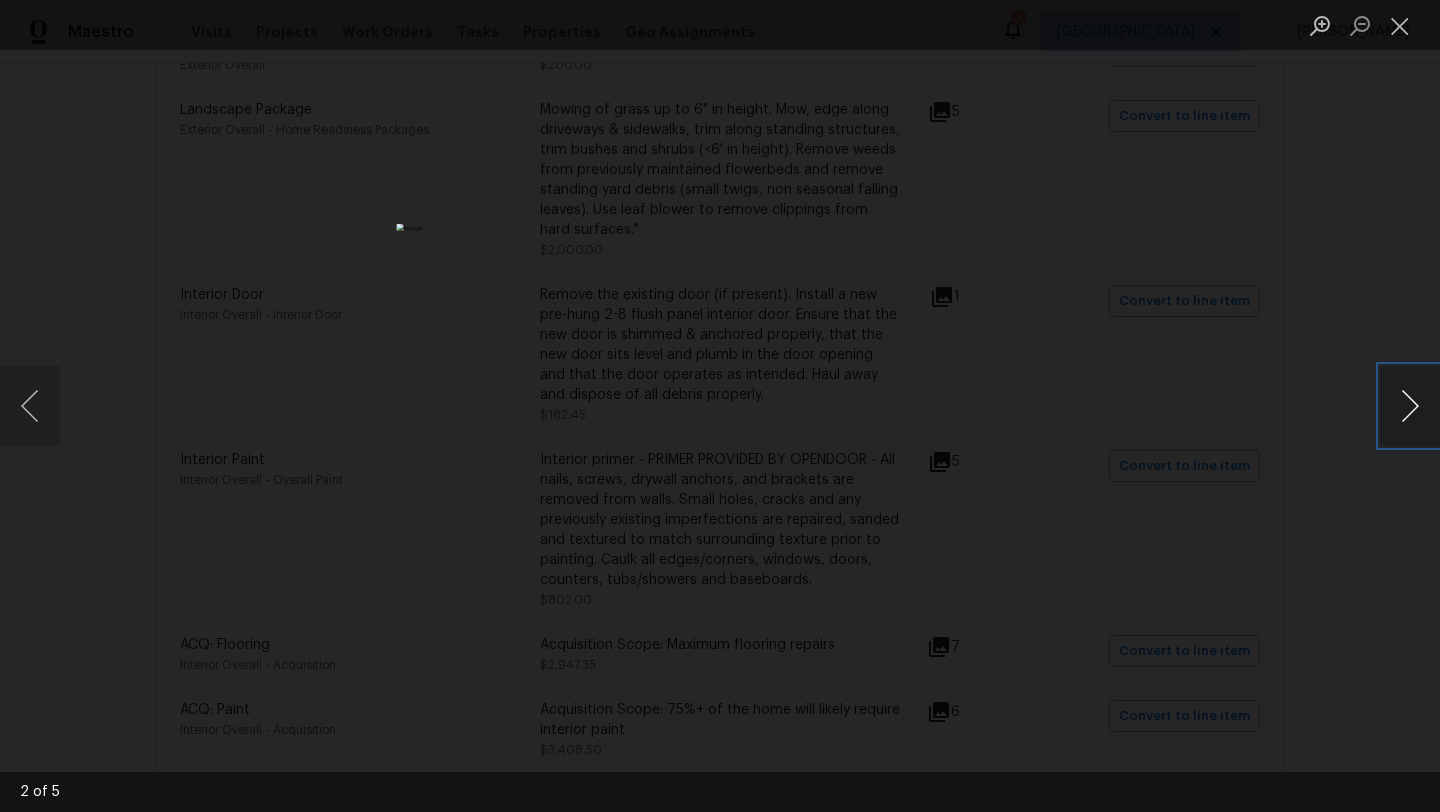 click at bounding box center (1410, 406) 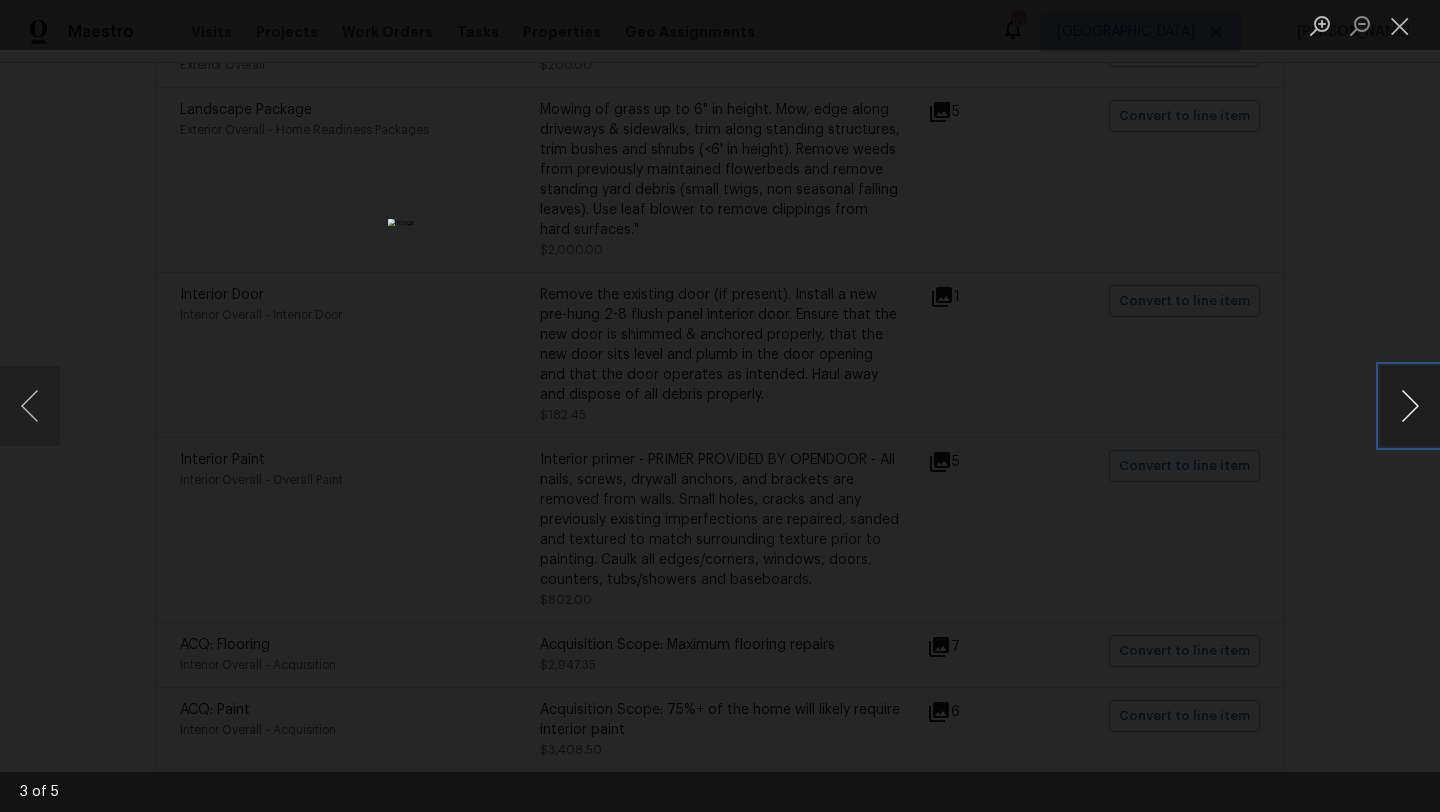 click at bounding box center [1410, 406] 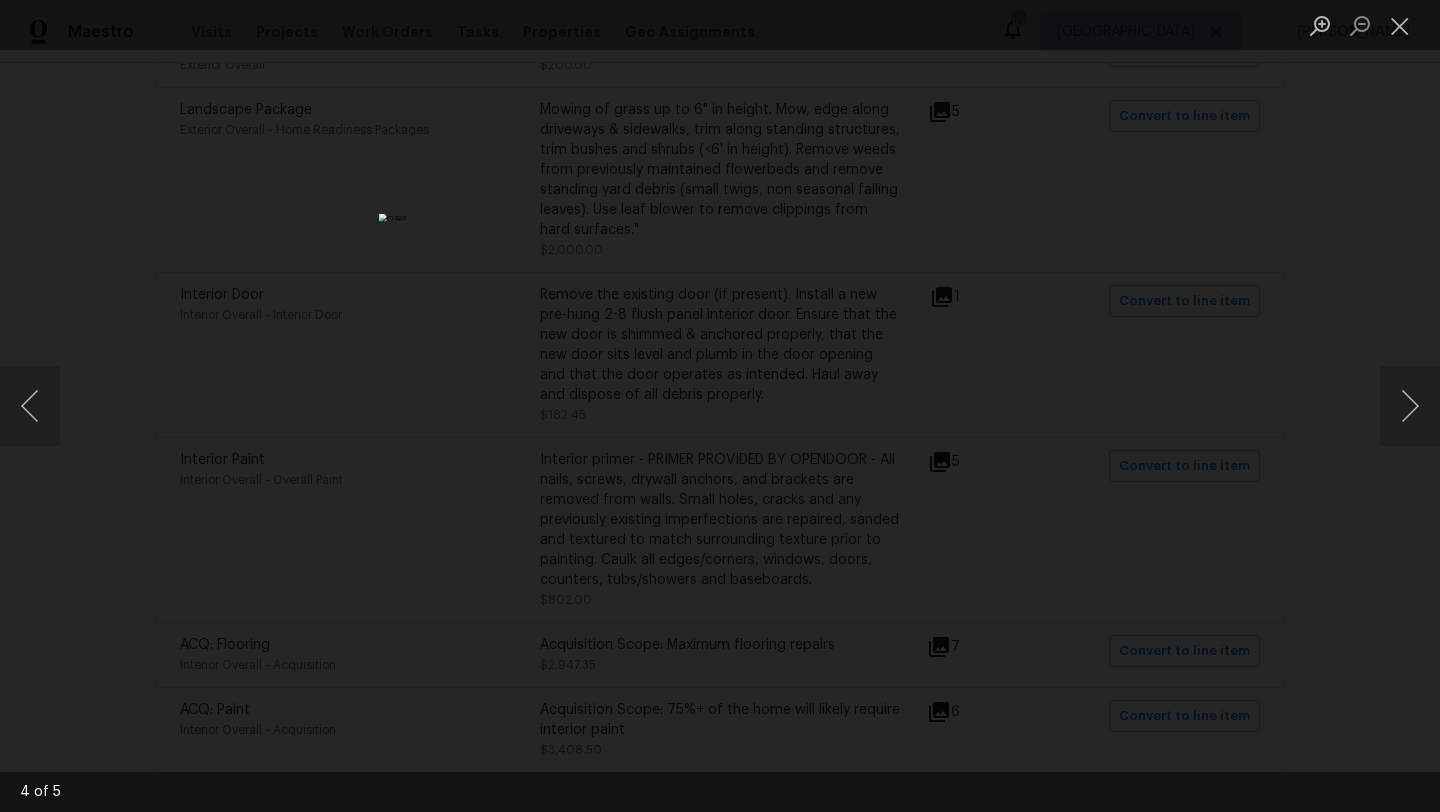 click at bounding box center [720, 406] 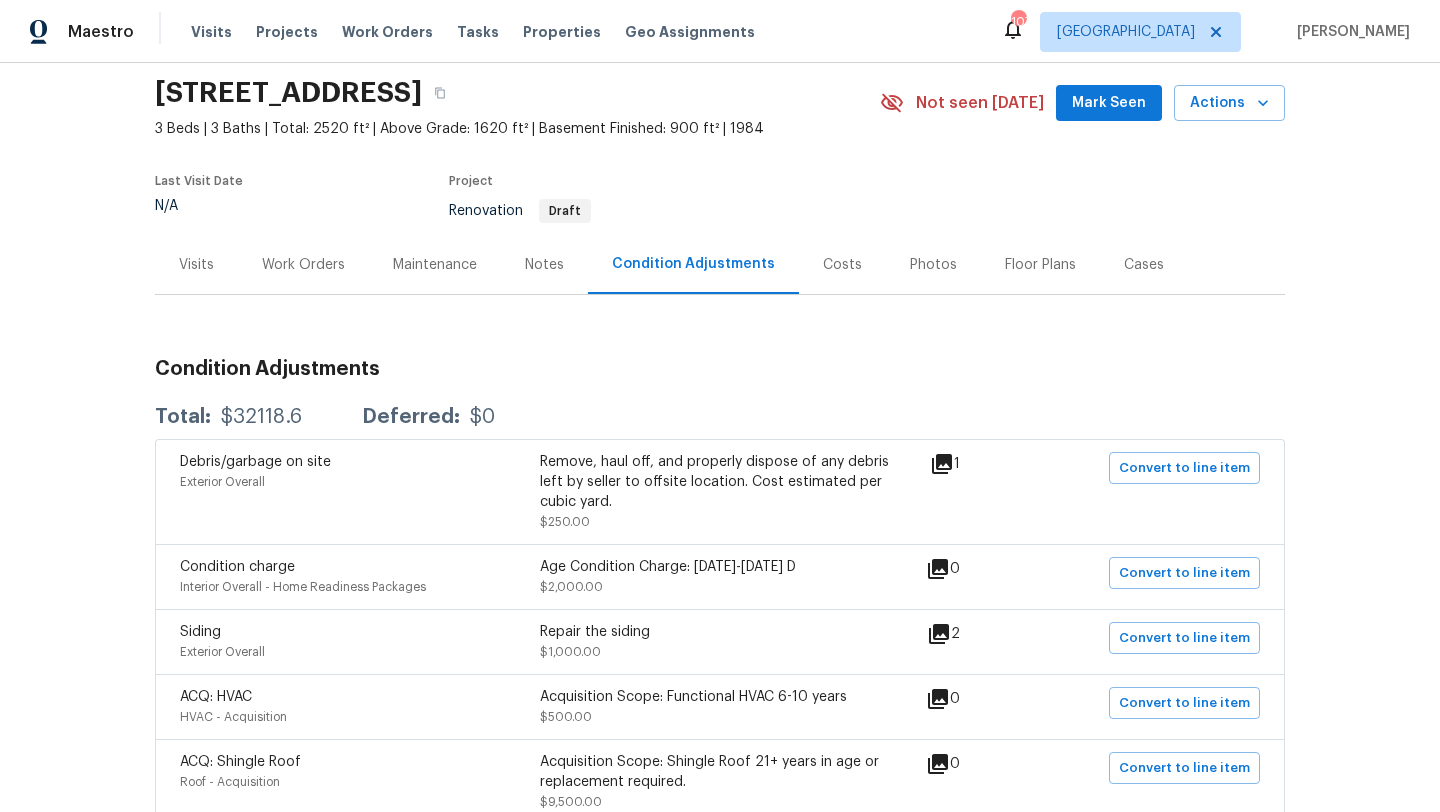 scroll, scrollTop: 67, scrollLeft: 0, axis: vertical 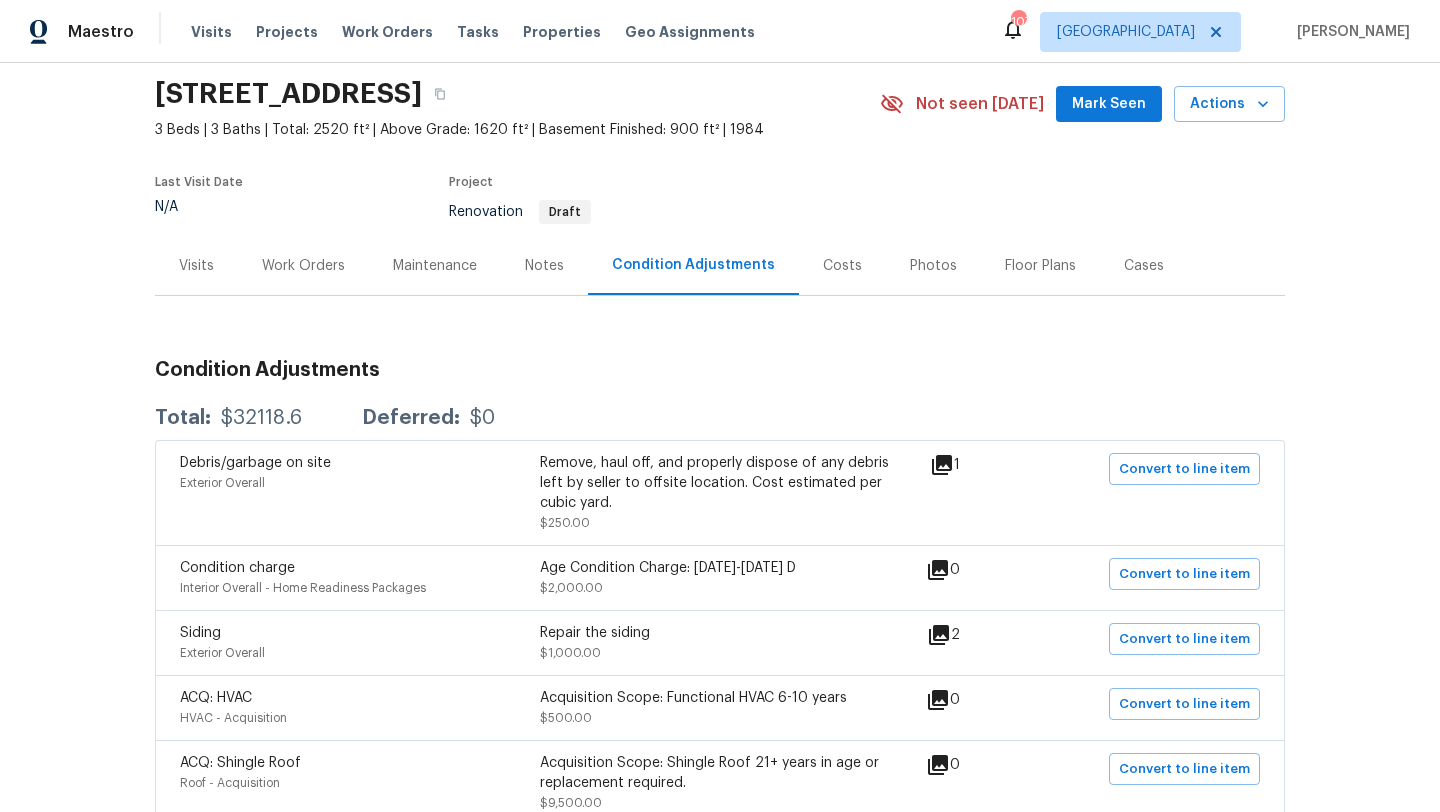 click on "Photos" at bounding box center (933, 266) 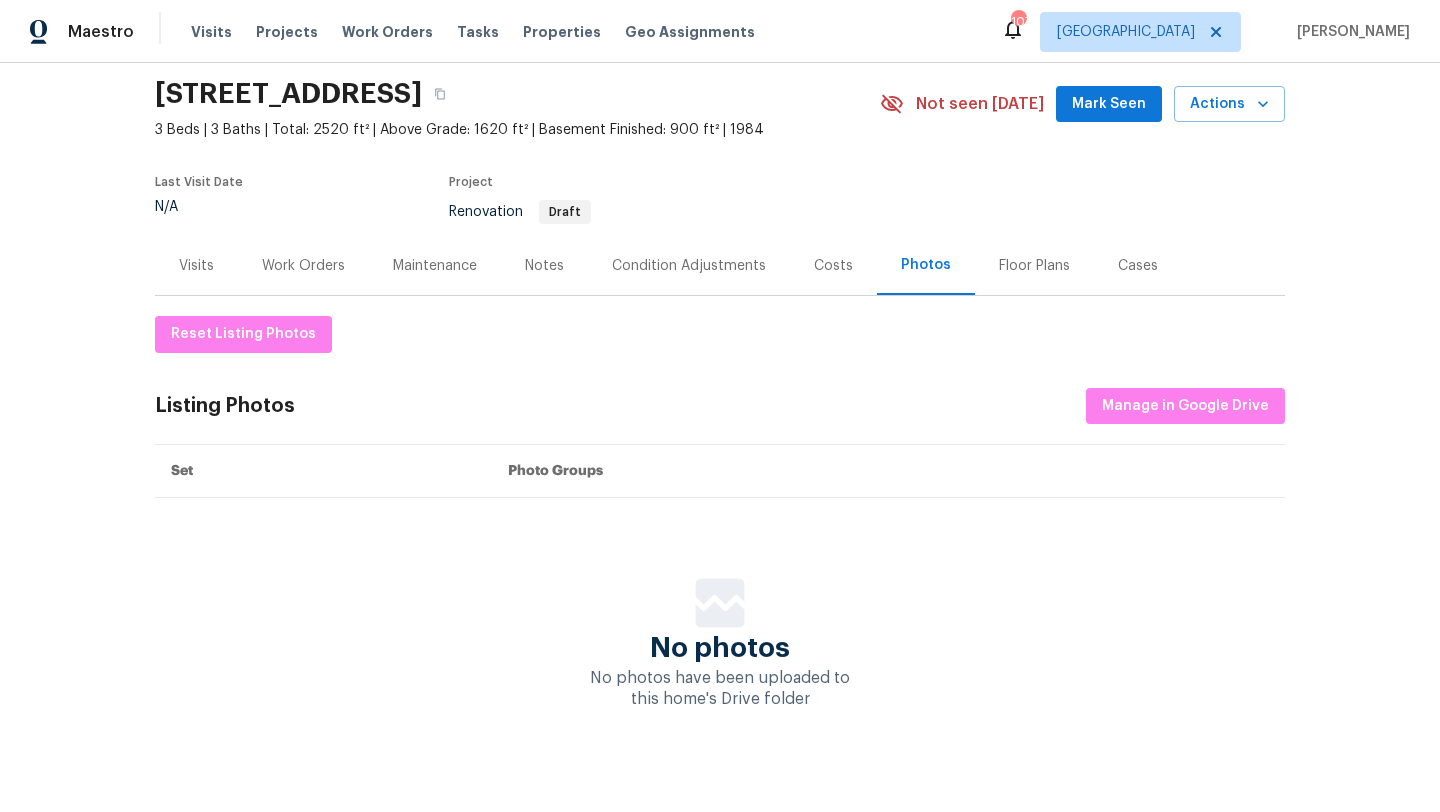 scroll, scrollTop: 67, scrollLeft: 0, axis: vertical 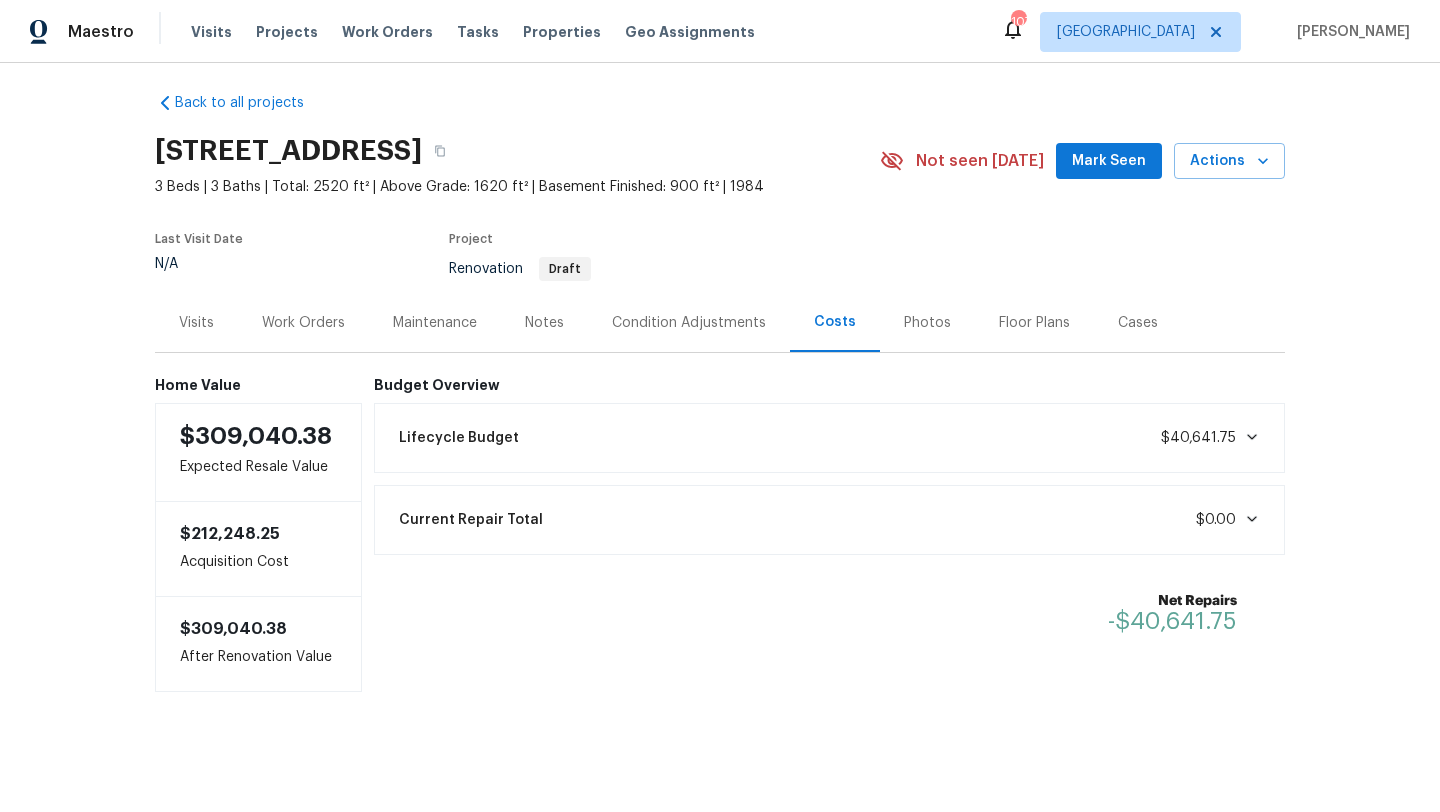 click on "Visits" at bounding box center (196, 322) 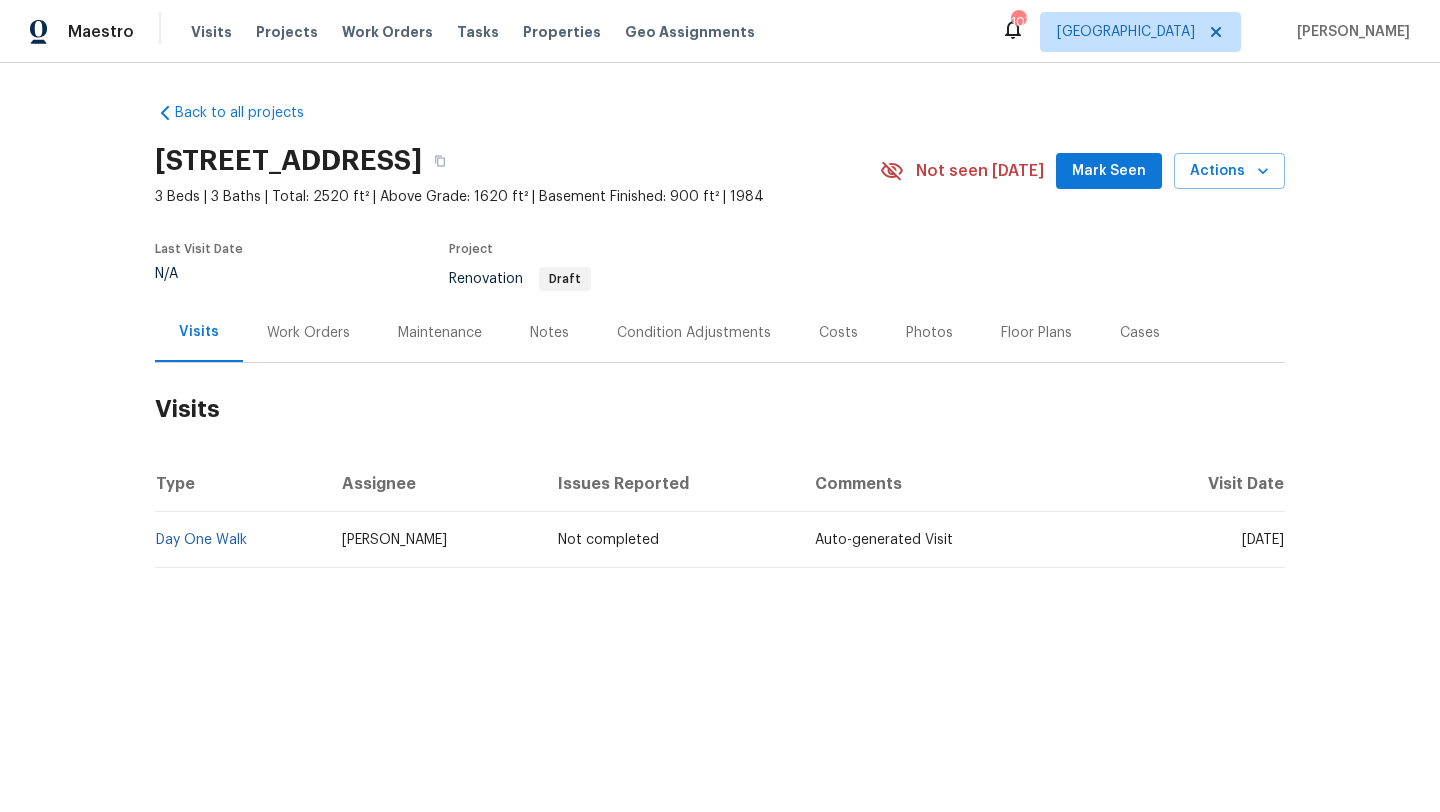 scroll, scrollTop: 0, scrollLeft: 0, axis: both 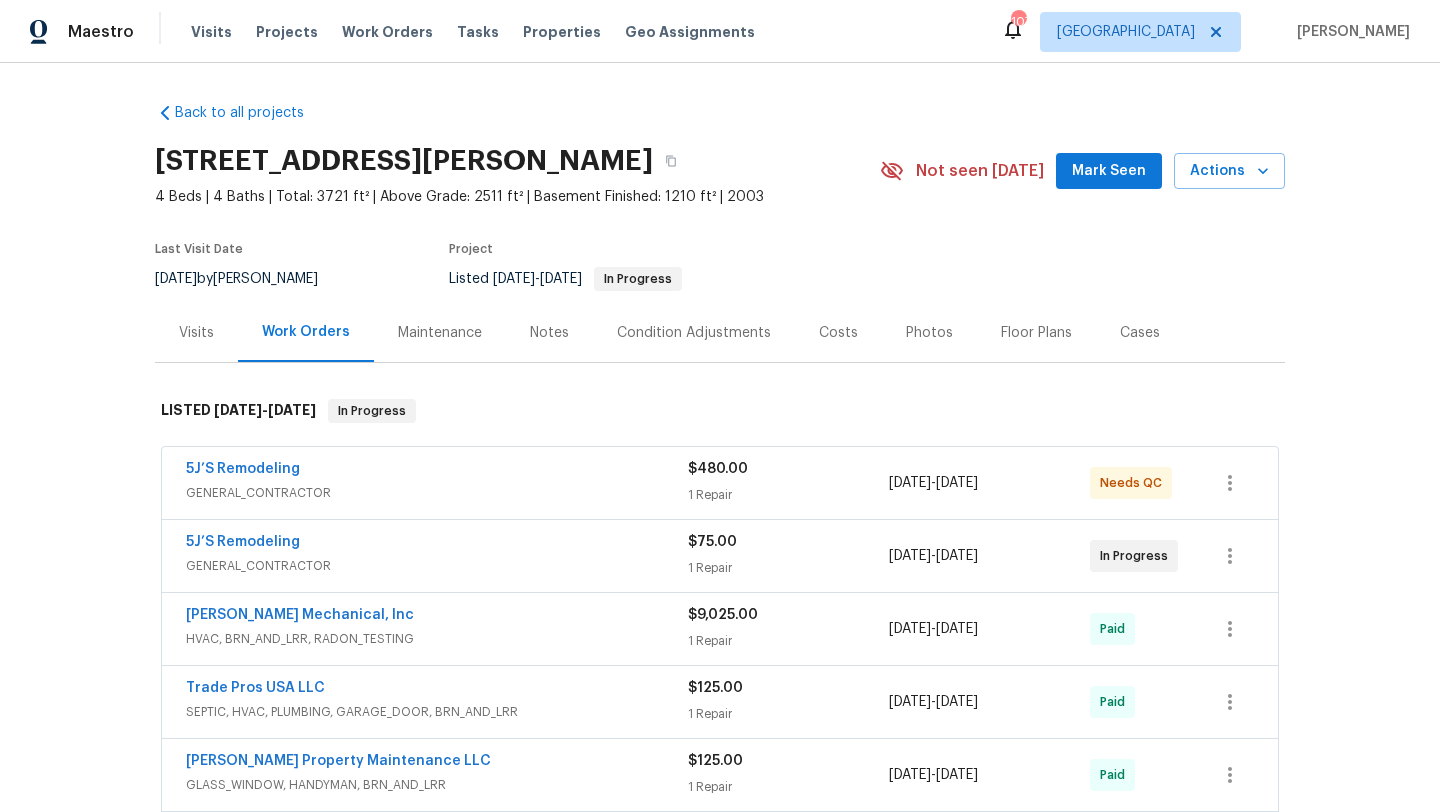 click on "Notes" at bounding box center (549, 333) 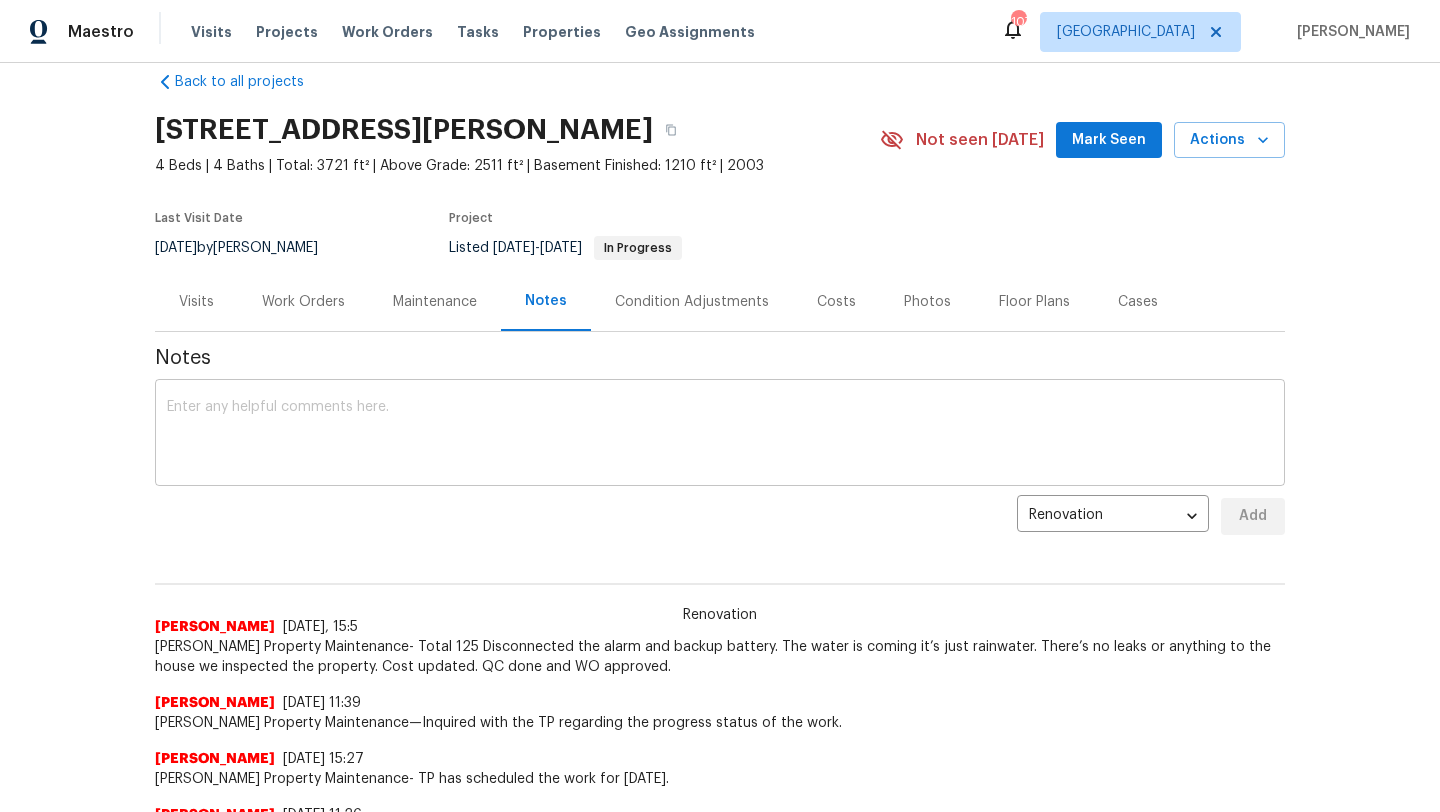 scroll, scrollTop: 20, scrollLeft: 0, axis: vertical 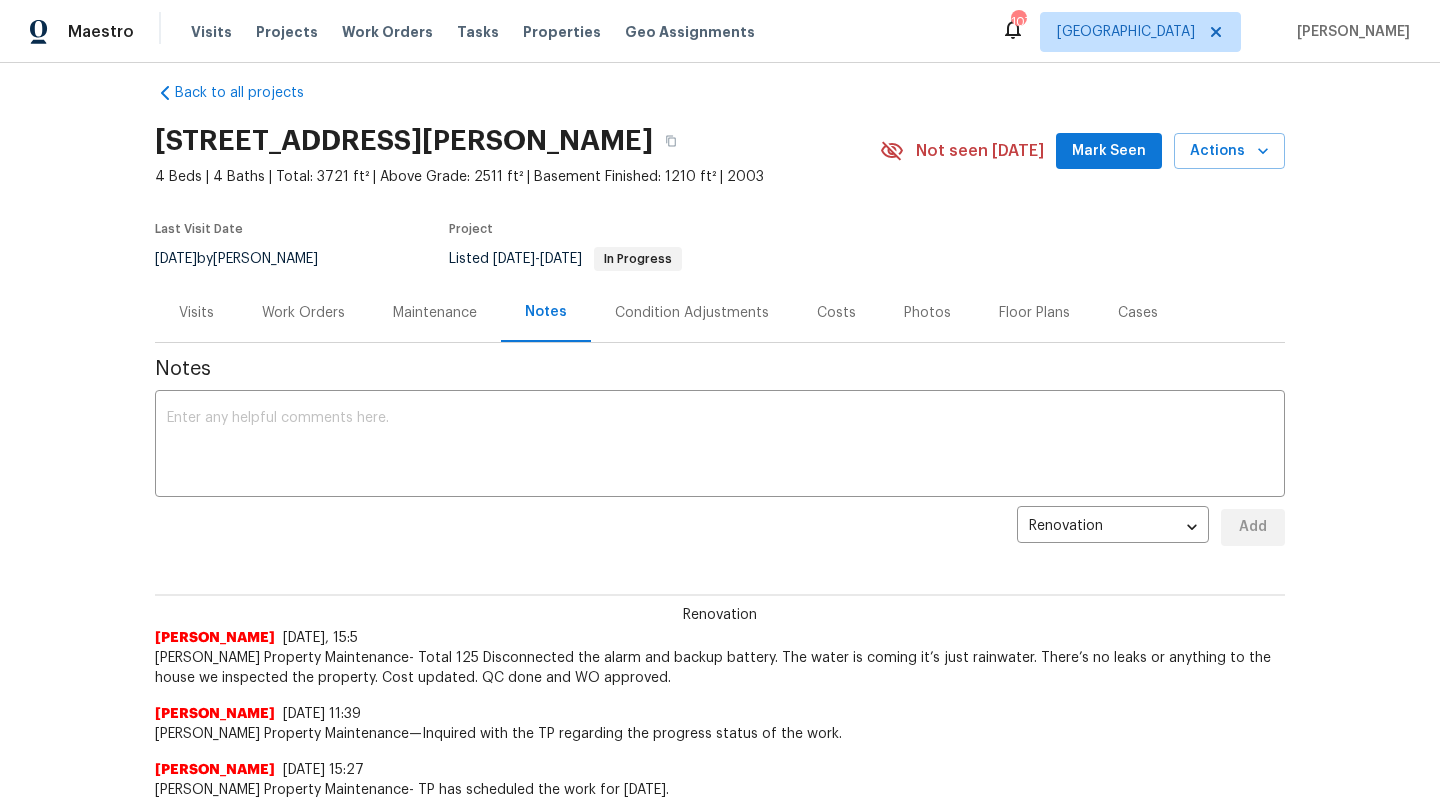 click on "Work Orders" at bounding box center (303, 313) 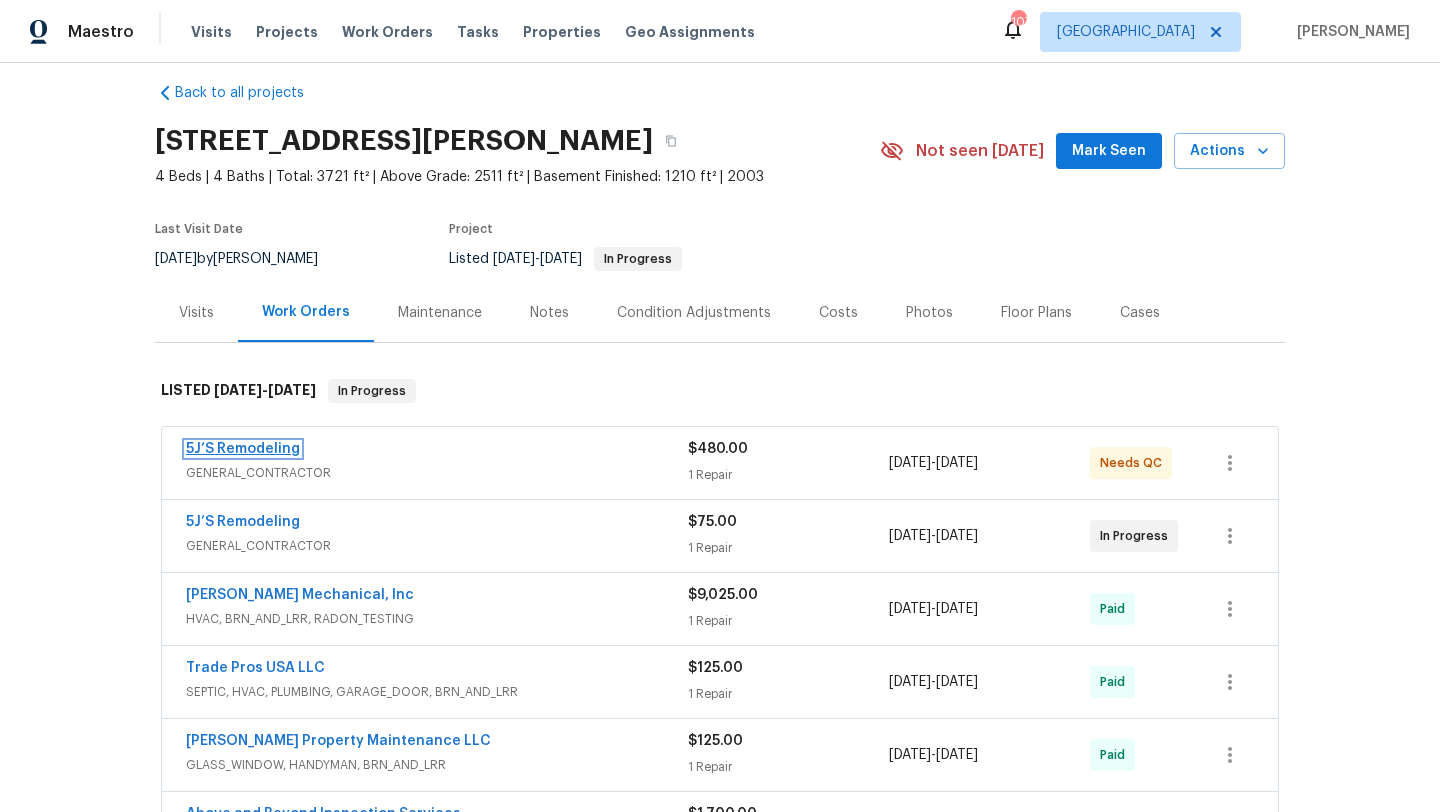 click on "5J’S Remodeling" at bounding box center [243, 449] 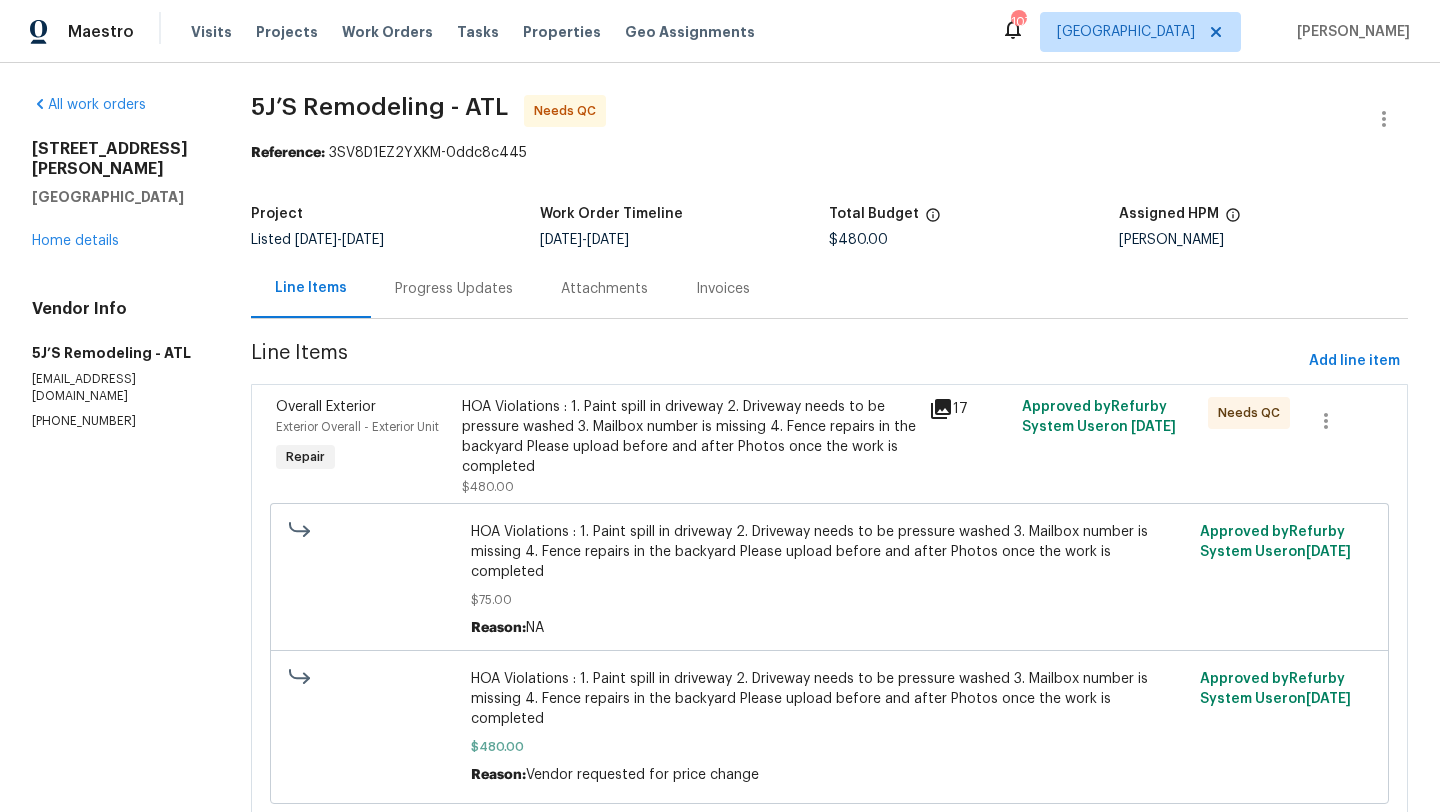 click on "Progress Updates" at bounding box center (454, 289) 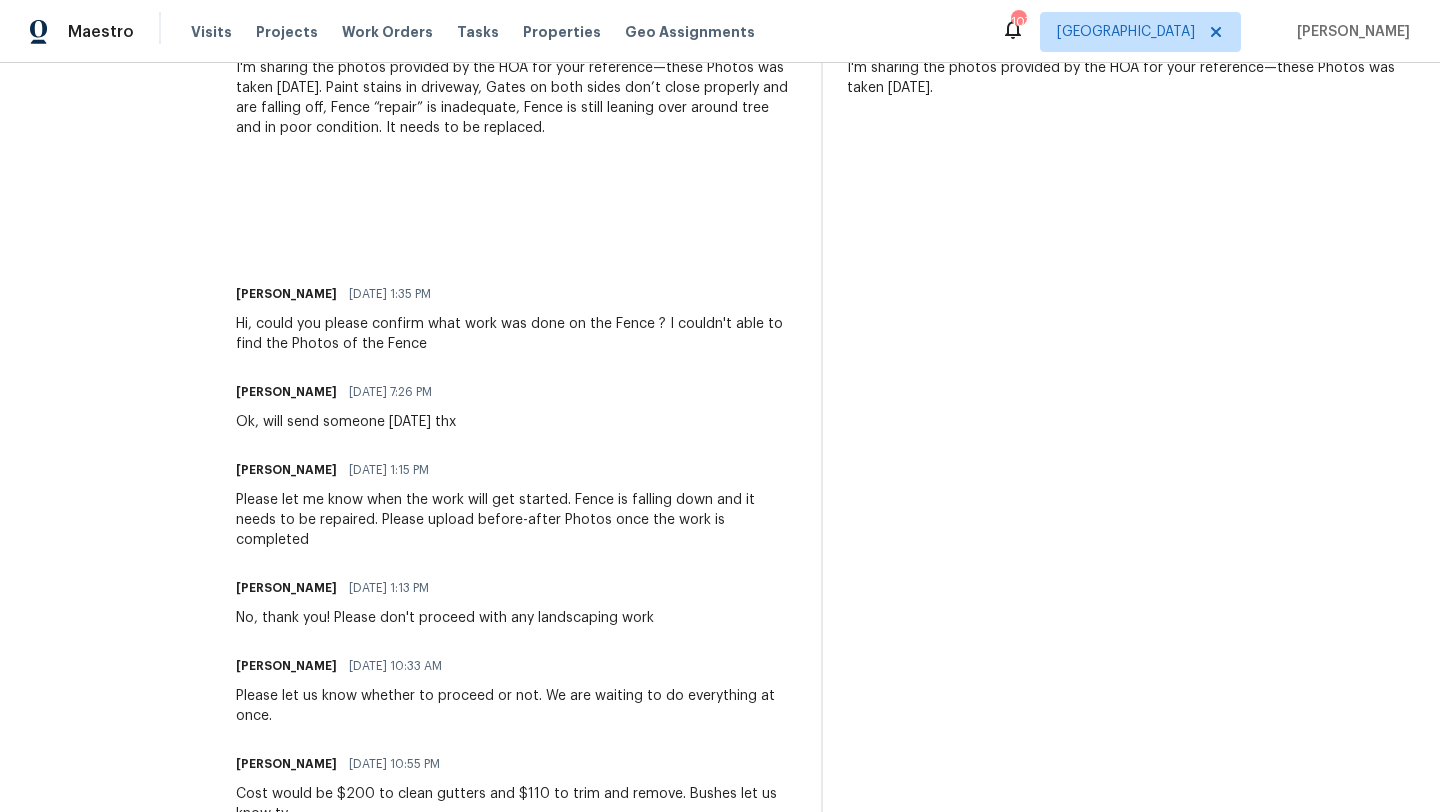 scroll, scrollTop: 711, scrollLeft: 0, axis: vertical 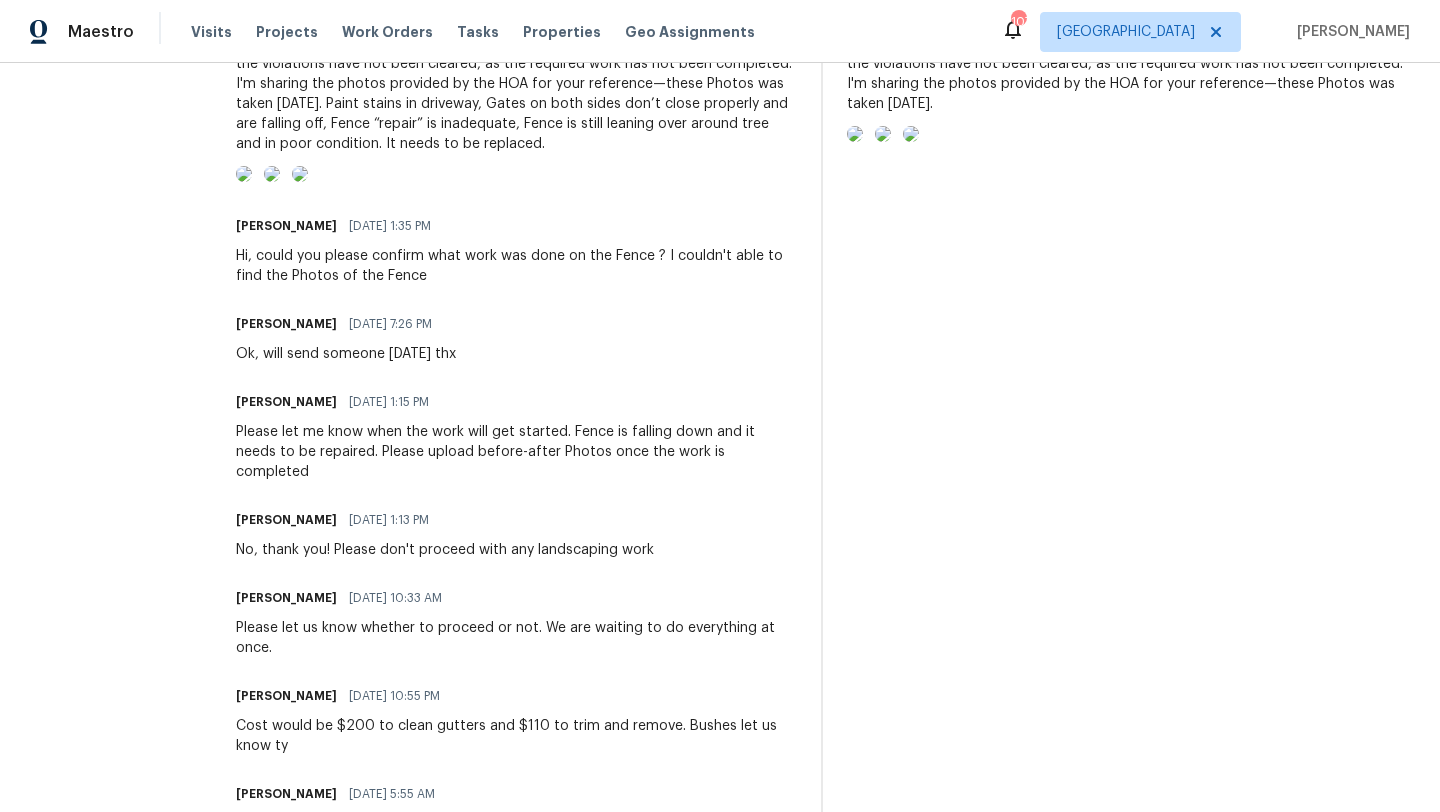 click at bounding box center (244, 174) 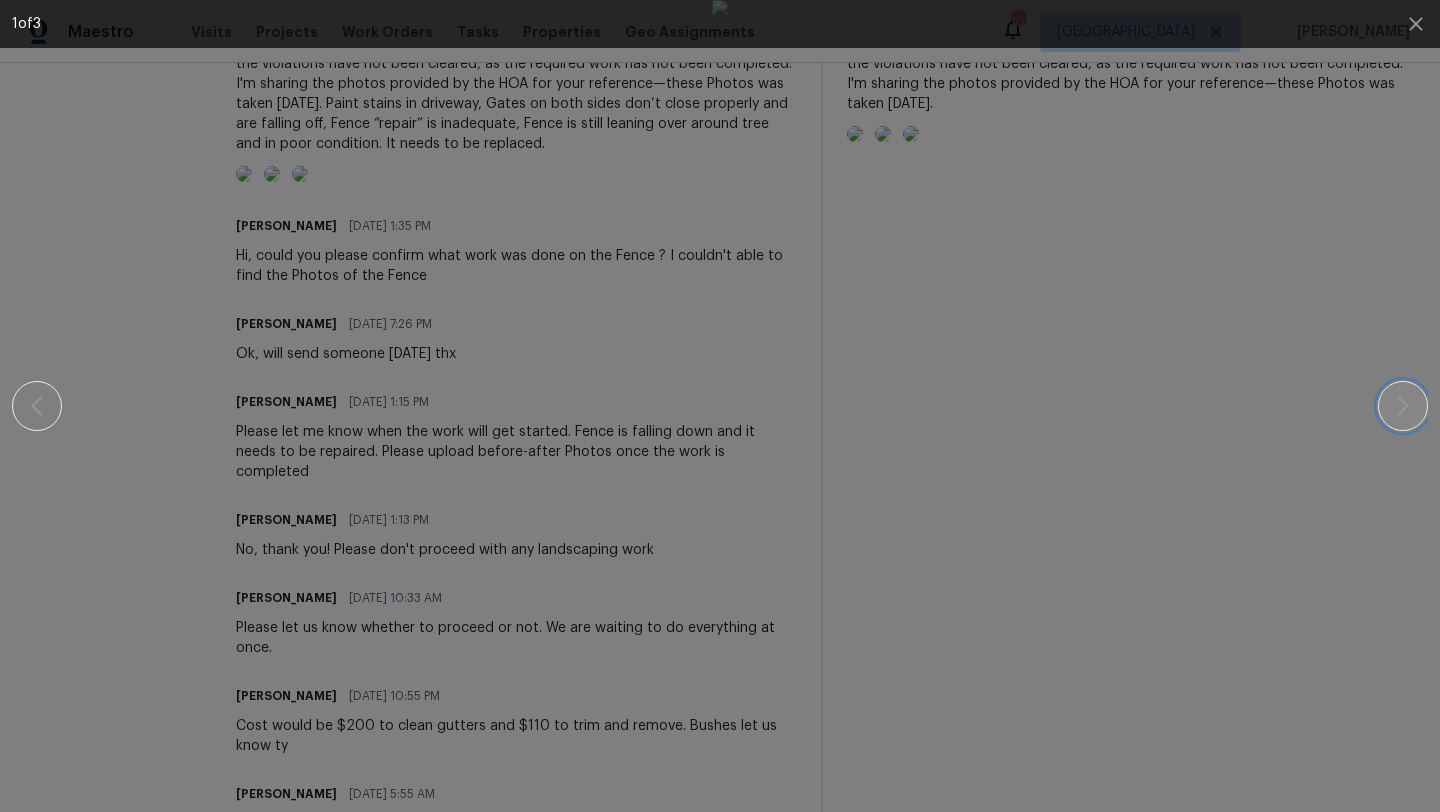 click 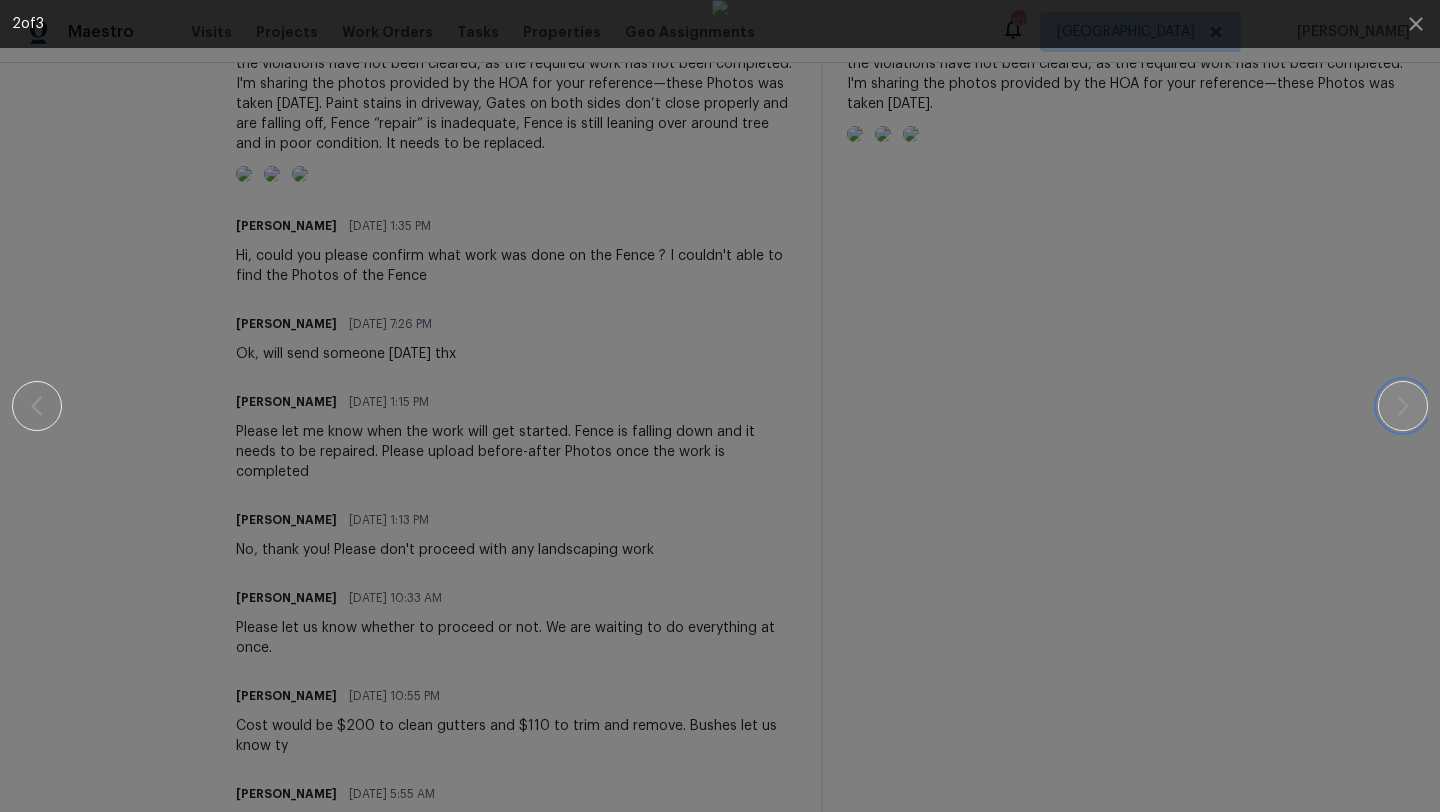click 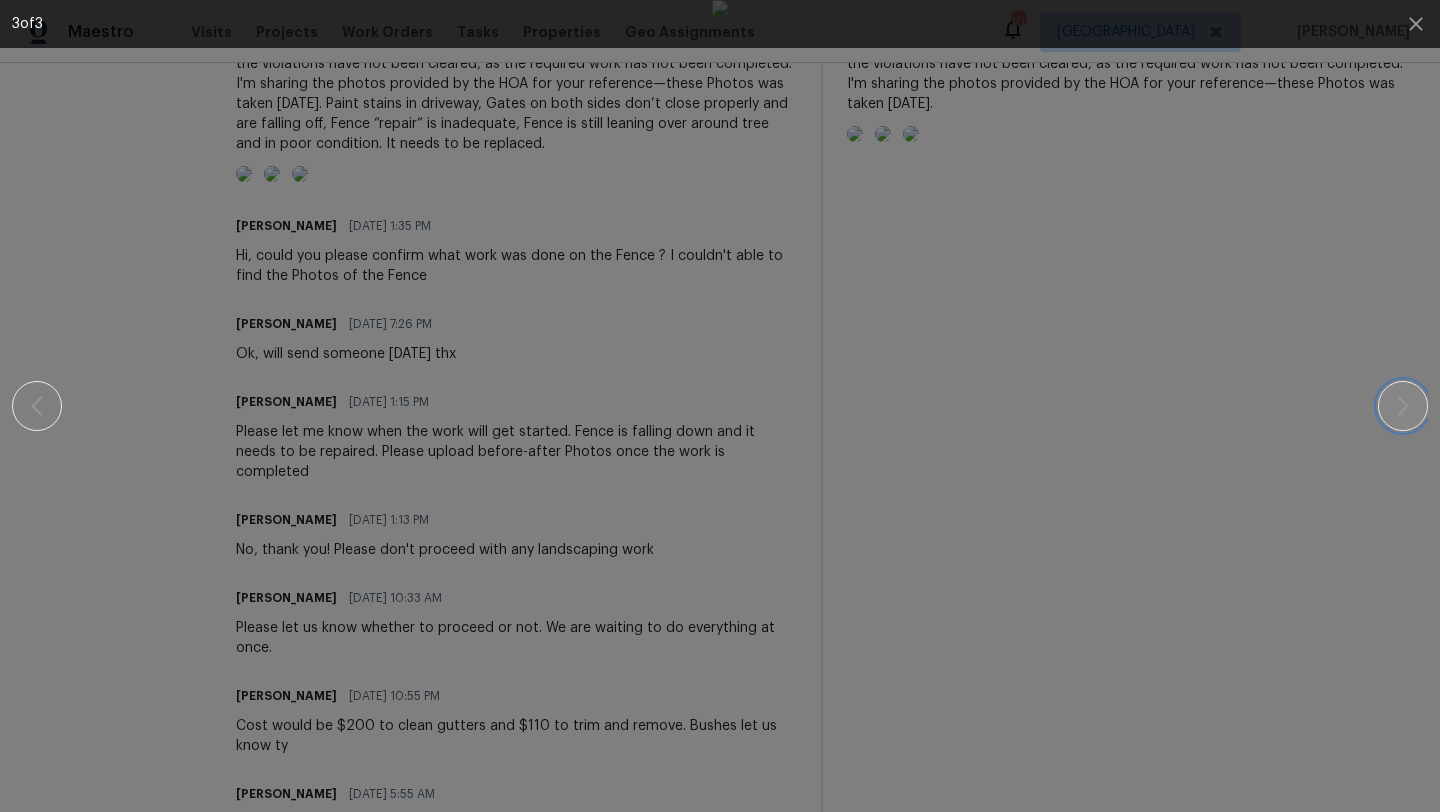click 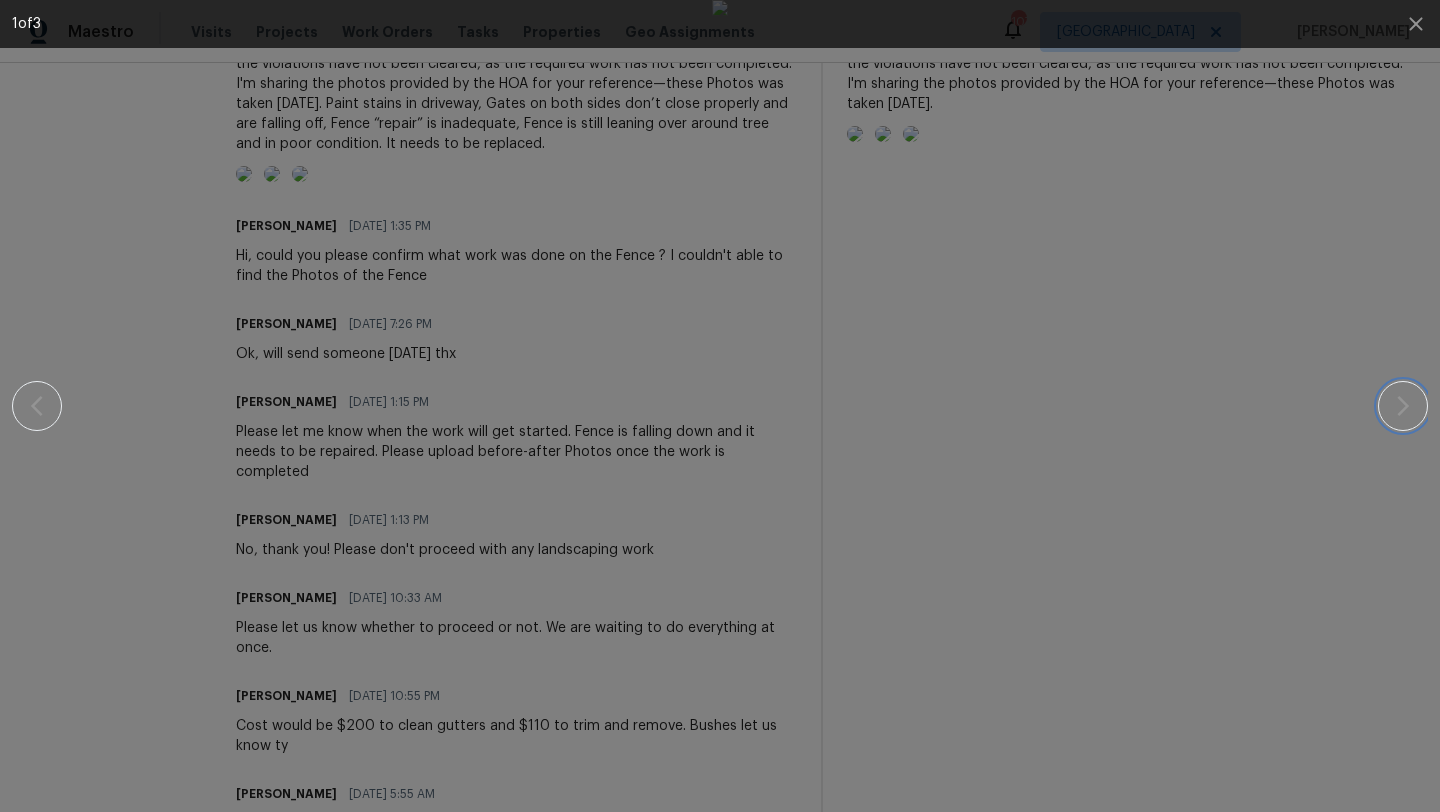 click 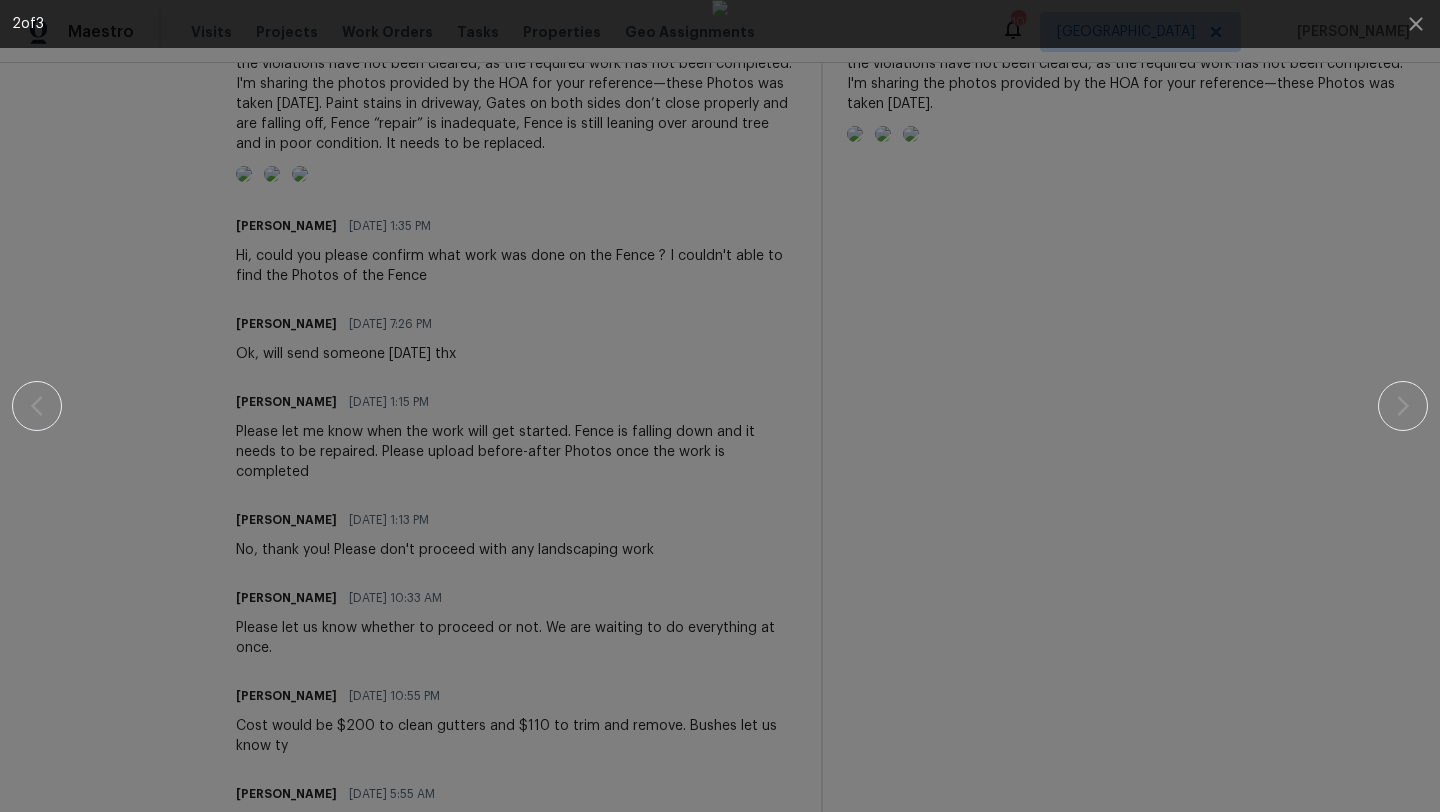 click at bounding box center (720, 406) 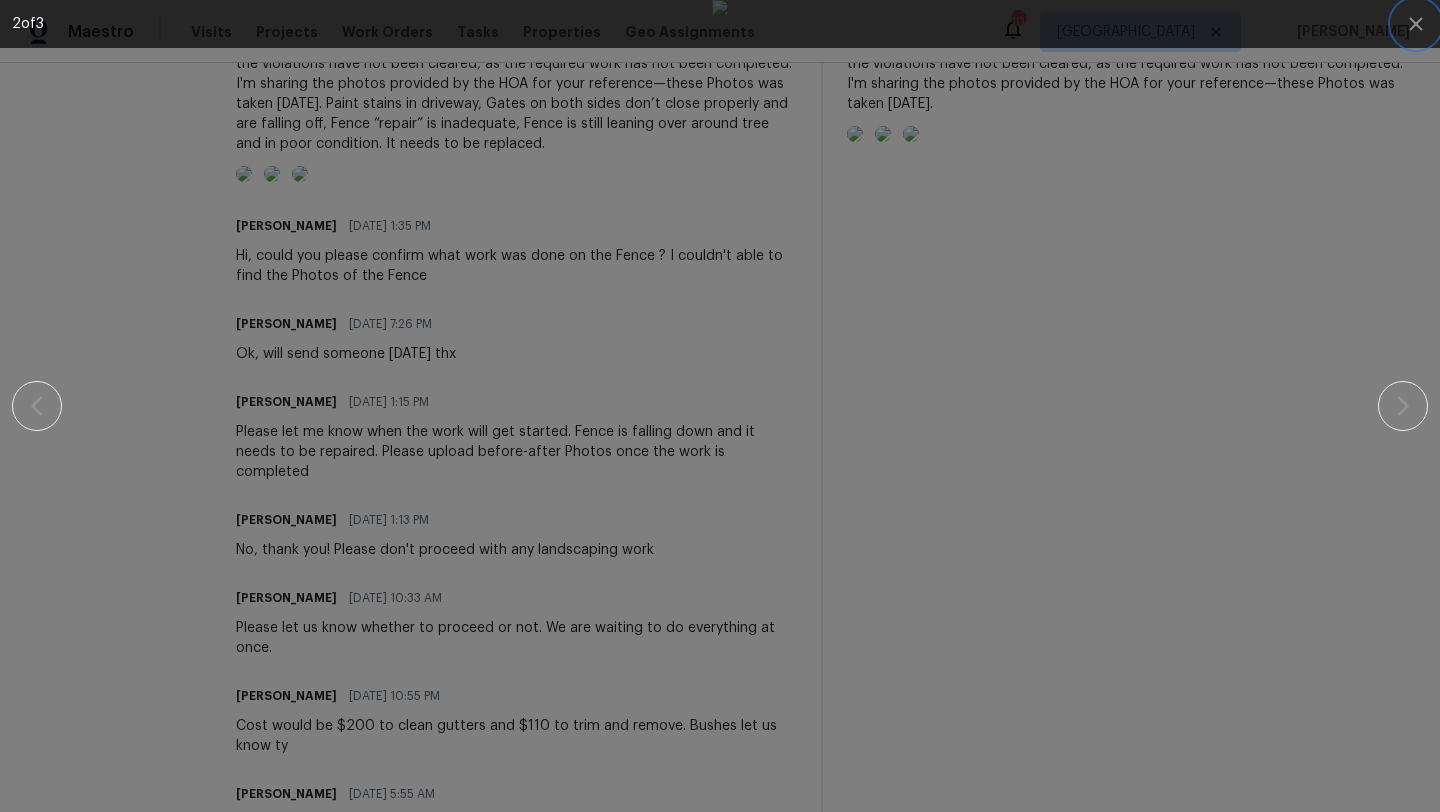 click 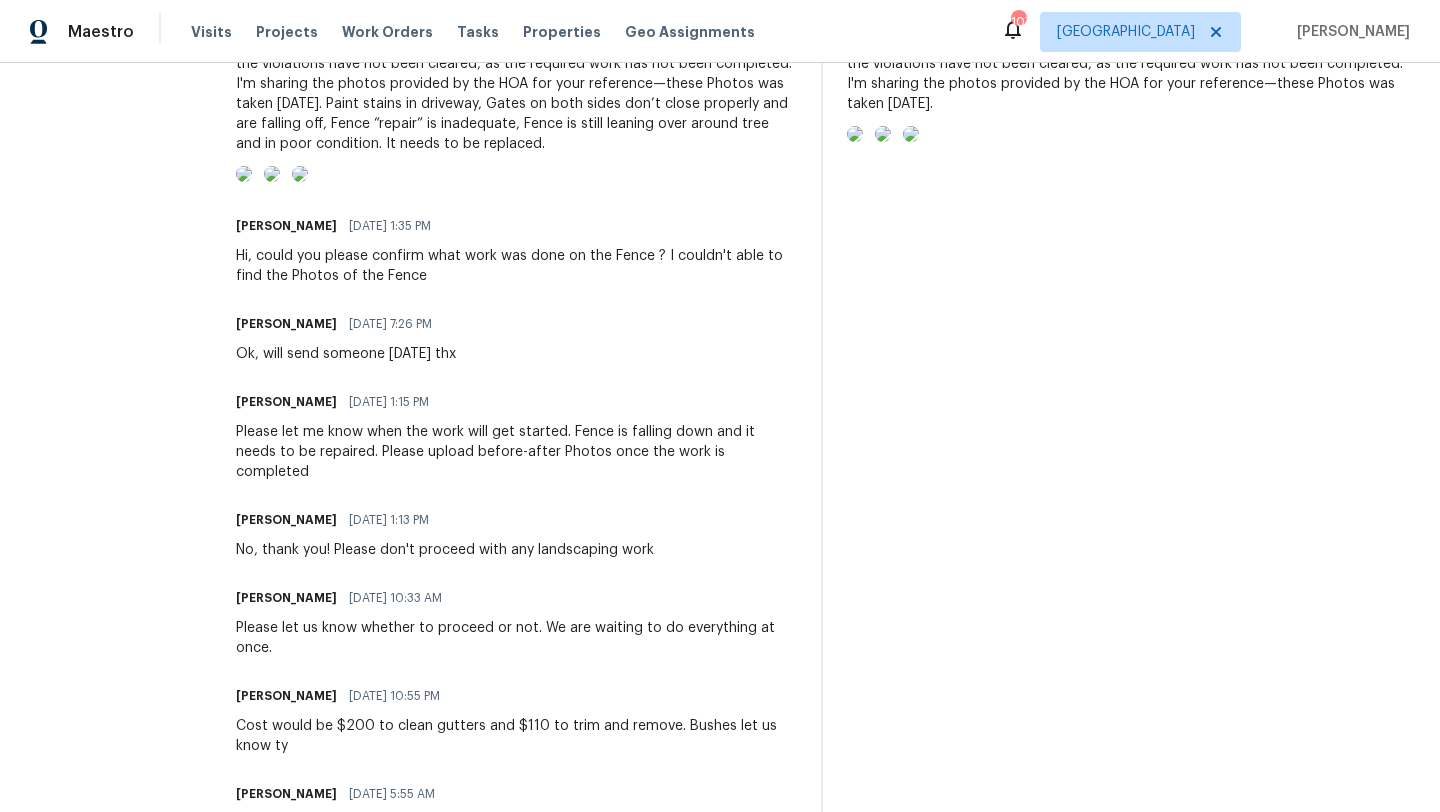 scroll, scrollTop: 0, scrollLeft: 0, axis: both 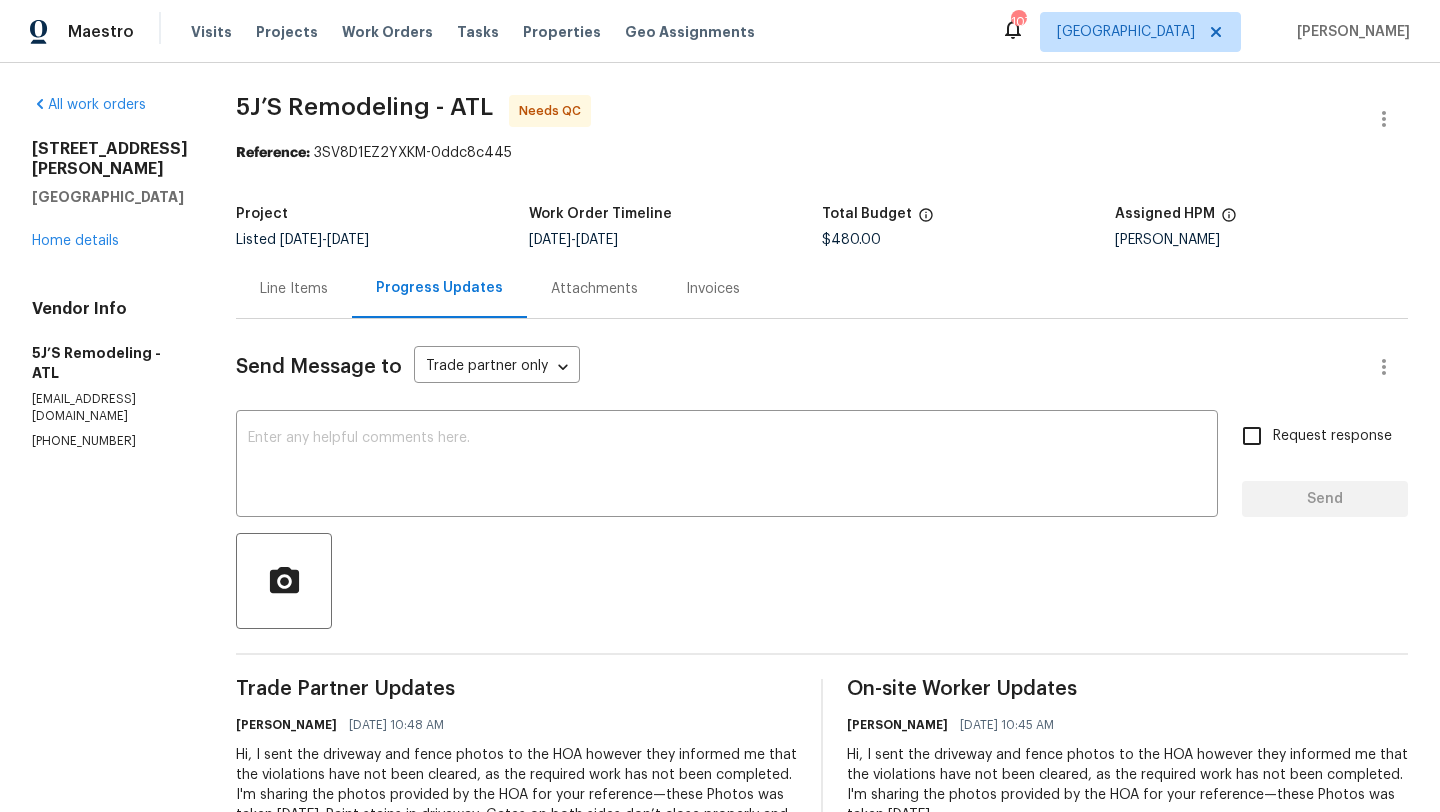click on "[STREET_ADDRESS][PERSON_NAME] Home details" at bounding box center [110, 195] 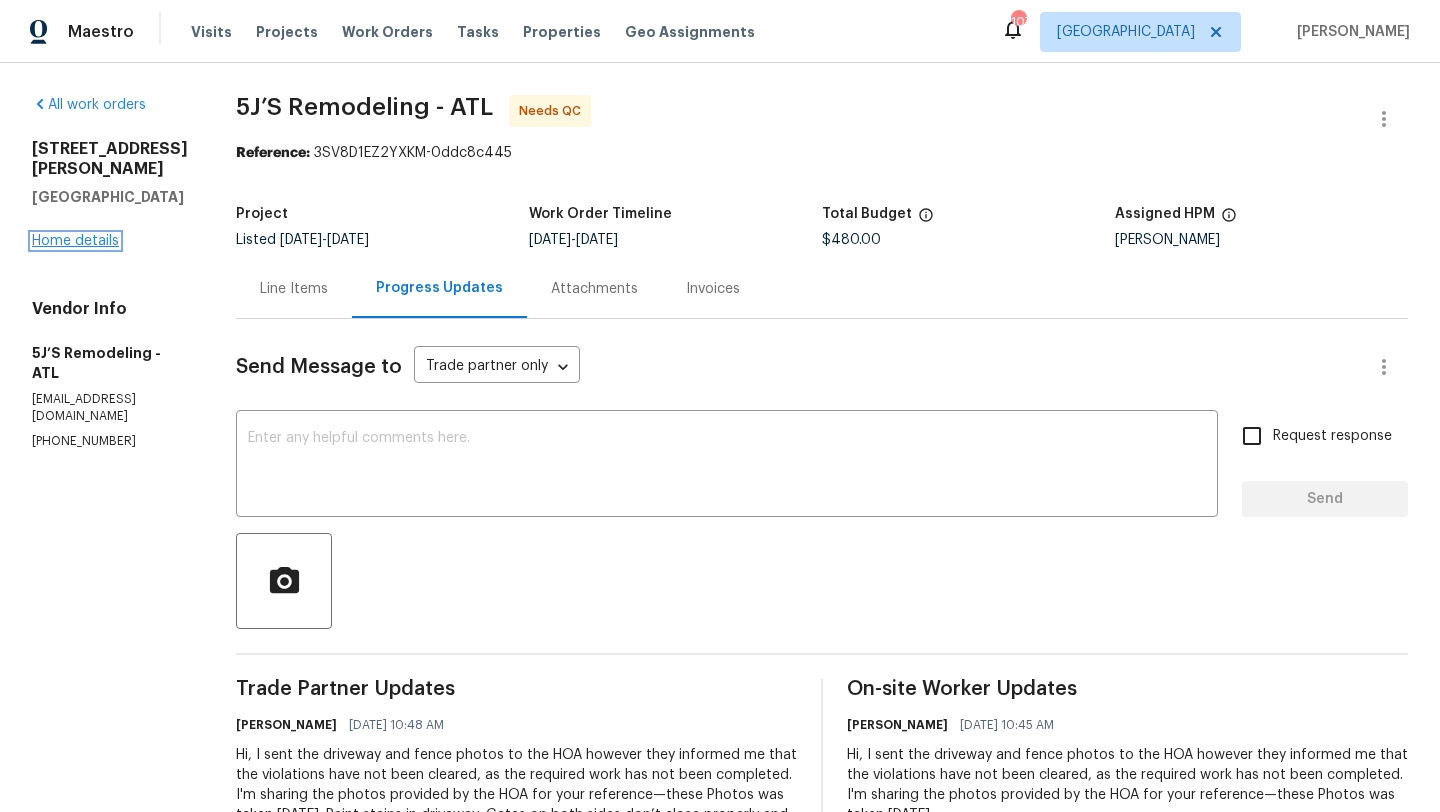 click on "Home details" at bounding box center (75, 241) 